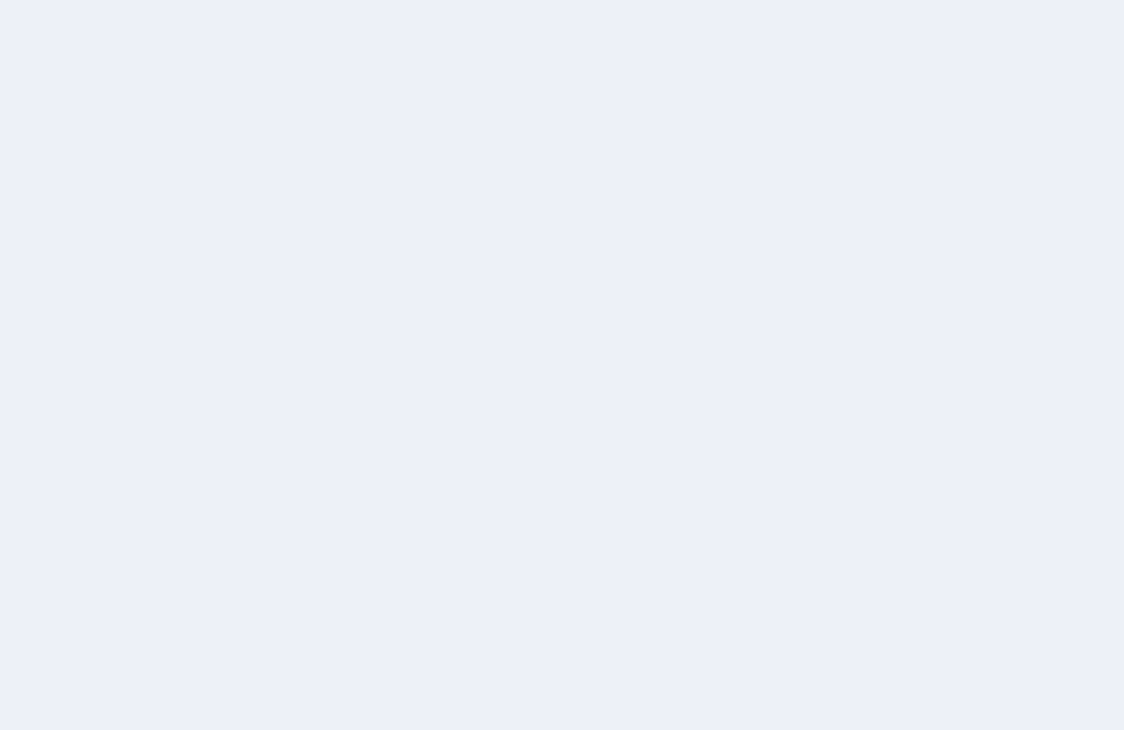 scroll, scrollTop: 0, scrollLeft: 0, axis: both 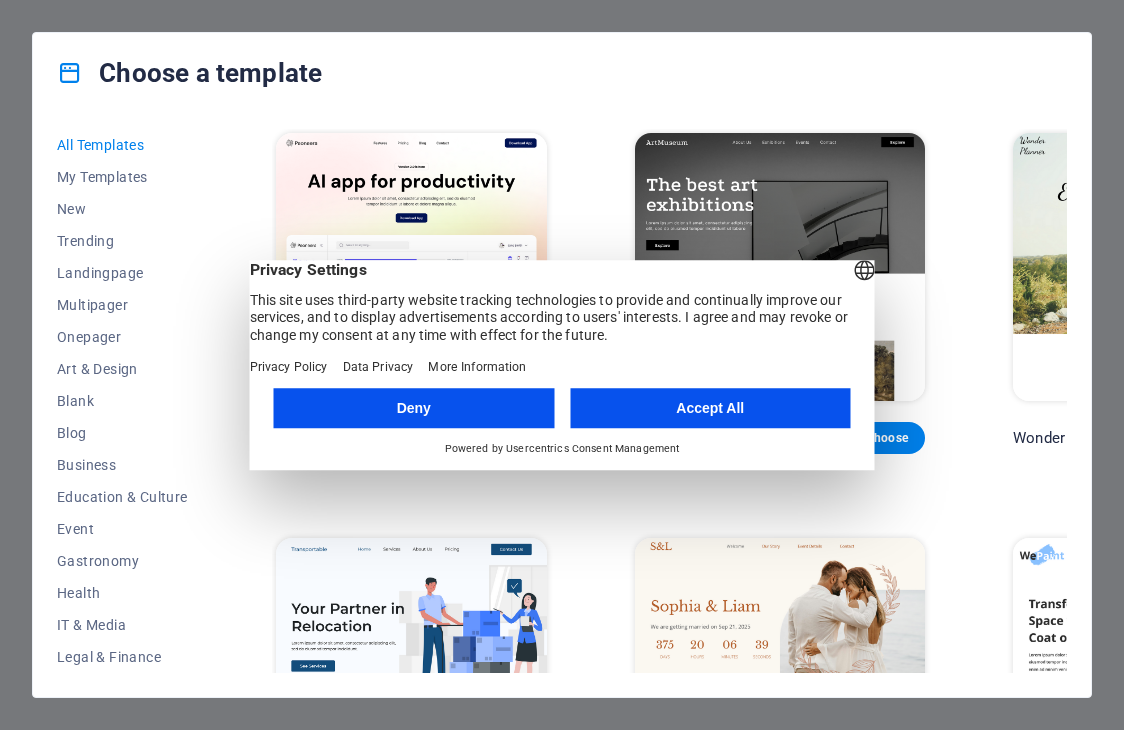 click on "Accept All" at bounding box center (710, 408) 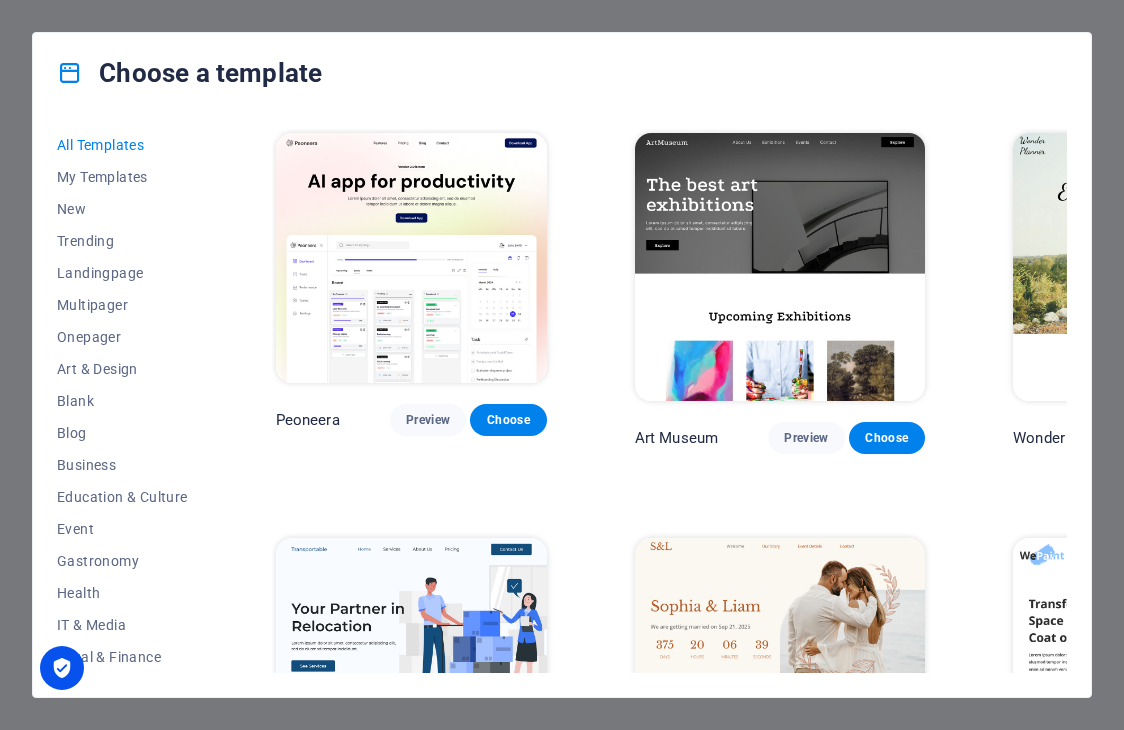 click on "Choose a template" at bounding box center (562, 73) 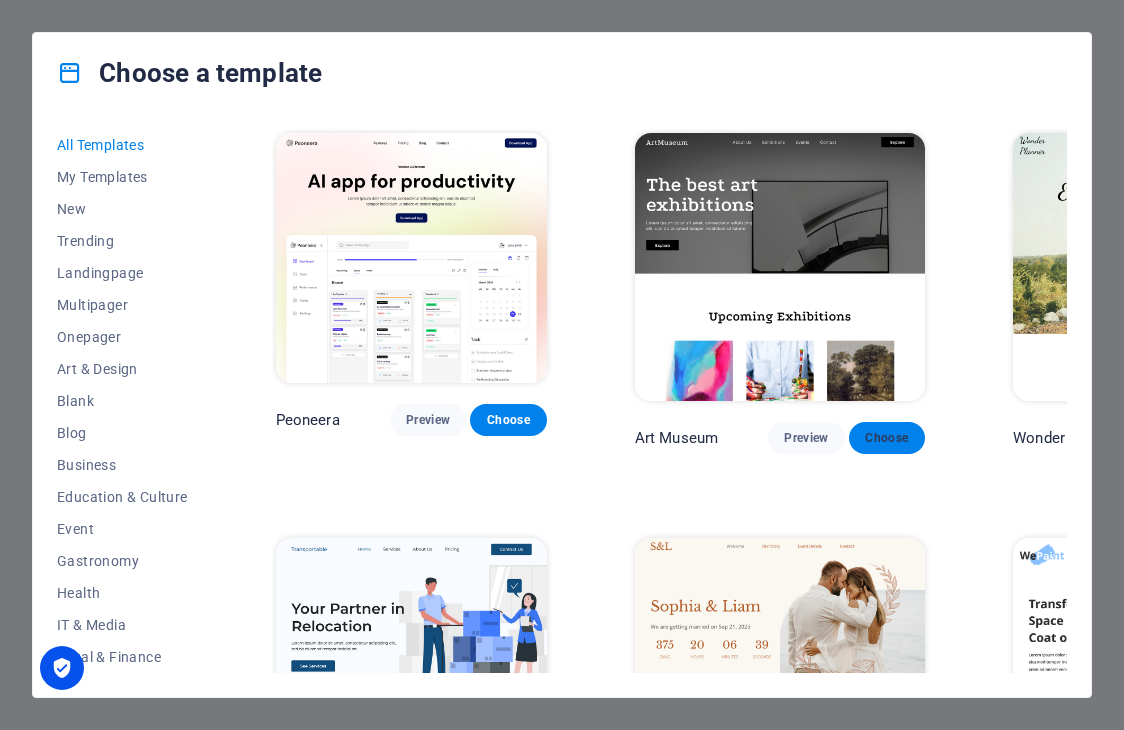 click on "Choose" at bounding box center [887, 438] 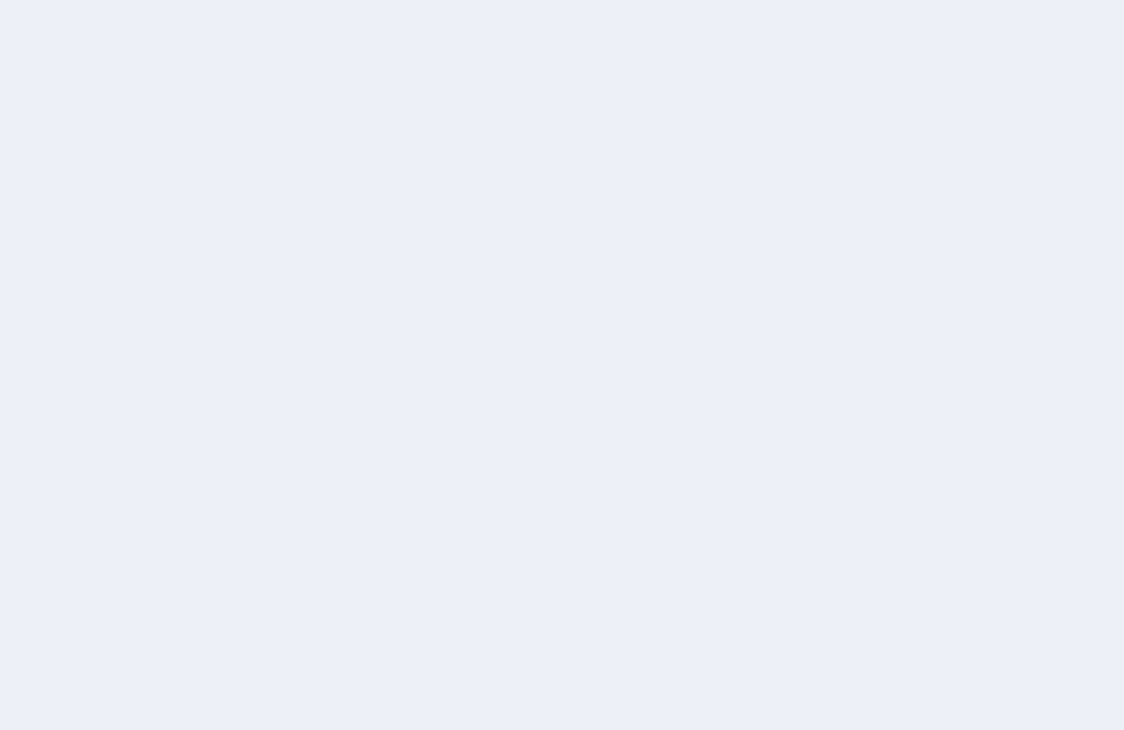 scroll, scrollTop: 0, scrollLeft: 0, axis: both 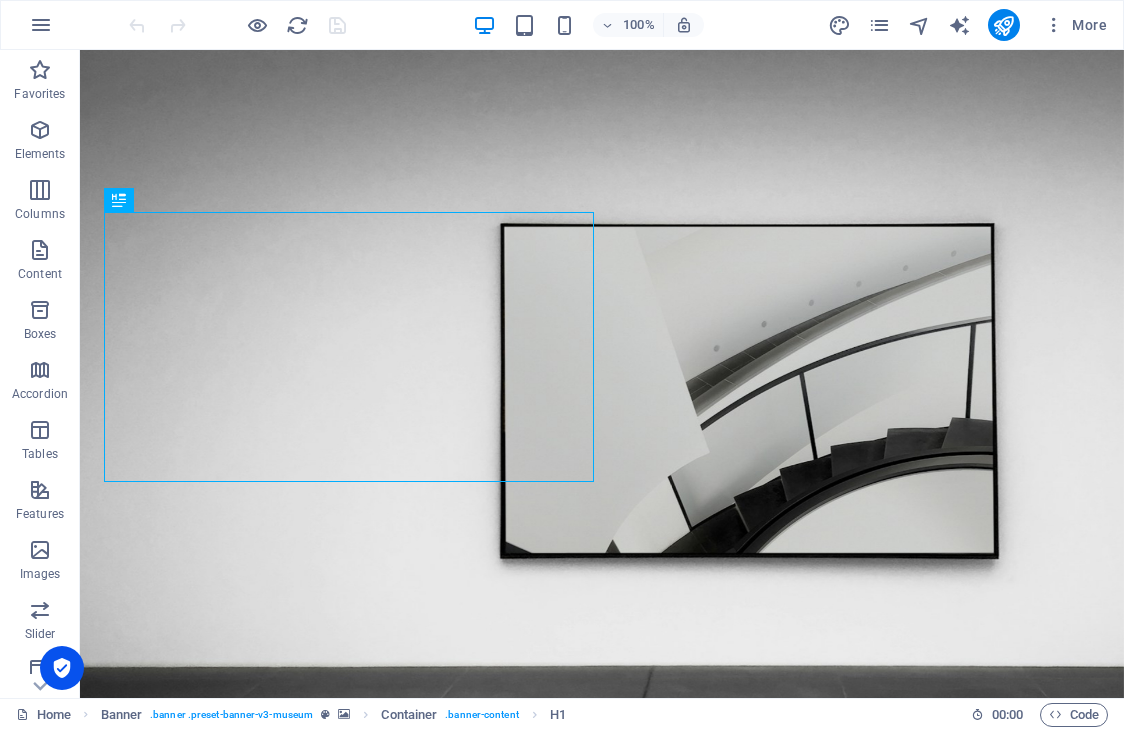 click on "100% More" at bounding box center [620, 25] 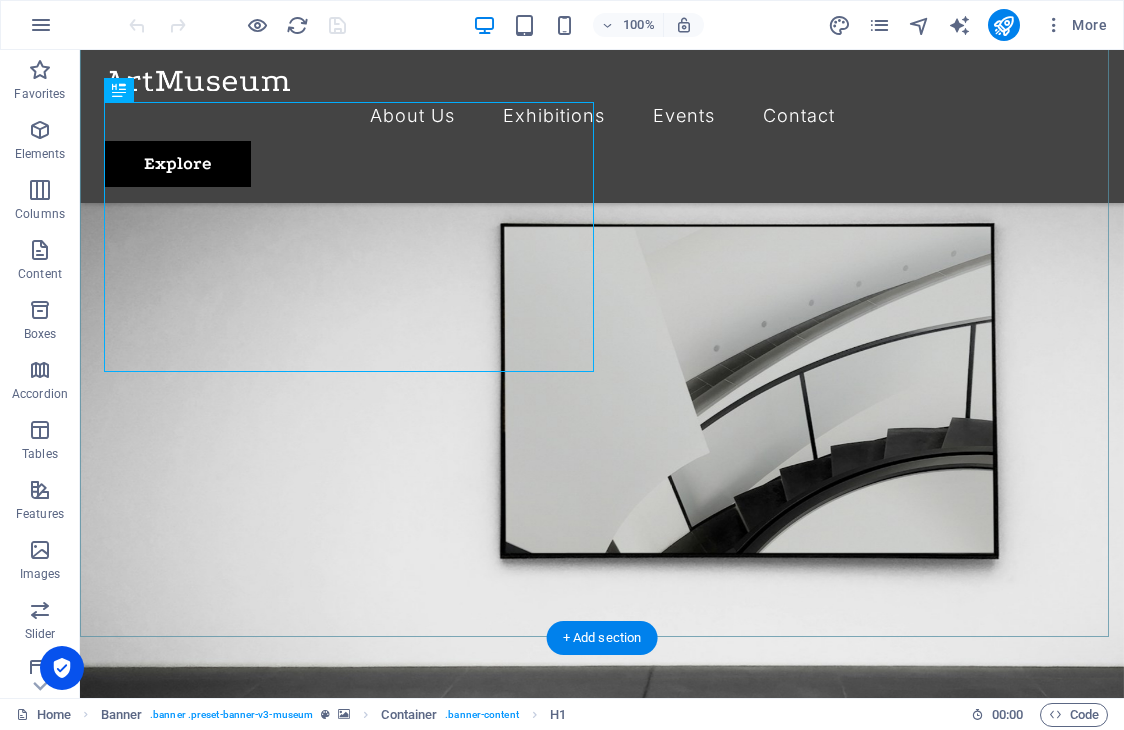 scroll, scrollTop: 400, scrollLeft: 0, axis: vertical 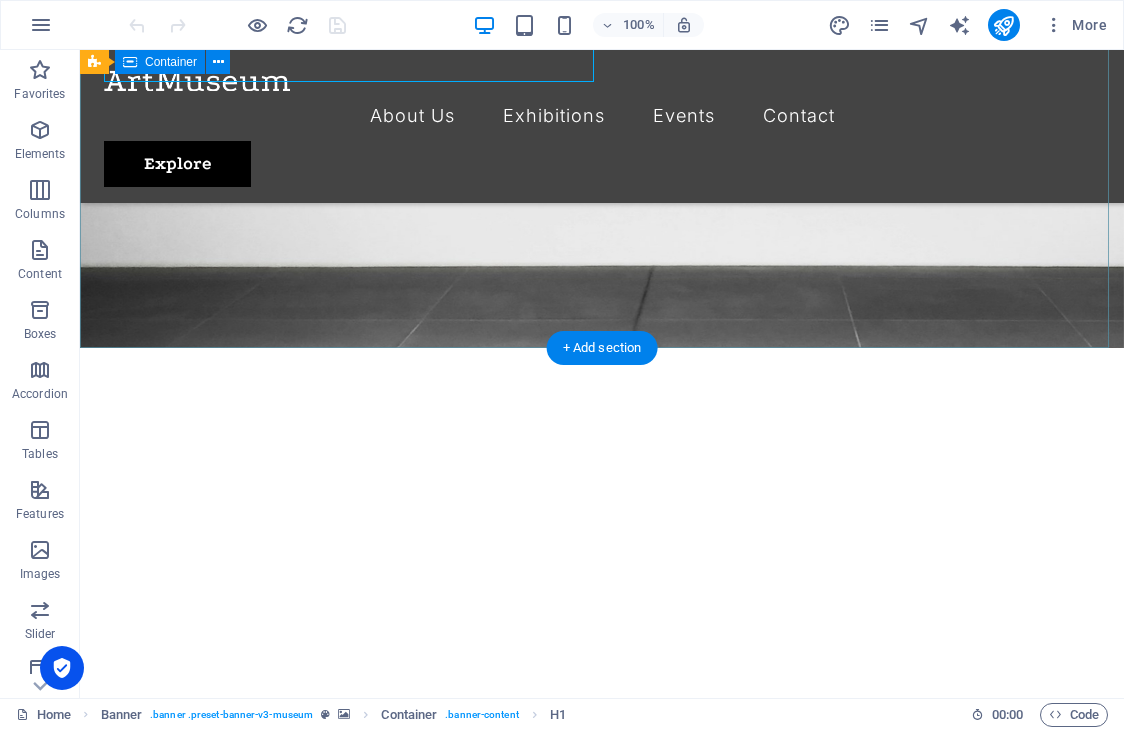 click on "The best art exhibitions Lorem ipsum dolor sit amet, consectetur adipiscing elit, sed do eiusmod tempor incididunt ut labore Lorem ipsum dolor sit amet, consectetur adipiscing elit, sed do eiusmod tempor incididunt ut labore Explore" at bounding box center [602, 639] 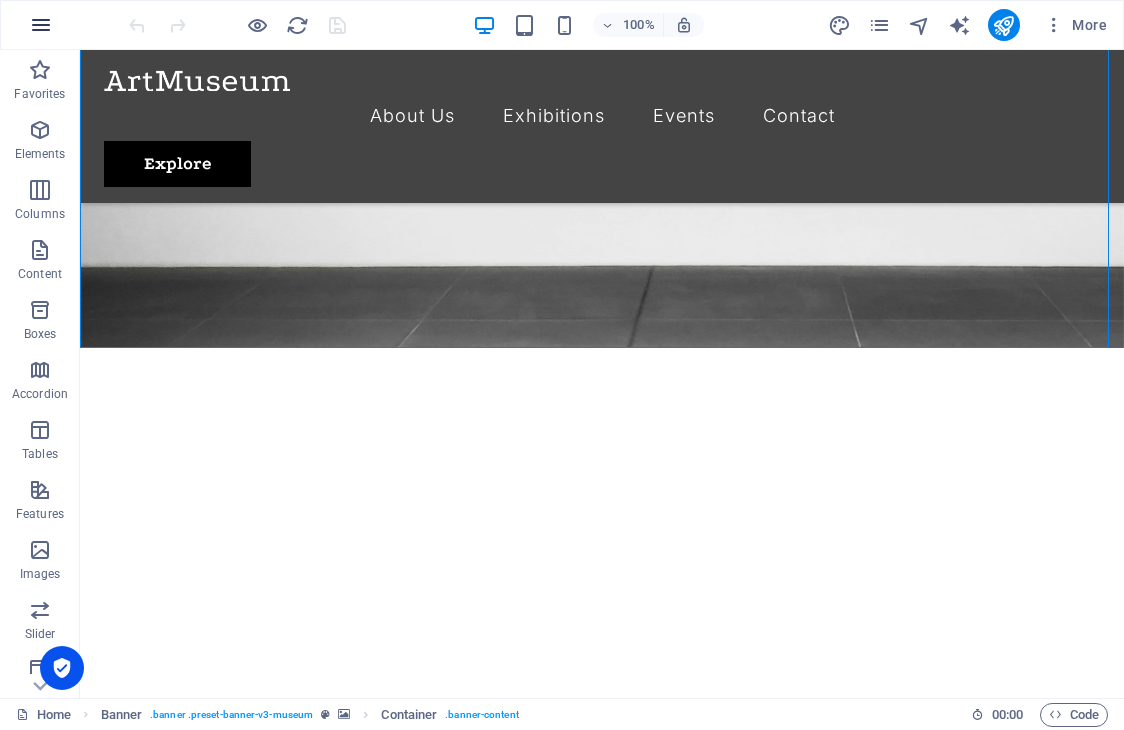 click at bounding box center (41, 25) 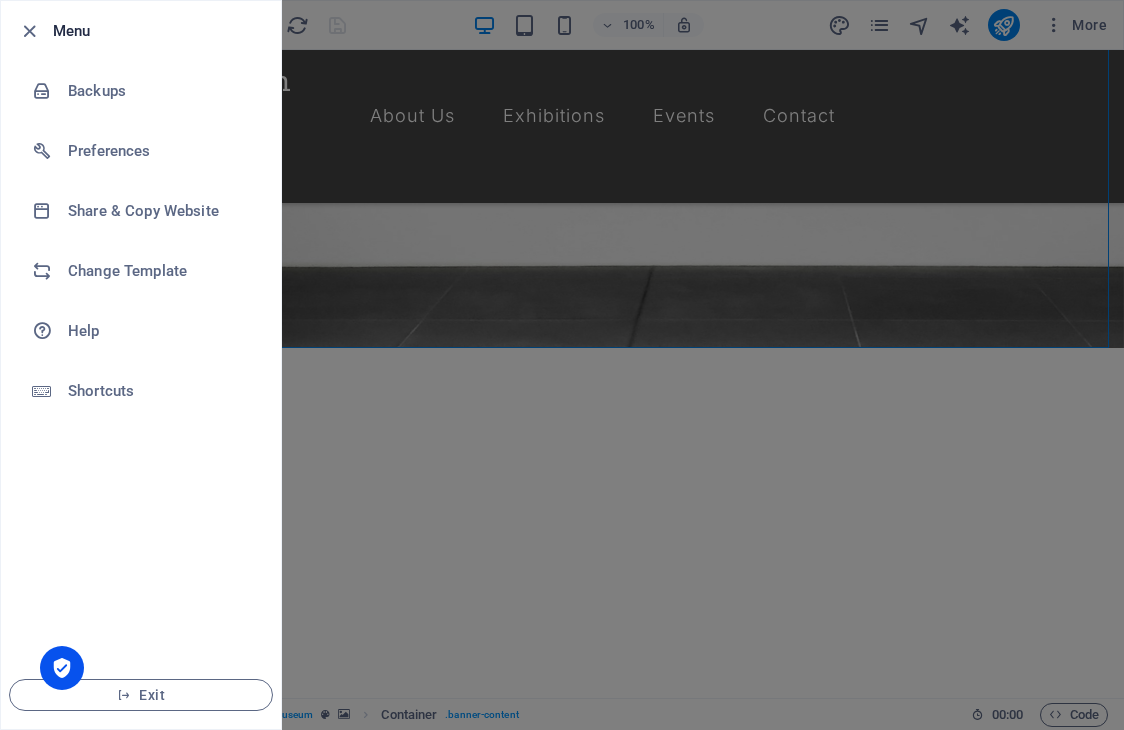 click at bounding box center [562, 365] 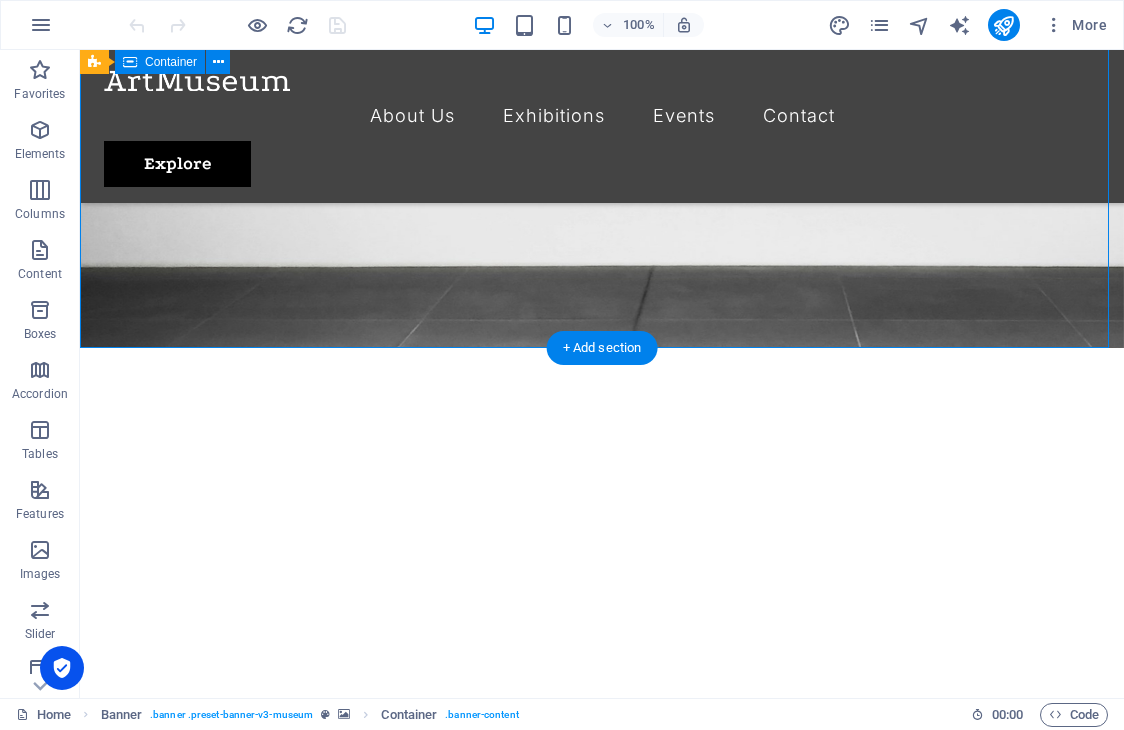 type 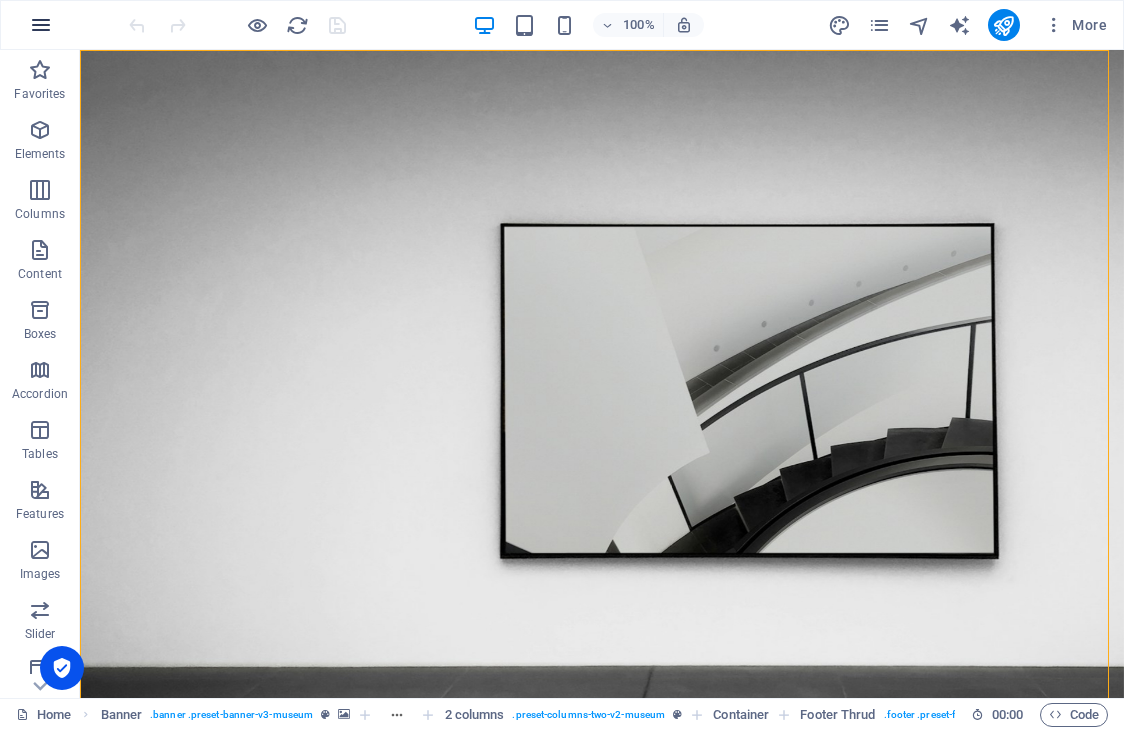 click at bounding box center [41, 25] 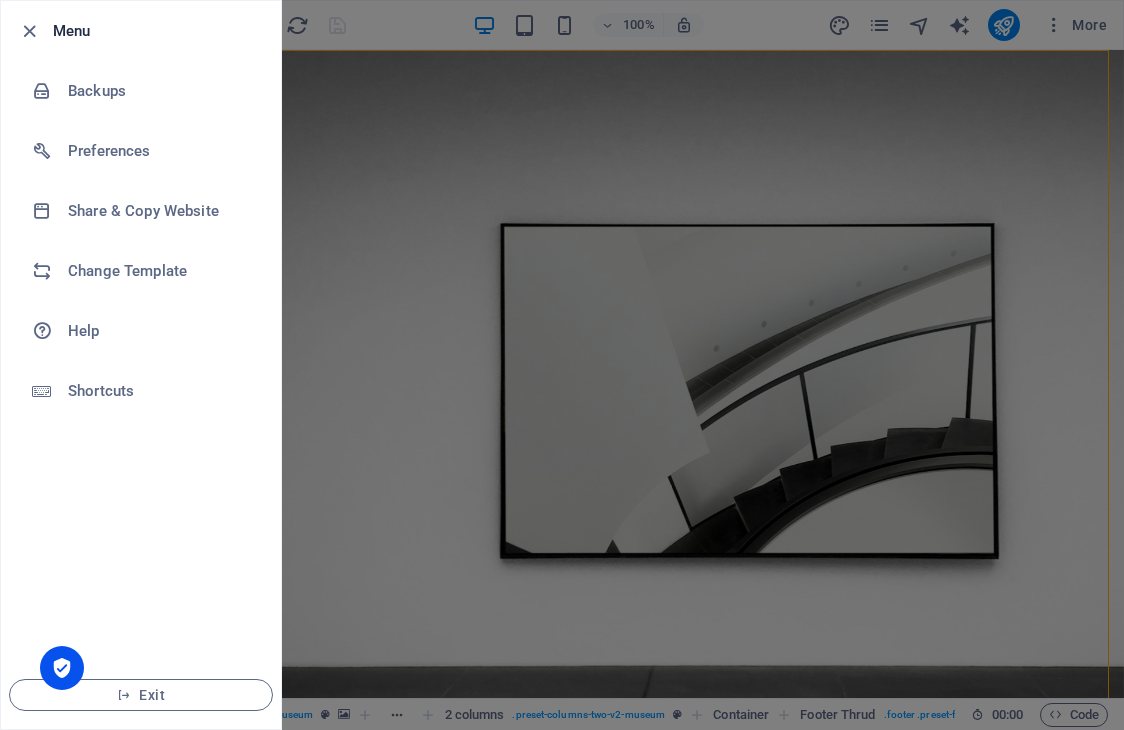 click at bounding box center [562, 365] 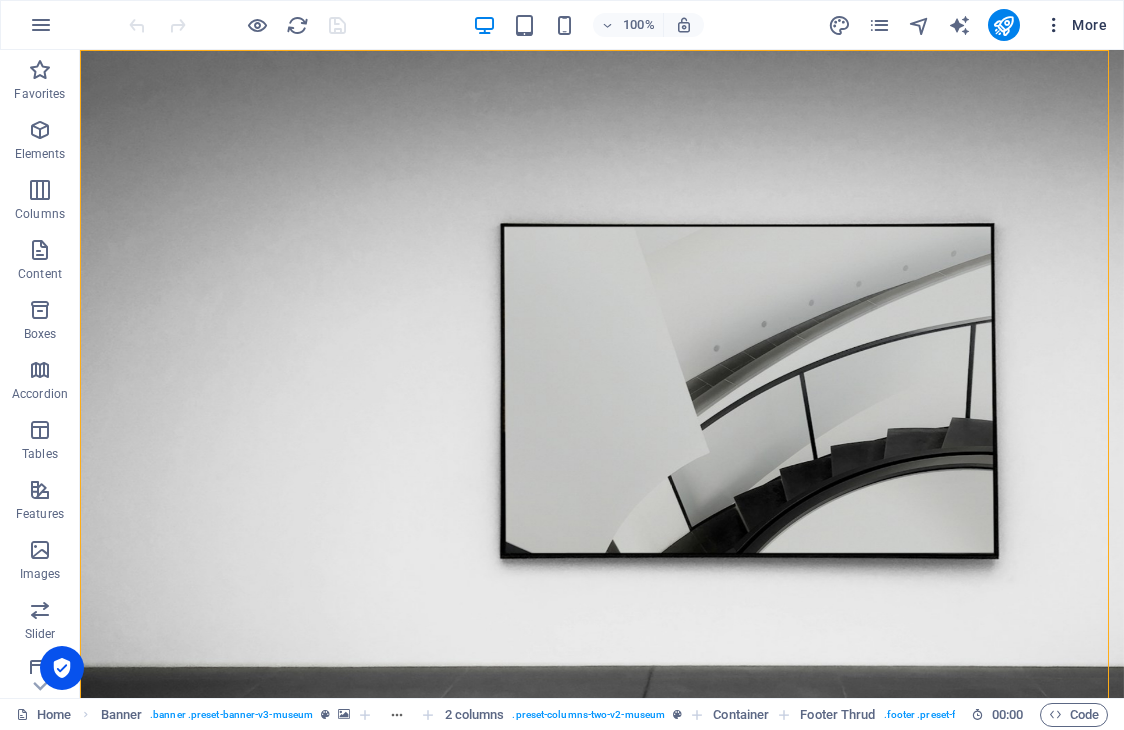 click on "More" at bounding box center [1075, 25] 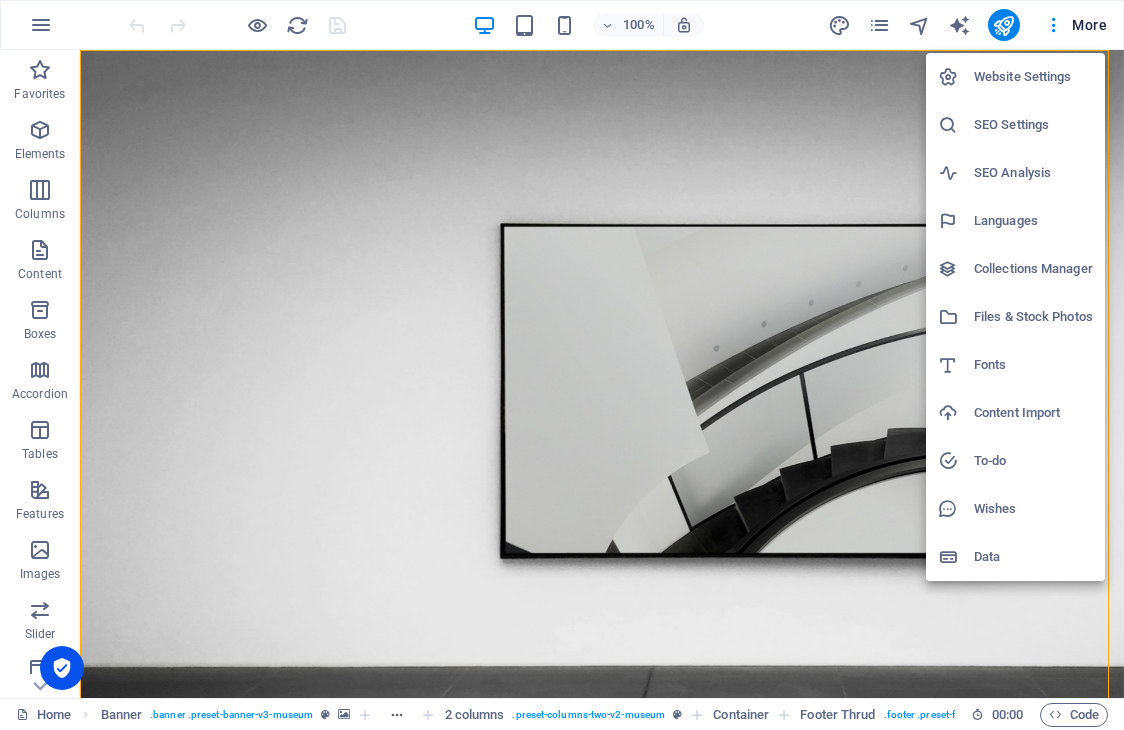 click at bounding box center [562, 365] 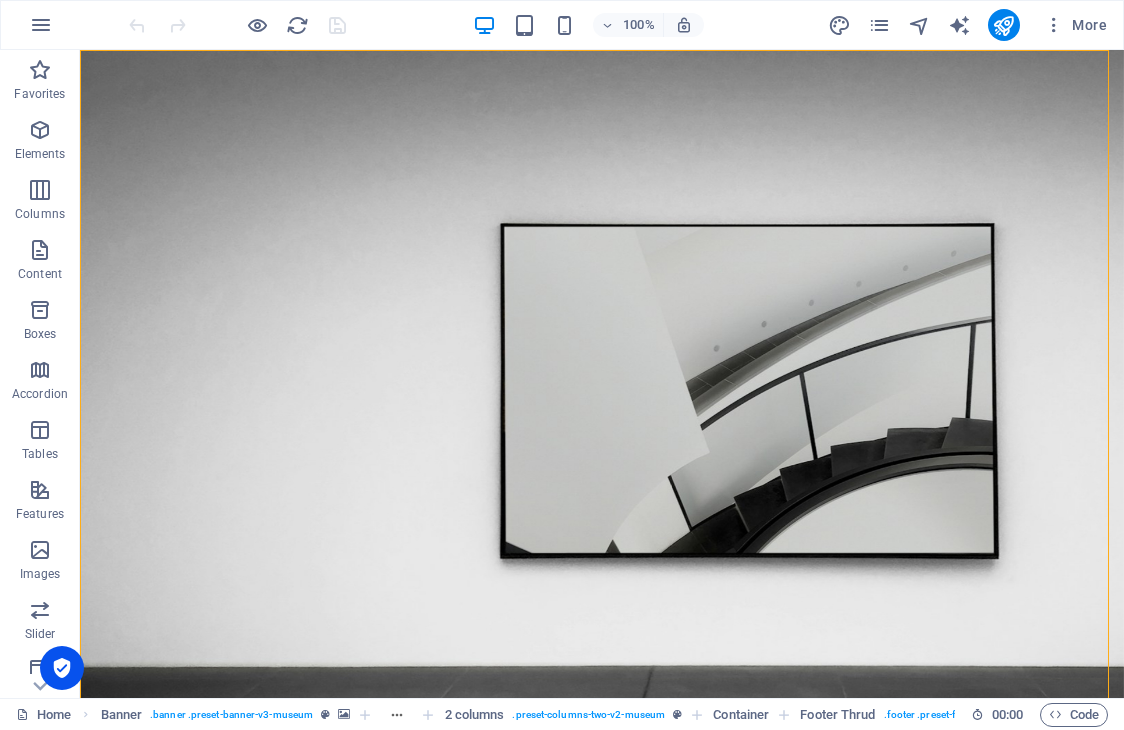 click at bounding box center (879, 25) 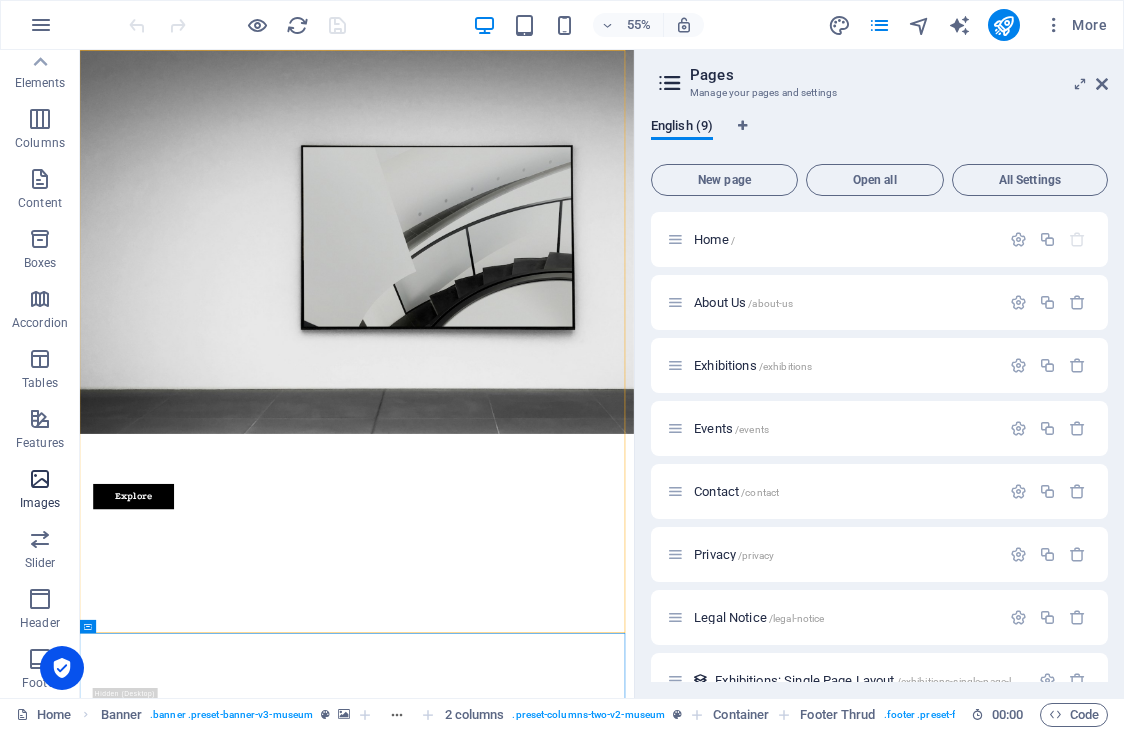 scroll, scrollTop: 0, scrollLeft: 0, axis: both 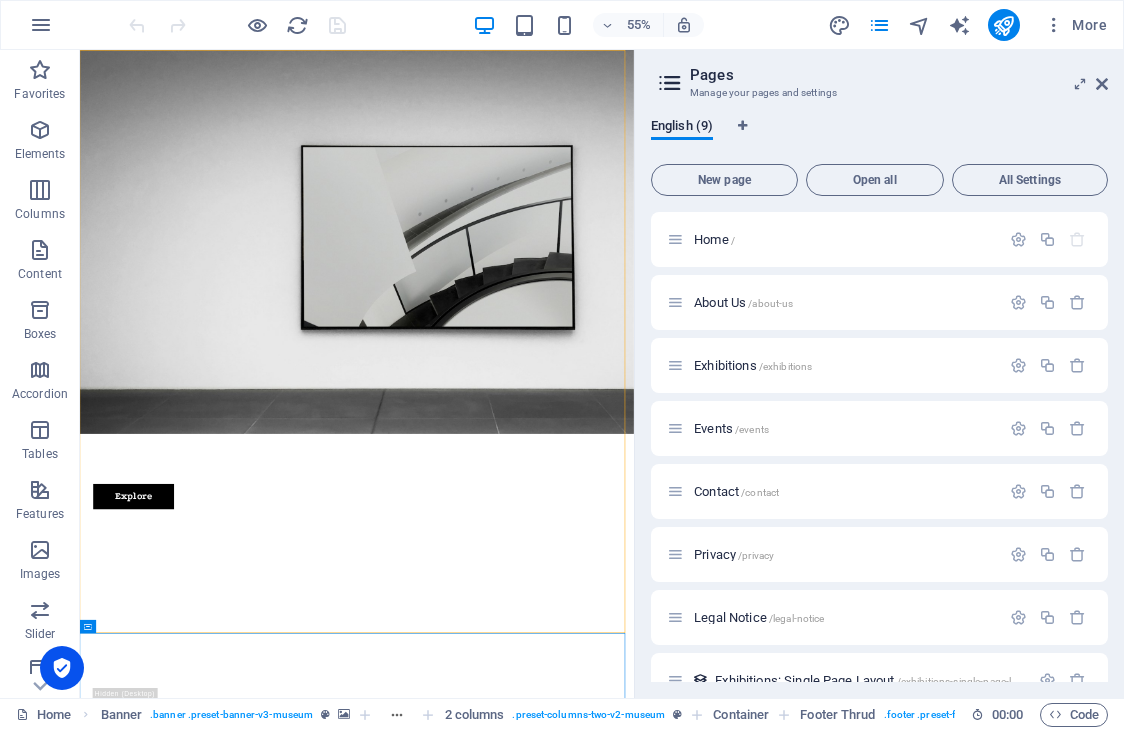 click on "English (9)" at bounding box center (879, 137) 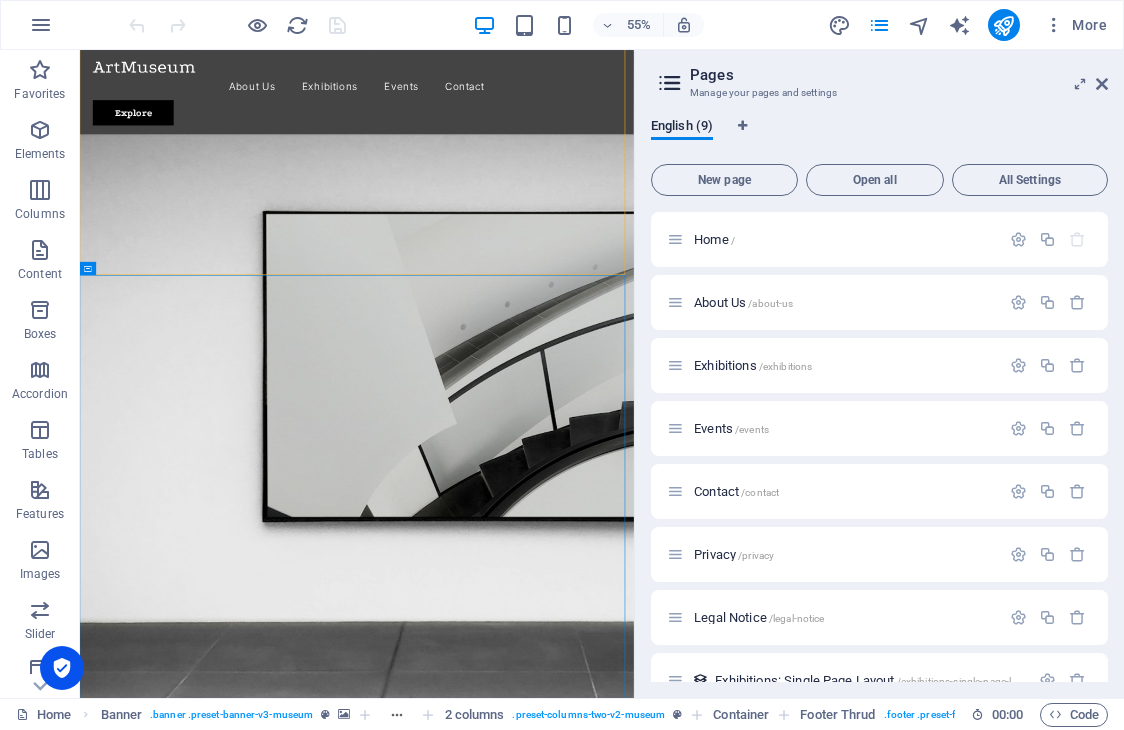 scroll, scrollTop: 4320, scrollLeft: 0, axis: vertical 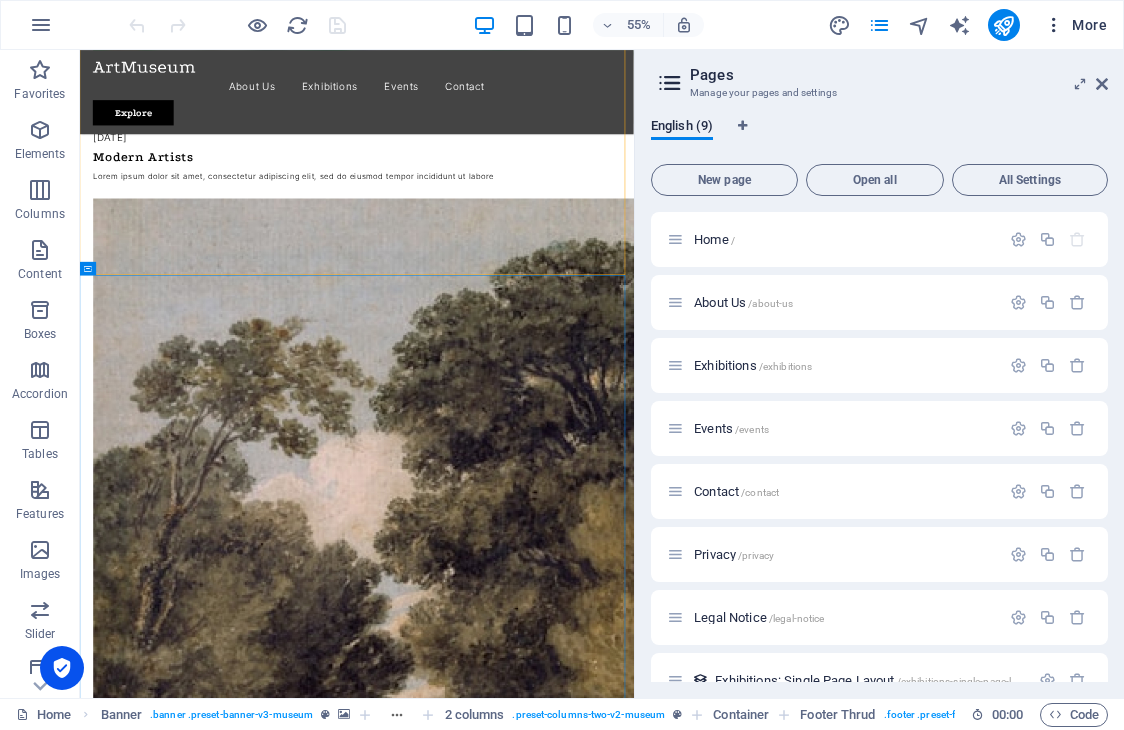 click on "More" at bounding box center [1075, 25] 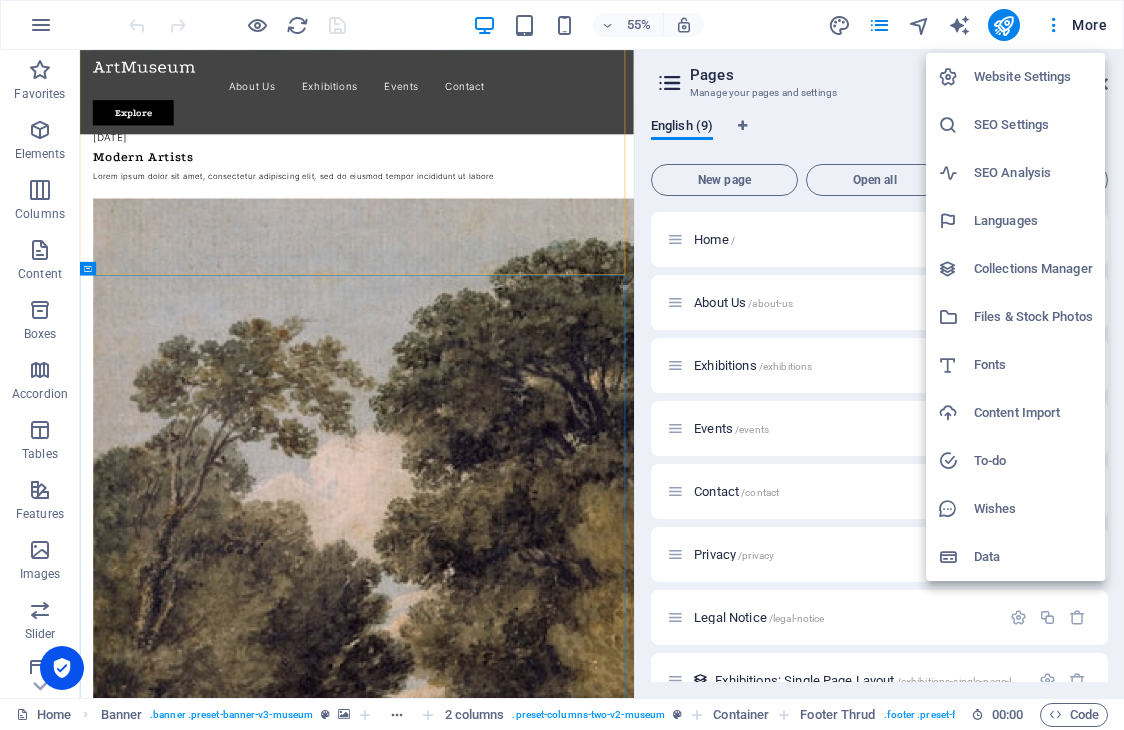 click on "Website Settings" at bounding box center (1033, 77) 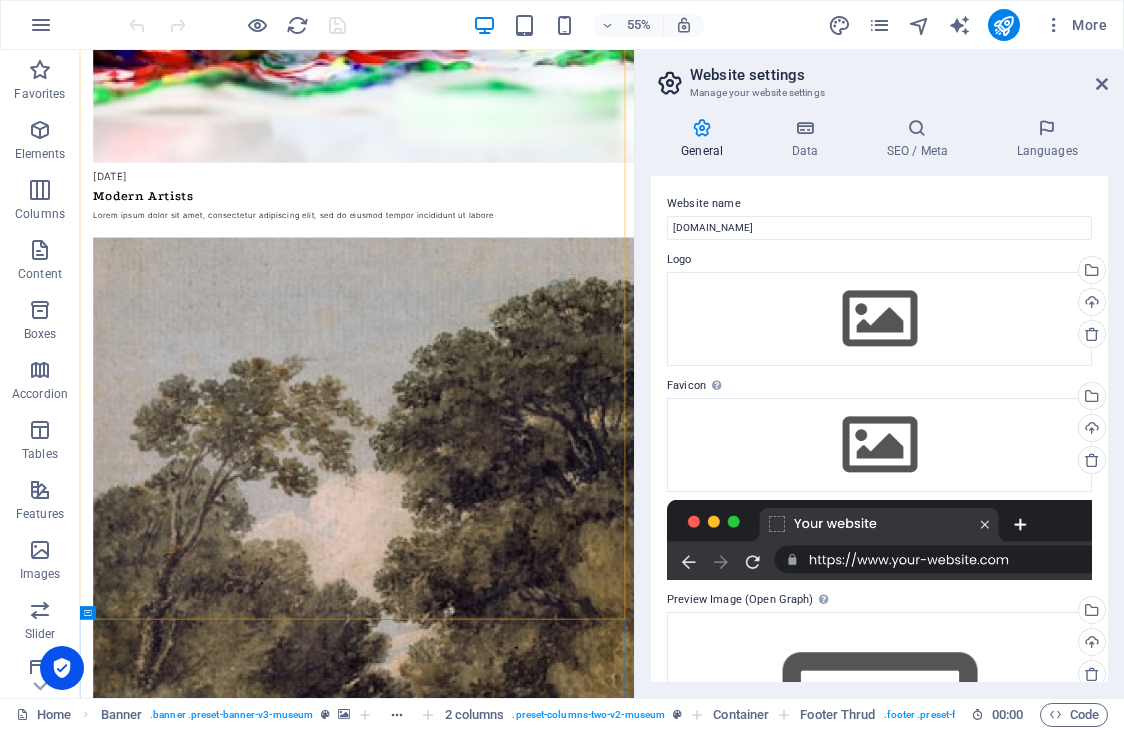 scroll, scrollTop: 24, scrollLeft: 0, axis: vertical 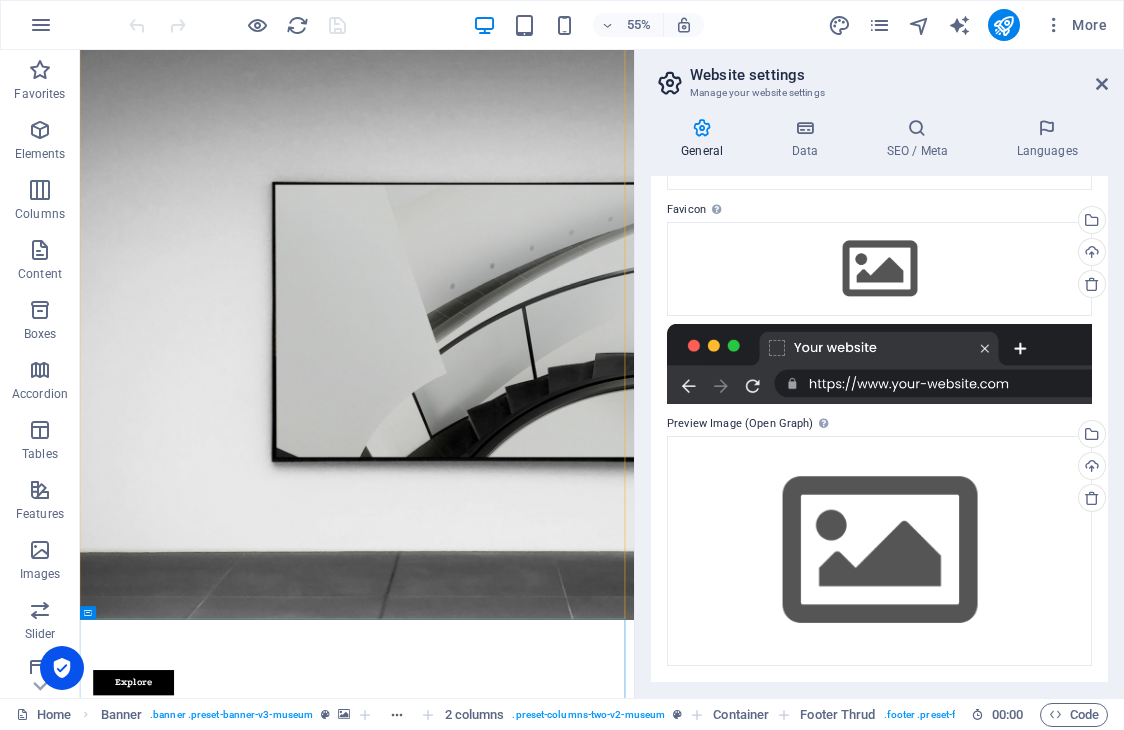 click on "Website settings" at bounding box center (899, 75) 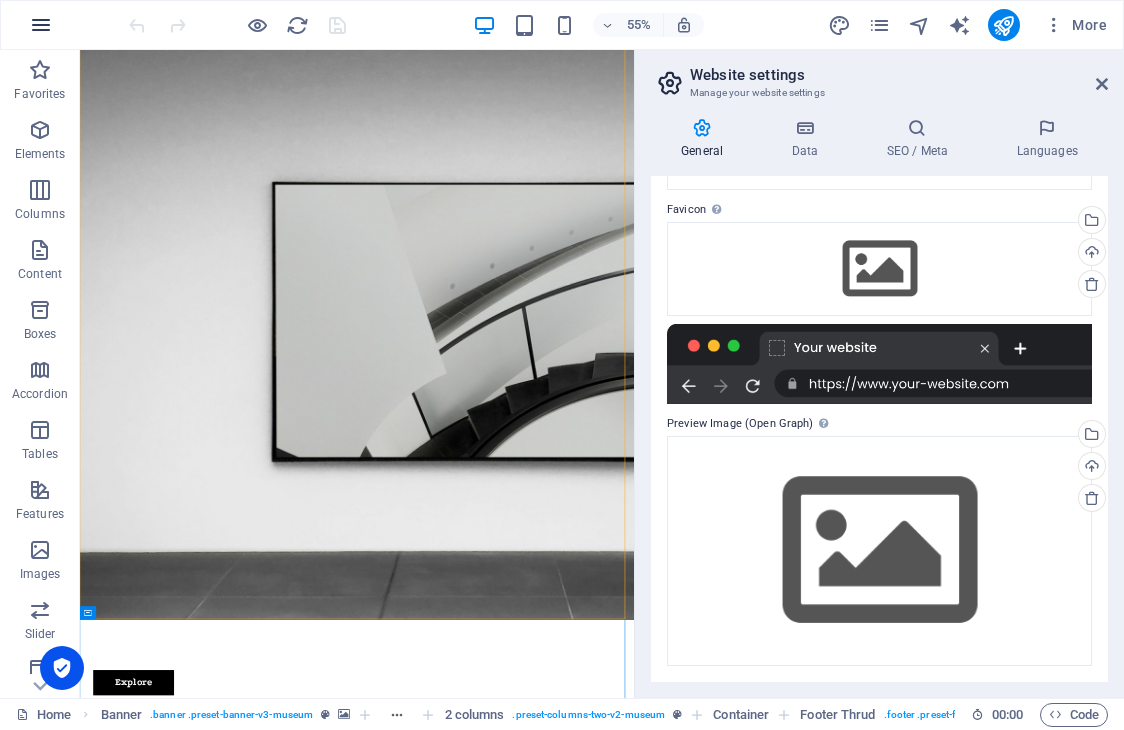 click at bounding box center [41, 25] 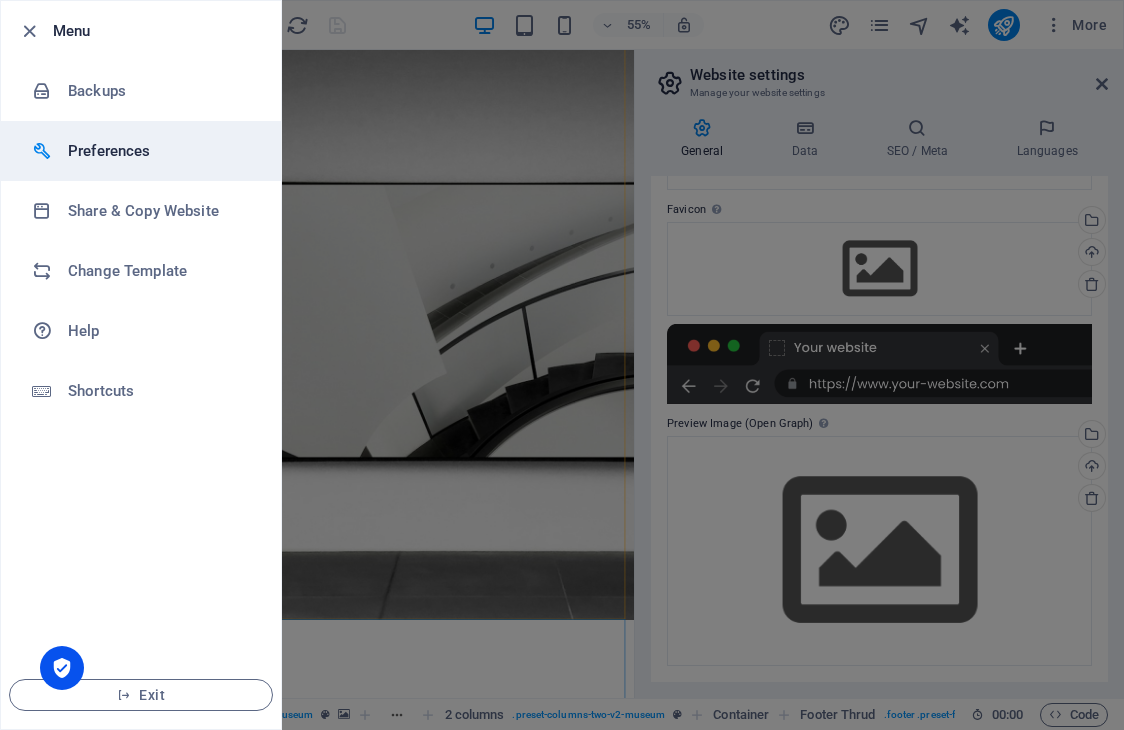 click on "Preferences" at bounding box center (160, 151) 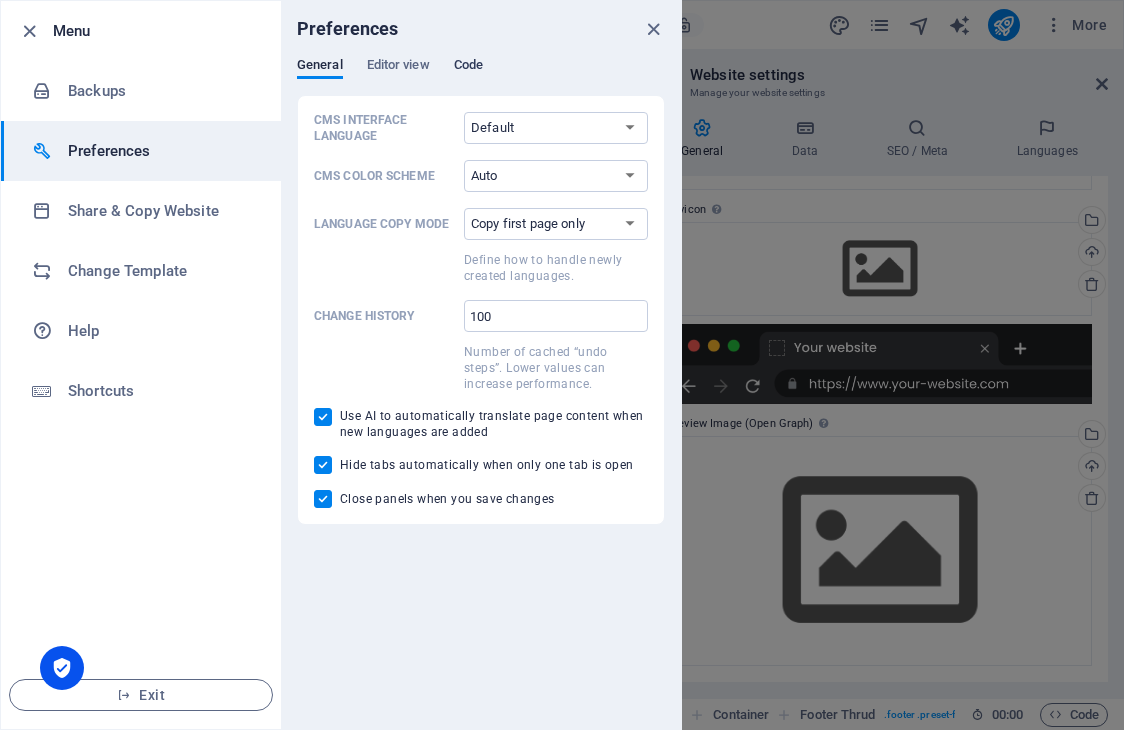 click on "Code" at bounding box center (468, 67) 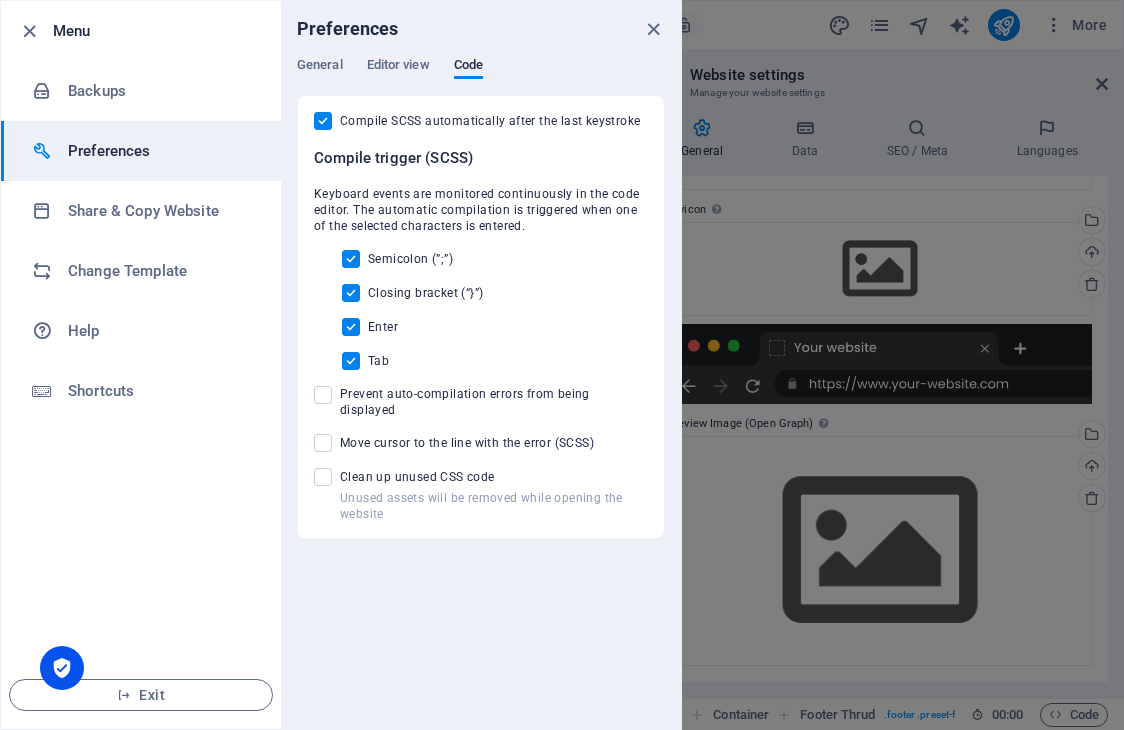 click on "Closing bracket (“}”)" at bounding box center [495, 293] 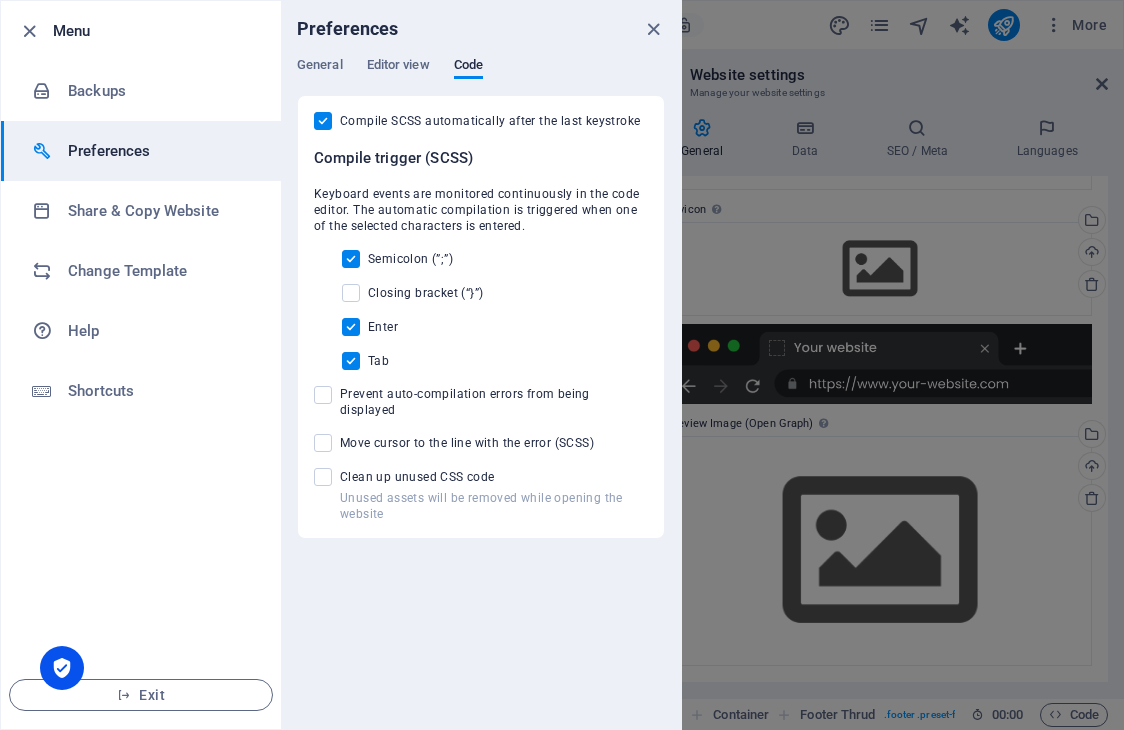 click on "Tab" at bounding box center (495, 361) 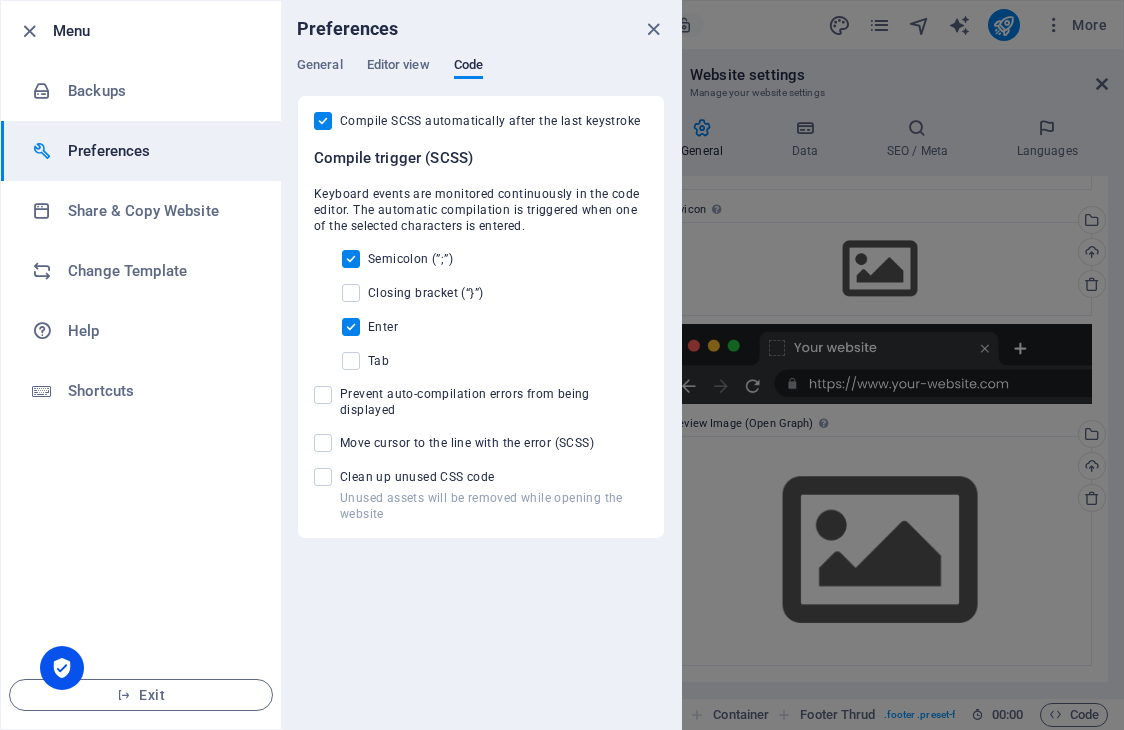 click on "Tab" at bounding box center [495, 361] 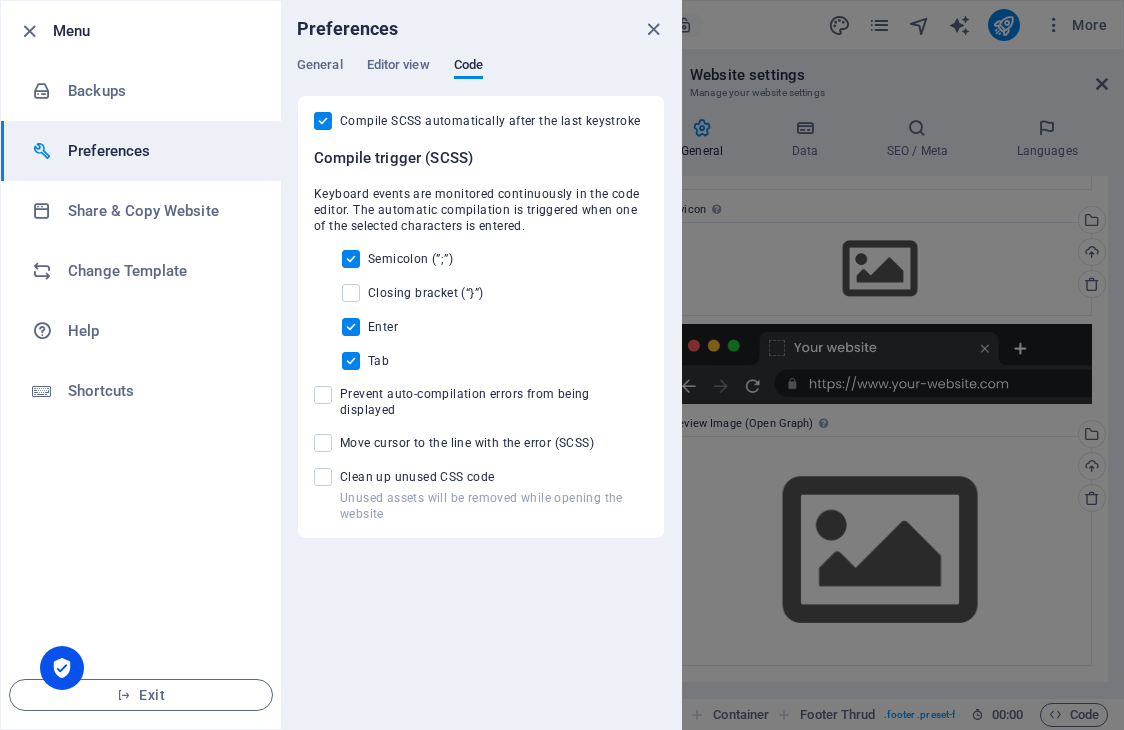click on "Tab" at bounding box center [495, 361] 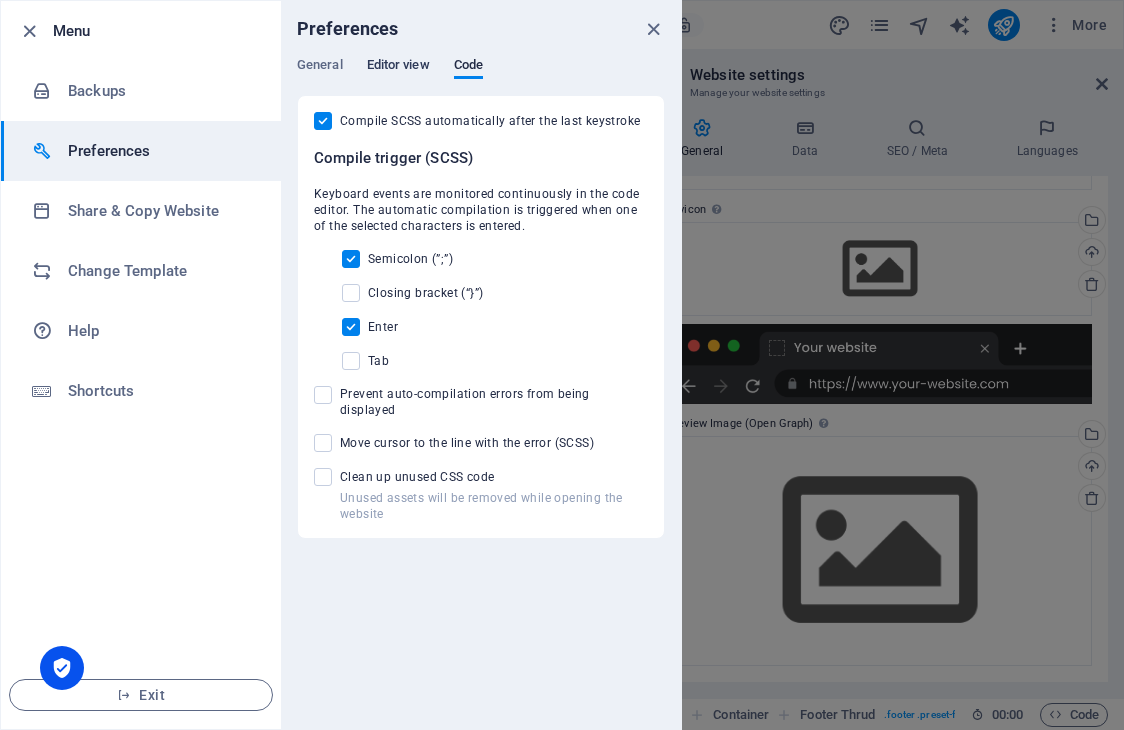 click on "Editor view" at bounding box center (398, 67) 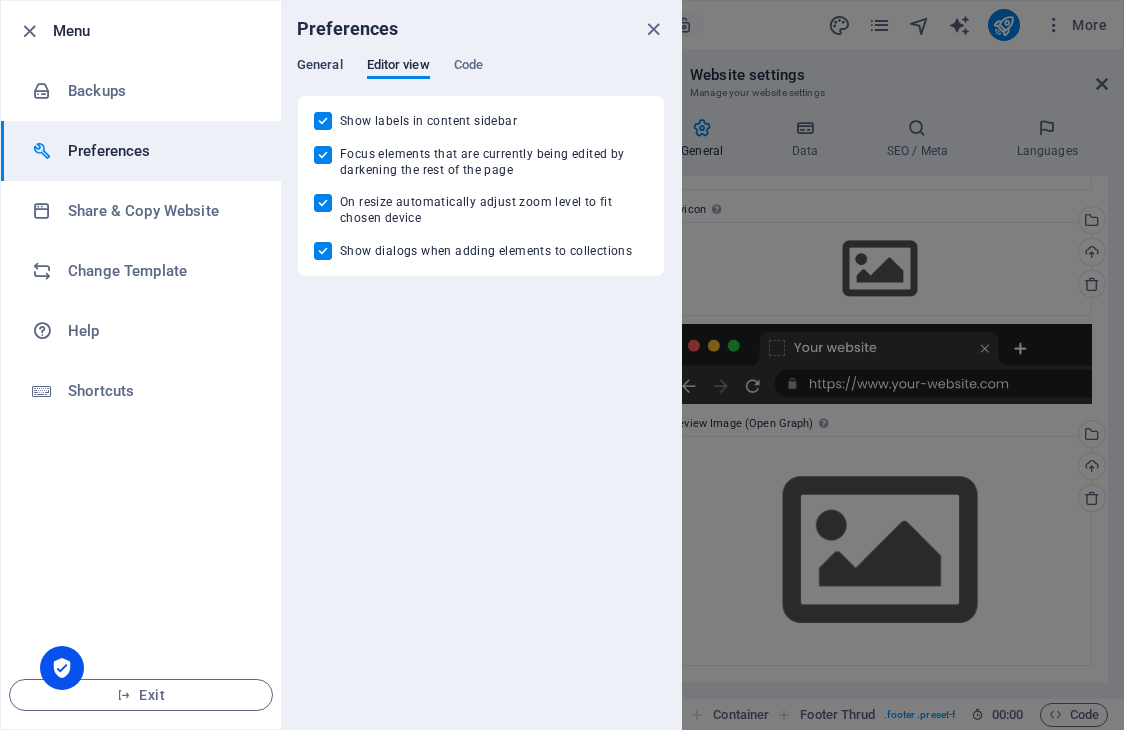 click on "General" at bounding box center [320, 67] 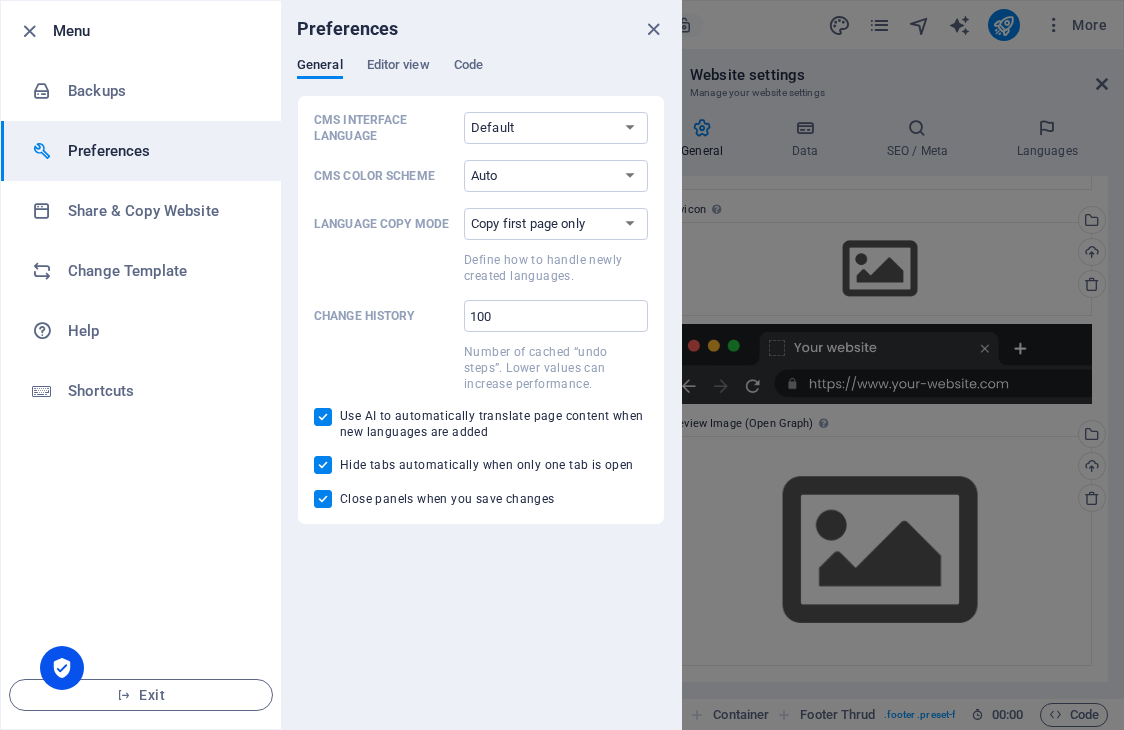 click on "General Editor view Code" at bounding box center (481, 76) 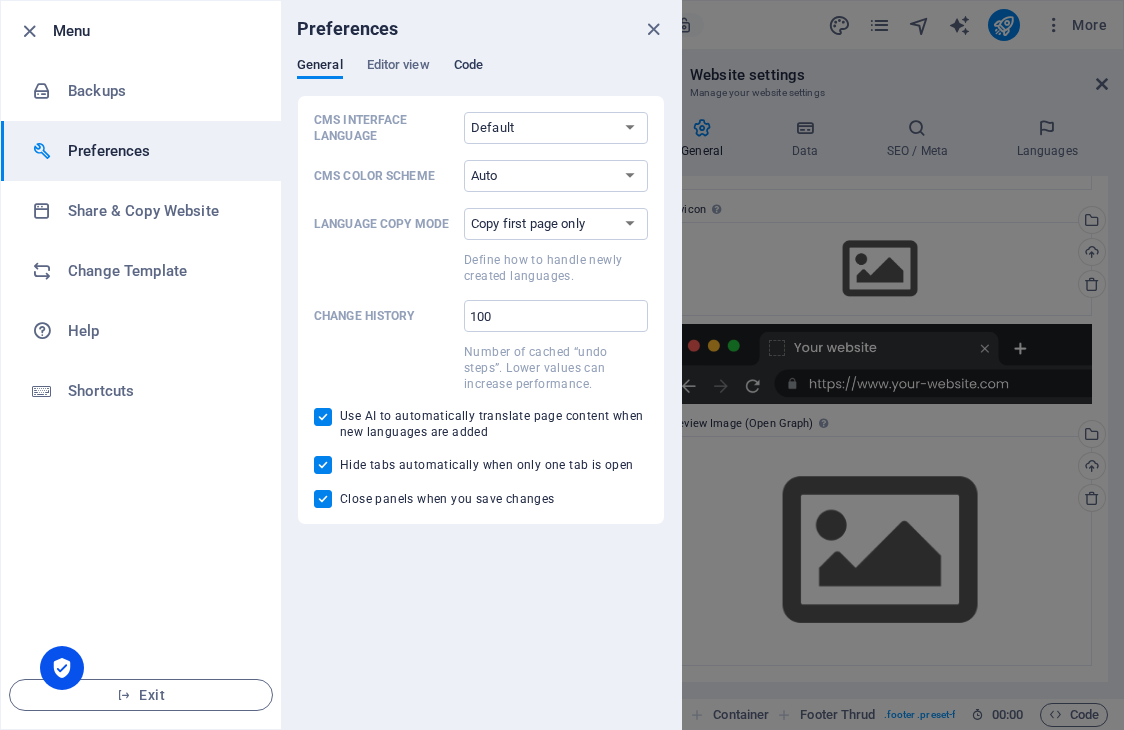 click on "Code" at bounding box center [468, 67] 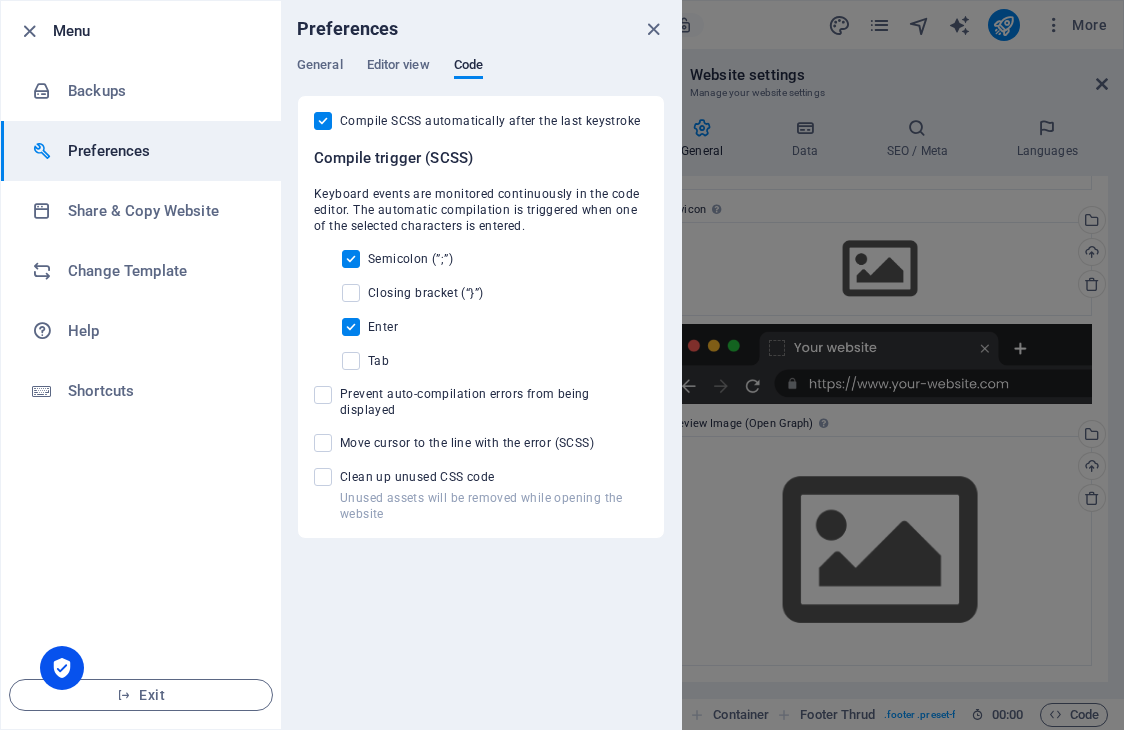 type 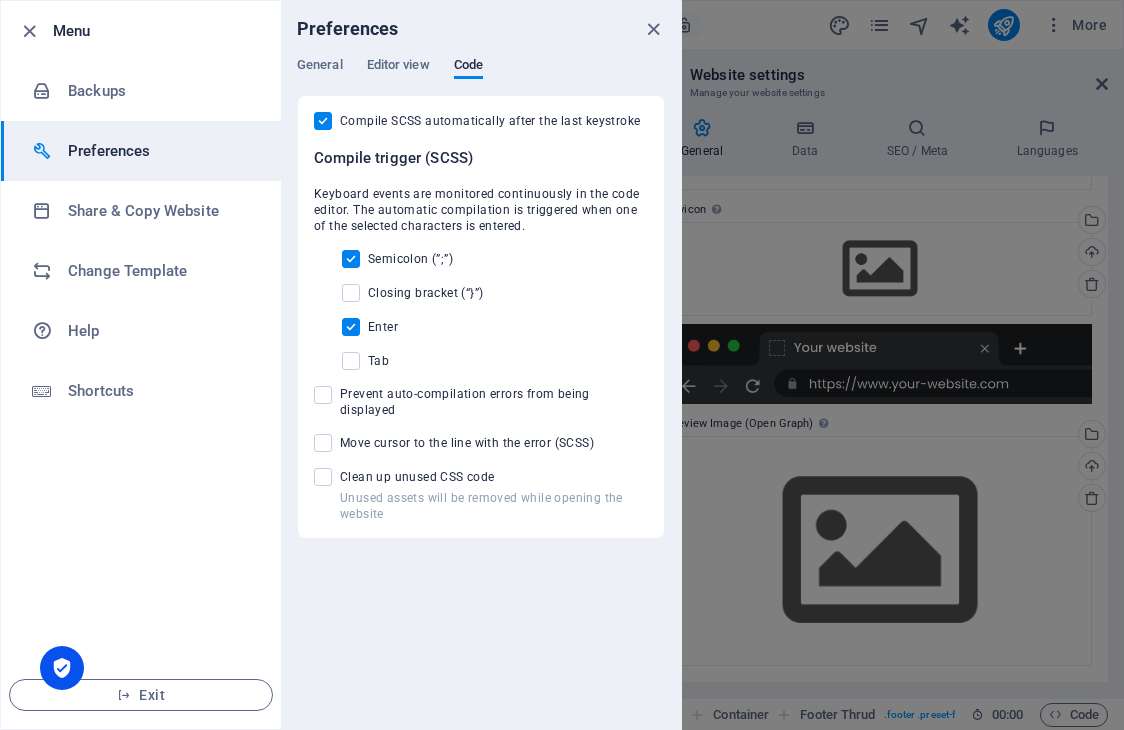 drag, startPoint x: 484, startPoint y: 200, endPoint x: 555, endPoint y: 227, distance: 75.96052 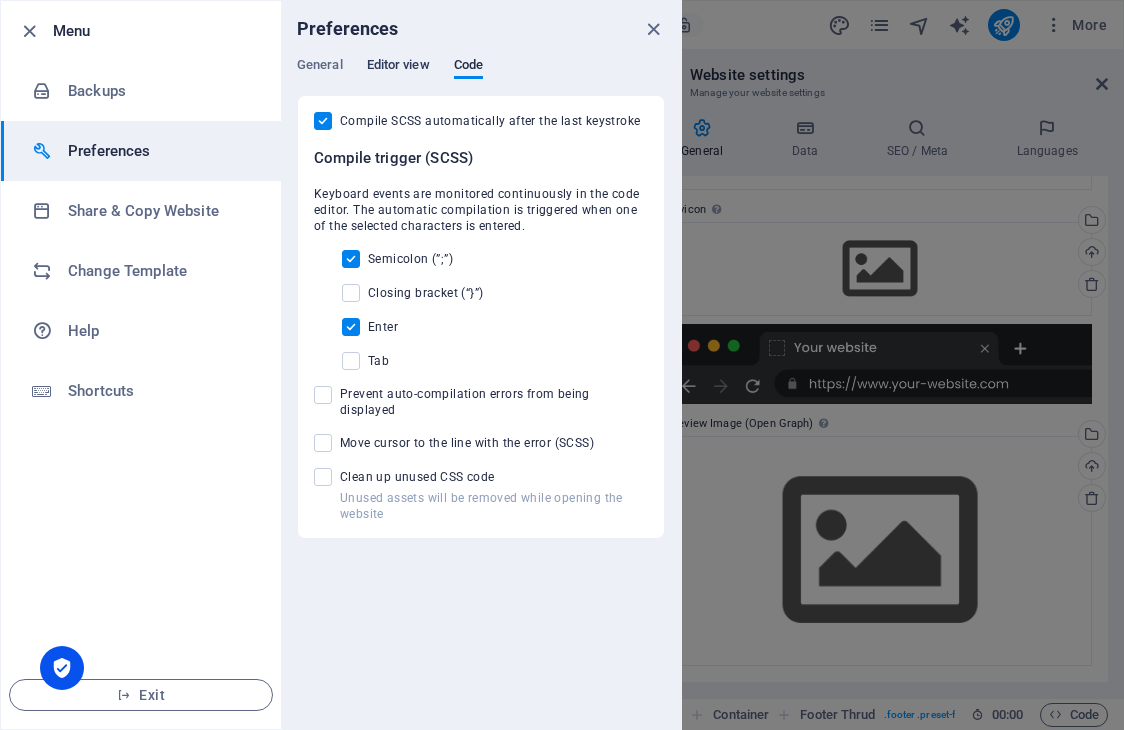 click on "Editor view" at bounding box center (398, 67) 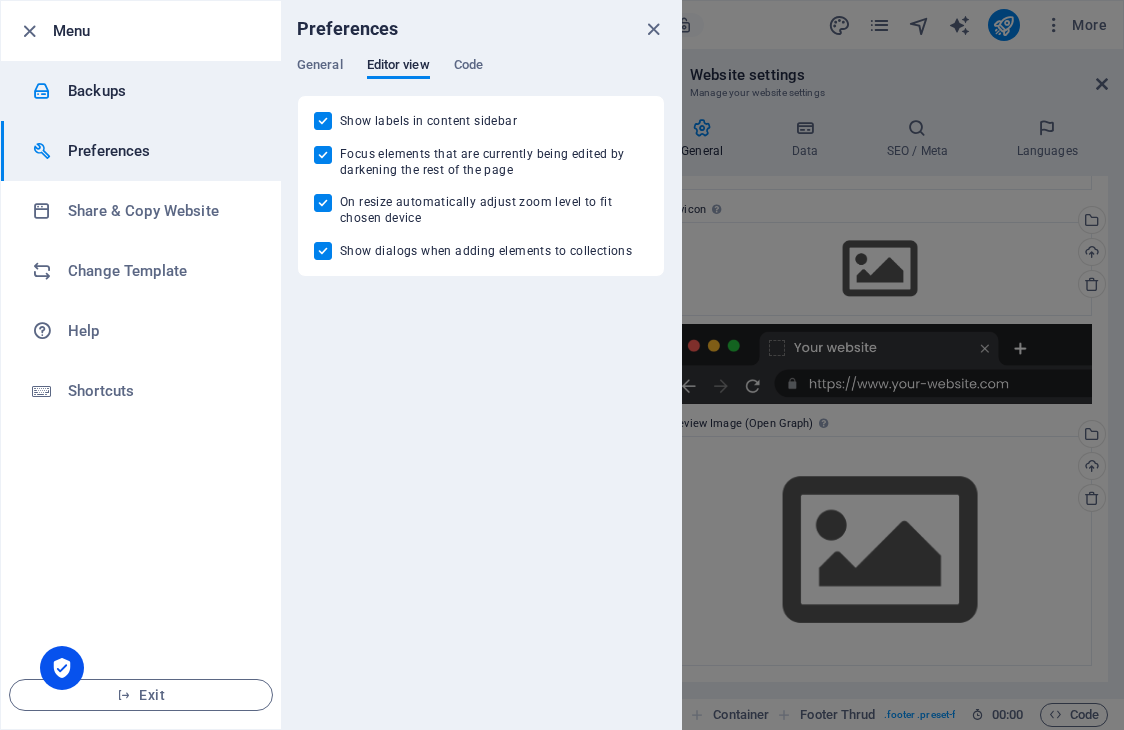 click on "Backups" at bounding box center (160, 91) 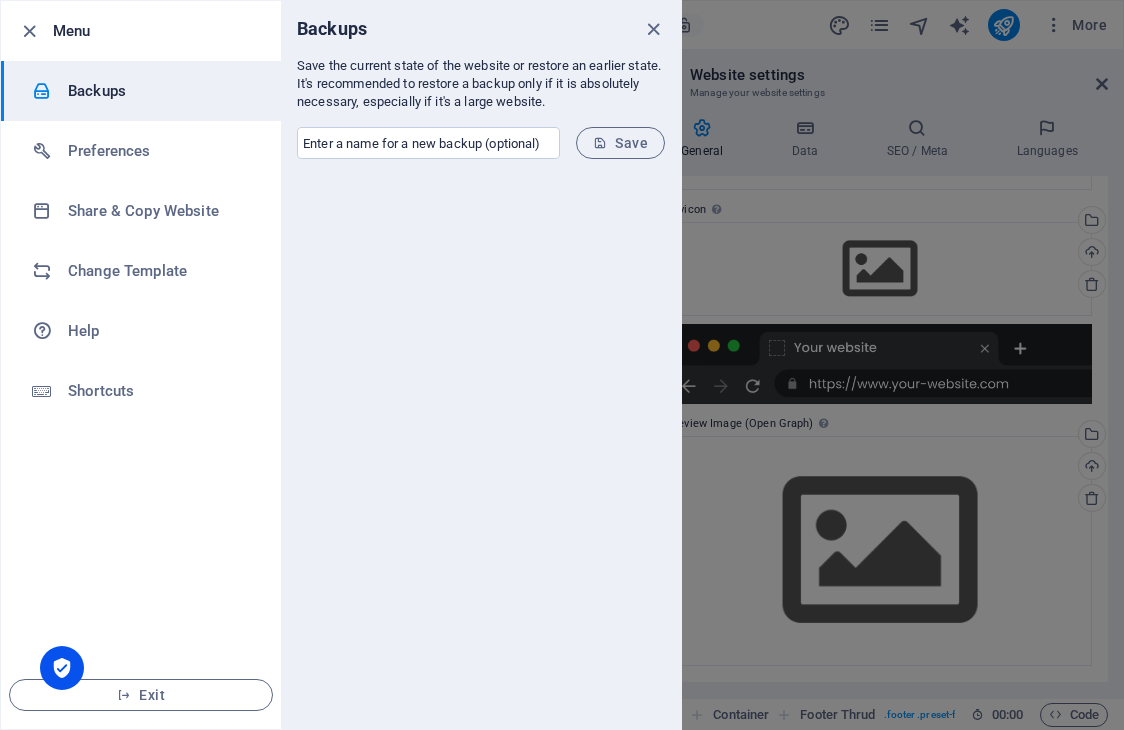 click at bounding box center [29, 31] 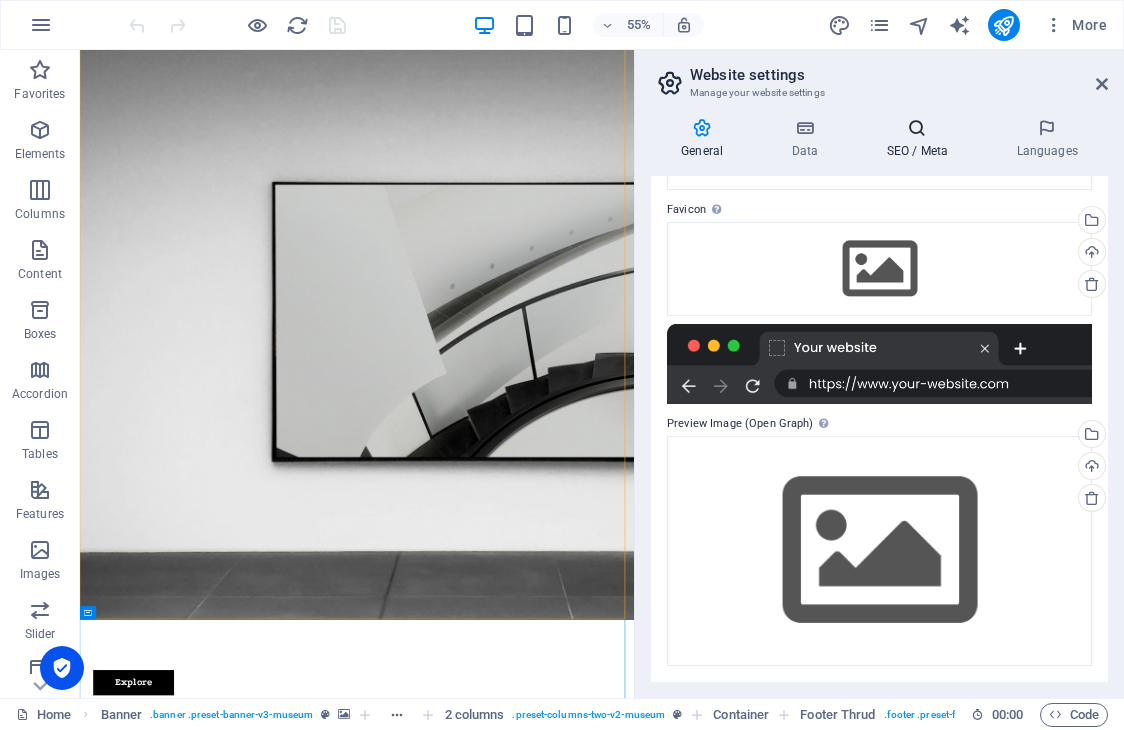 click on "SEO / Meta" at bounding box center (921, 139) 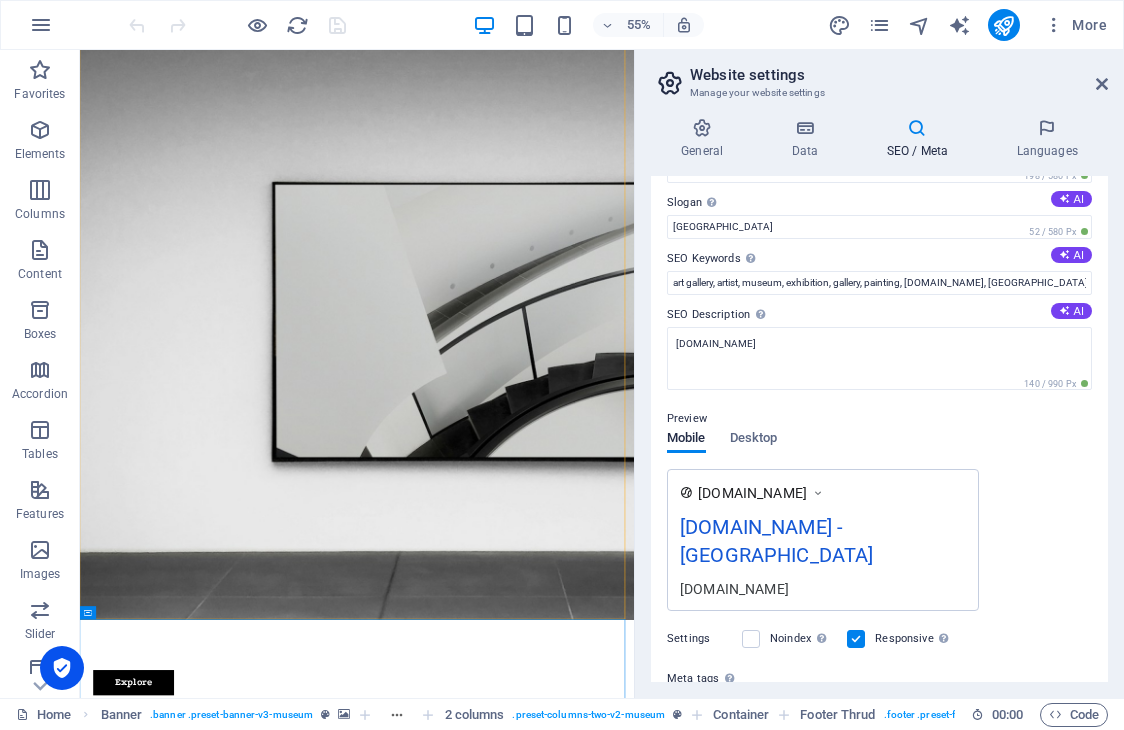 scroll, scrollTop: 0, scrollLeft: 0, axis: both 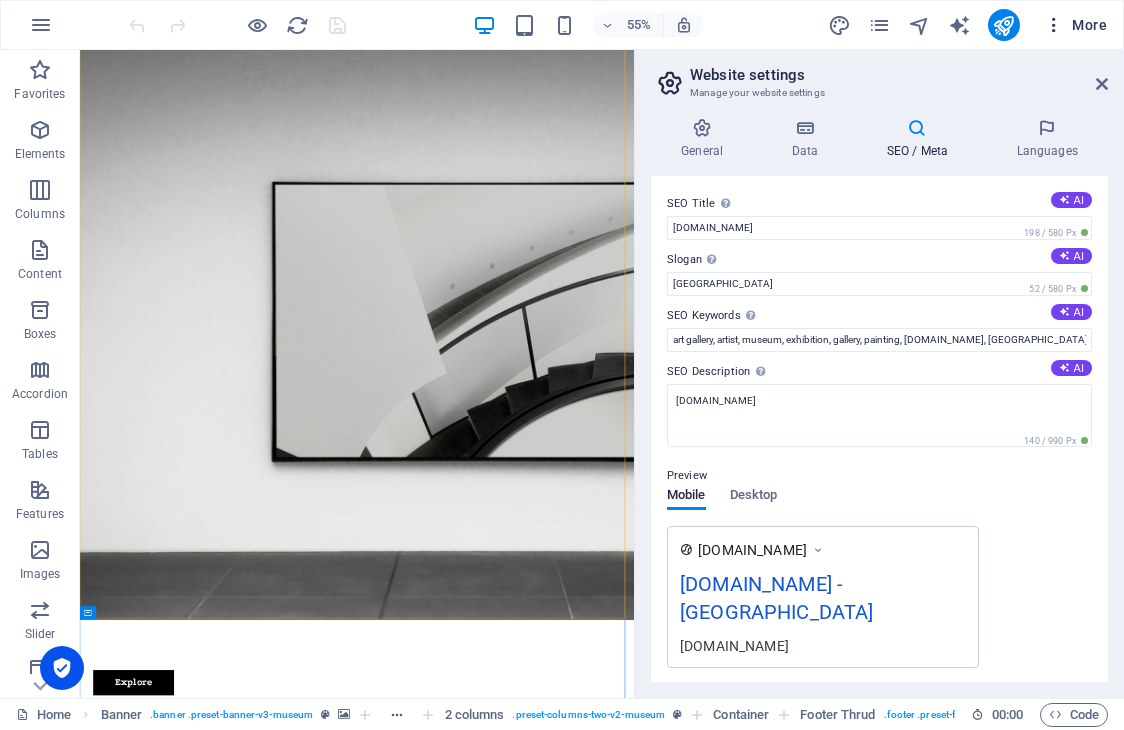 click at bounding box center (1054, 25) 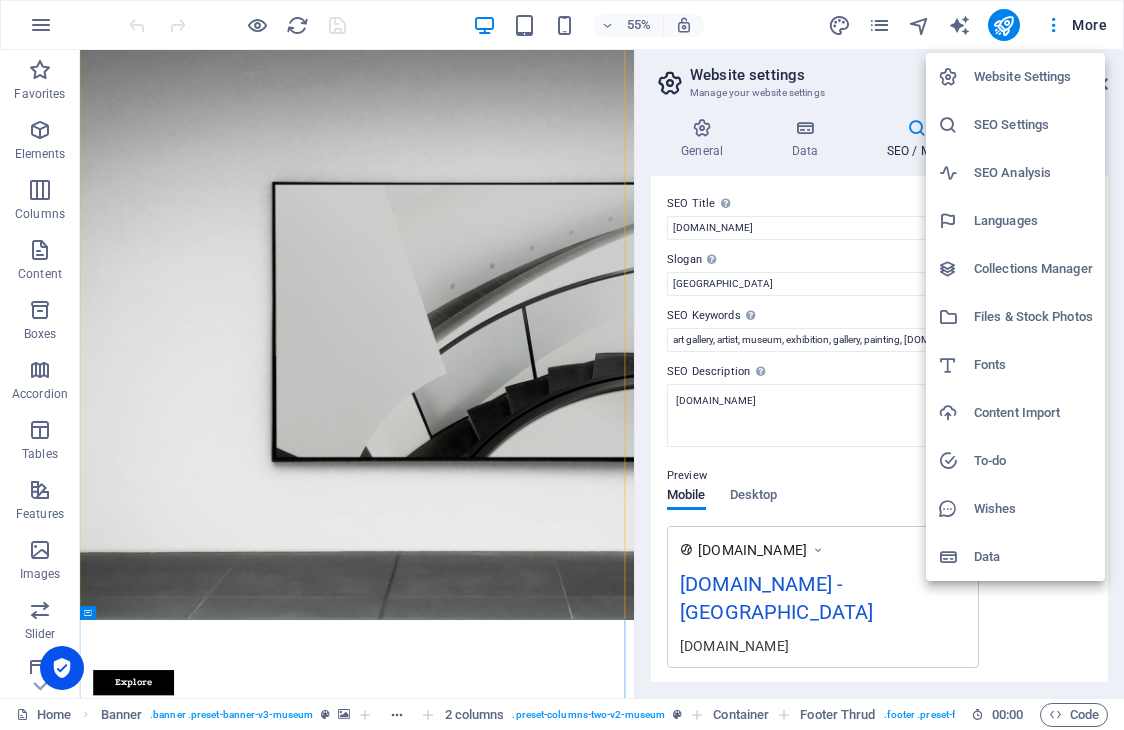 click on "Data" at bounding box center (1033, 557) 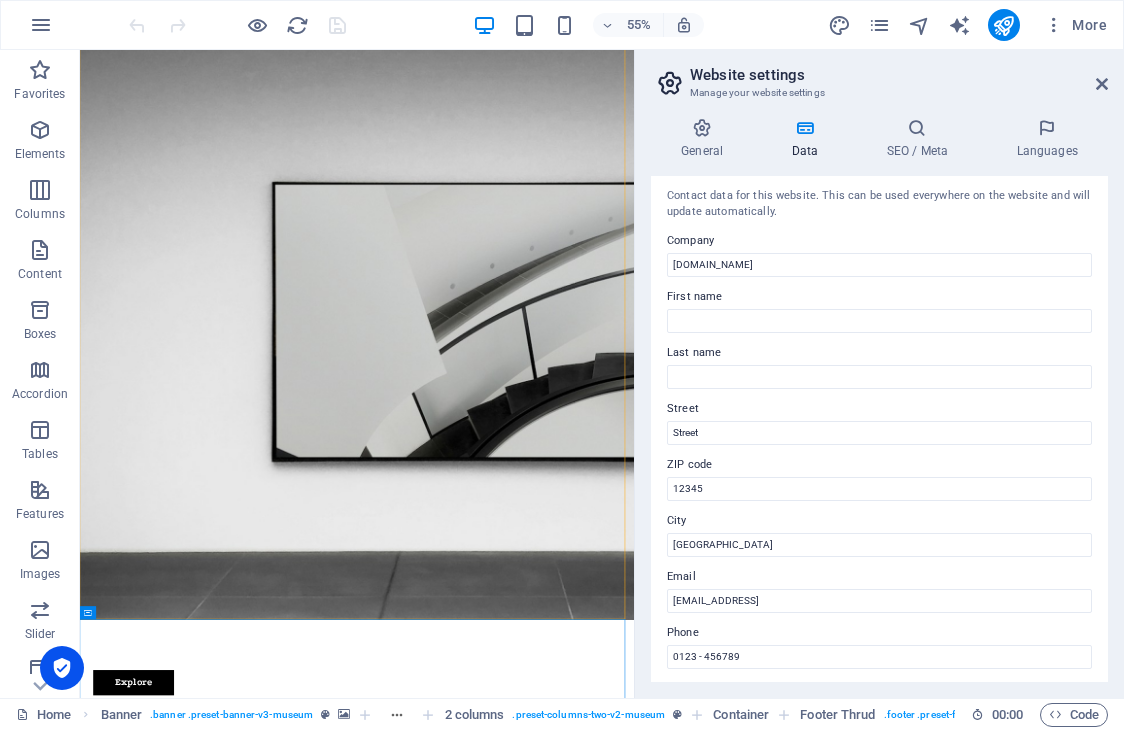 scroll, scrollTop: 0, scrollLeft: 0, axis: both 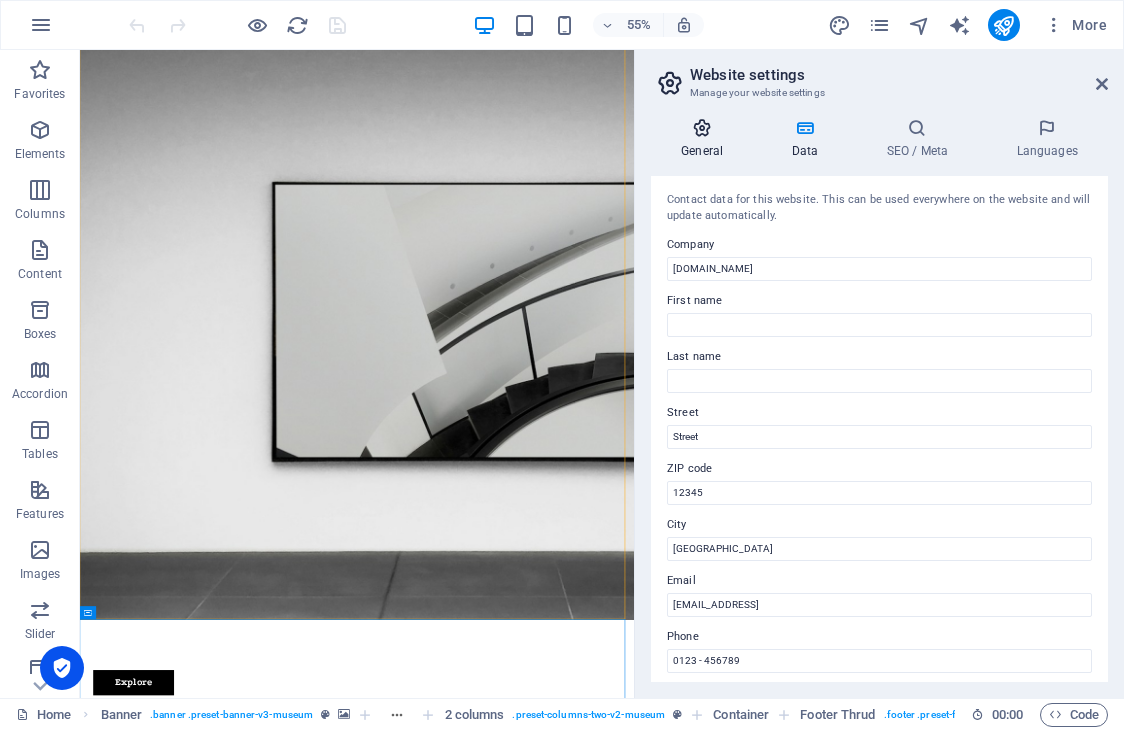 click at bounding box center (702, 128) 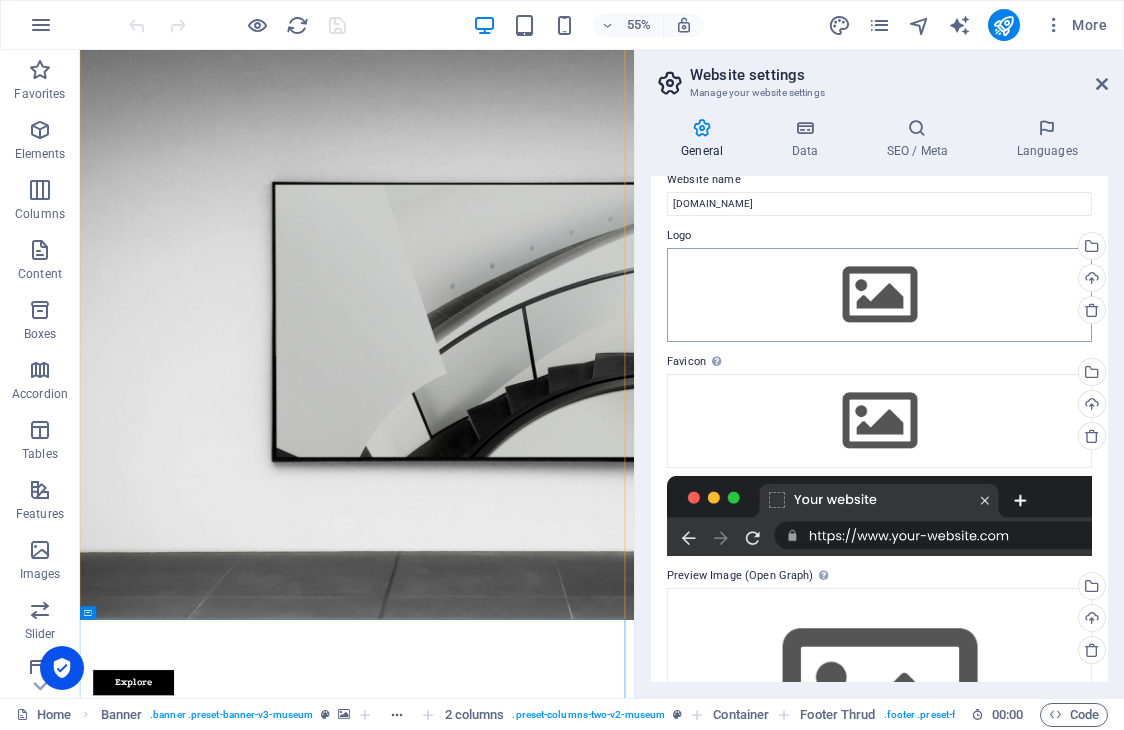 scroll, scrollTop: 0, scrollLeft: 0, axis: both 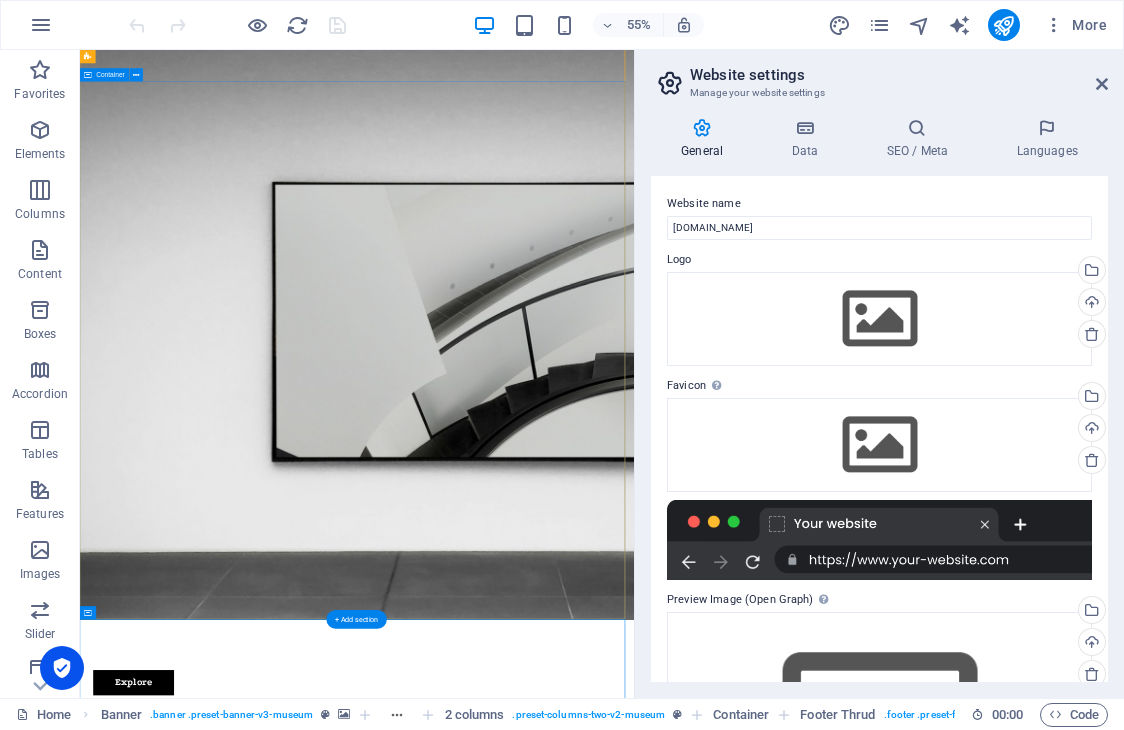 click on "The best art exhibitions Lorem ipsum dolor sit amet, consectetur adipiscing elit, sed do eiusmod tempor incididunt ut labore Lorem ipsum dolor sit amet, consectetur adipiscing elit, sed do eiusmod tempor incididunt ut labore Explore" at bounding box center [583, 1489] 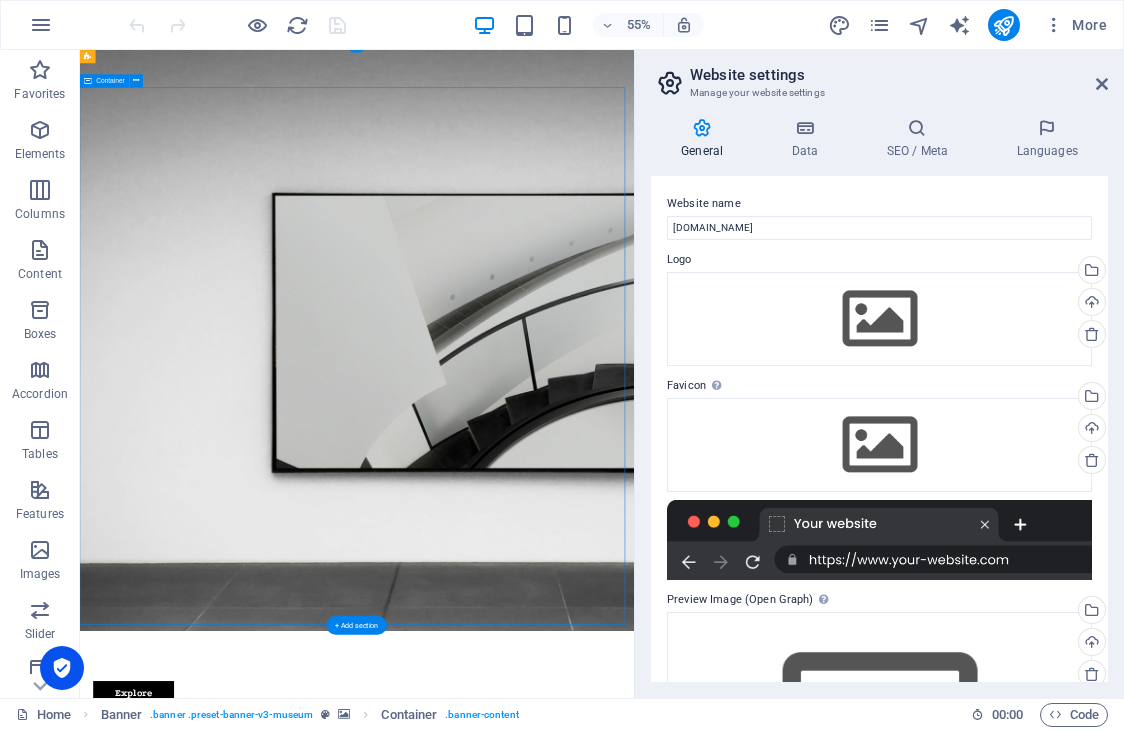 scroll, scrollTop: 0, scrollLeft: 0, axis: both 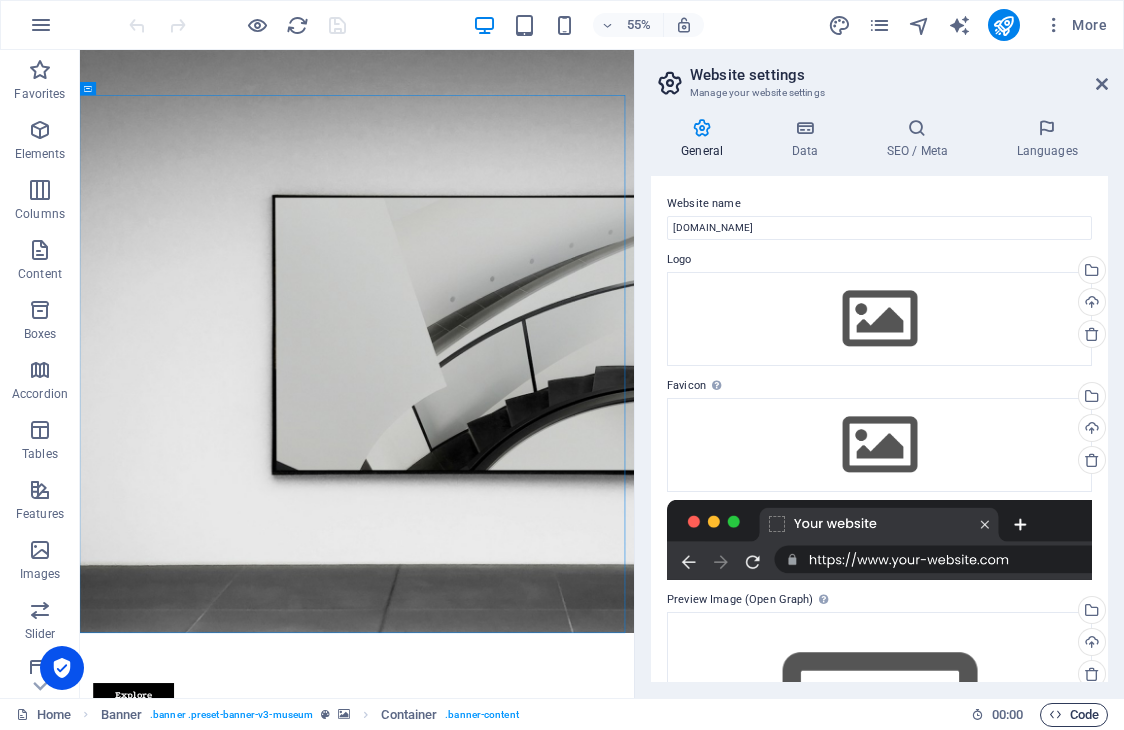click on "Code" at bounding box center (1074, 715) 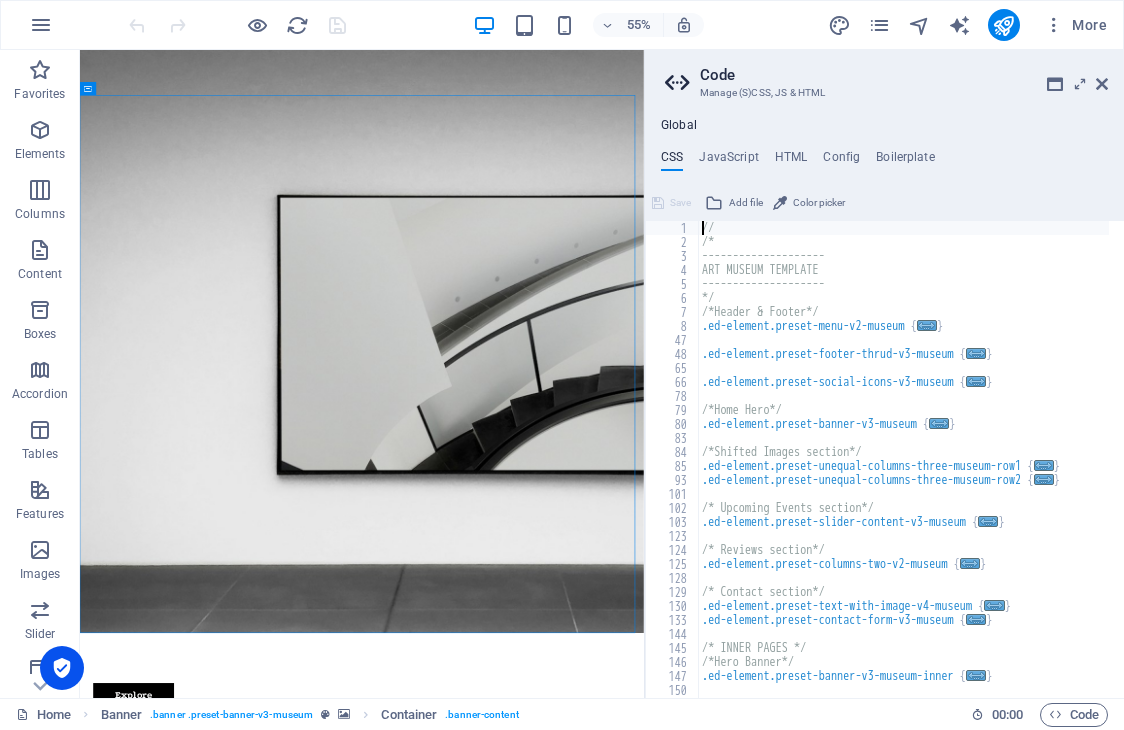 click on "//  /* -------------------- ART MUSEUM TEMPLATE -------------------- */ /*Header & Footer*/ .ed-element.preset-menu-v2-museum   { ... } .ed-element.preset-footer-thrud-v3-museum   { ... } .ed-element.preset-social-icons-v3-museum   { ... } /*Home Hero*/ .ed-element.preset-banner-v3-museum   { ... } /*Shifted Images section*/ .ed-element.preset-unequal-columns-three-museum-row1   { ... } .ed-element.preset-unequal-columns-three-museum-row2   { ... } /* Upcoming Events section*/ .ed-element.preset-slider-content-v3-museum   { ... } /* Reviews section*/ .ed-element.preset-columns-two-v2-museum   { ... } /* Contact section*/ .ed-element.preset-text-with-image-v4-museum   { ... } .ed-element.preset-contact-form-v3-museum   { ... } /* INNER PAGES */ /*Hero Banner*/ .ed-element.preset-banner-v3-museum-inner   { ... } /*About Us page*/ .ed-element.preset-counter-v2-museum   { ... }" at bounding box center [903, 473] 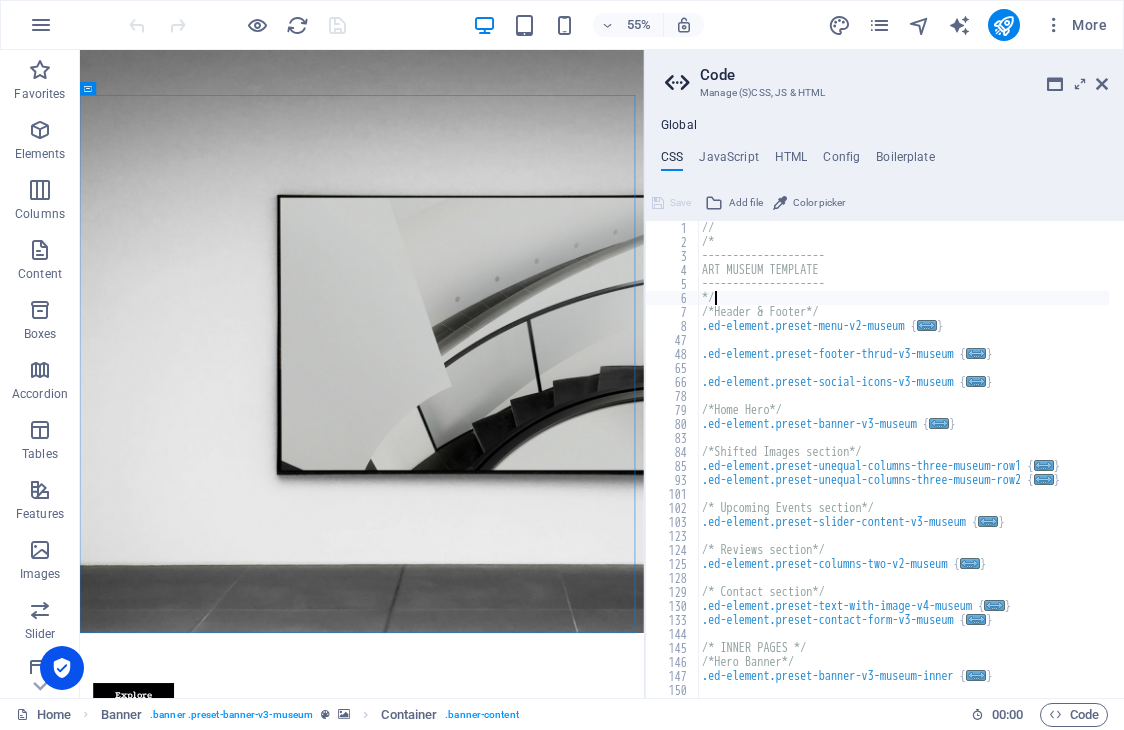 type on ");
}" 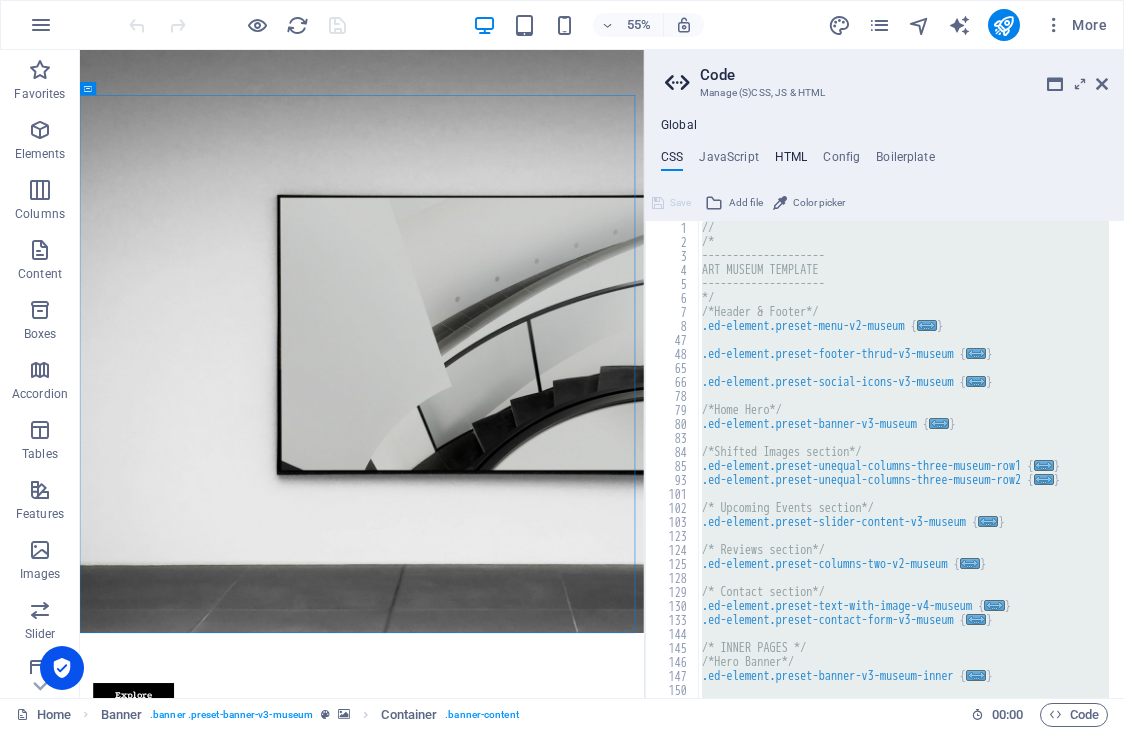 click on "HTML" at bounding box center [791, 161] 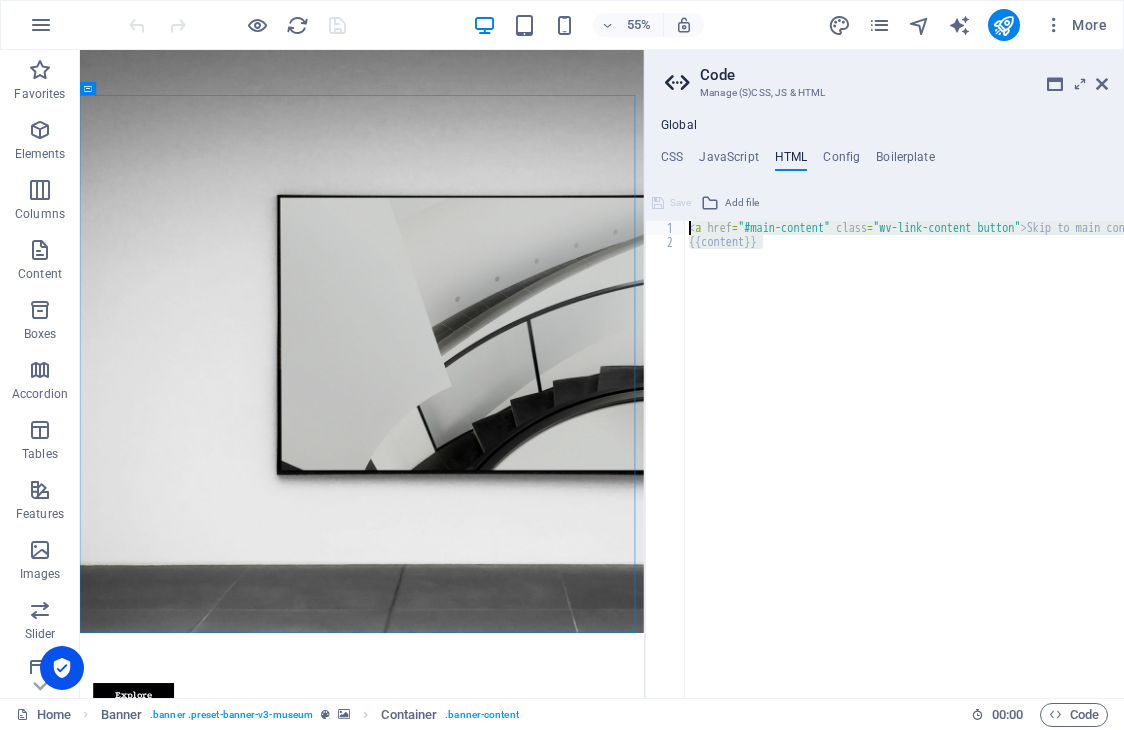 drag, startPoint x: 825, startPoint y: 256, endPoint x: 659, endPoint y: 225, distance: 168.86977 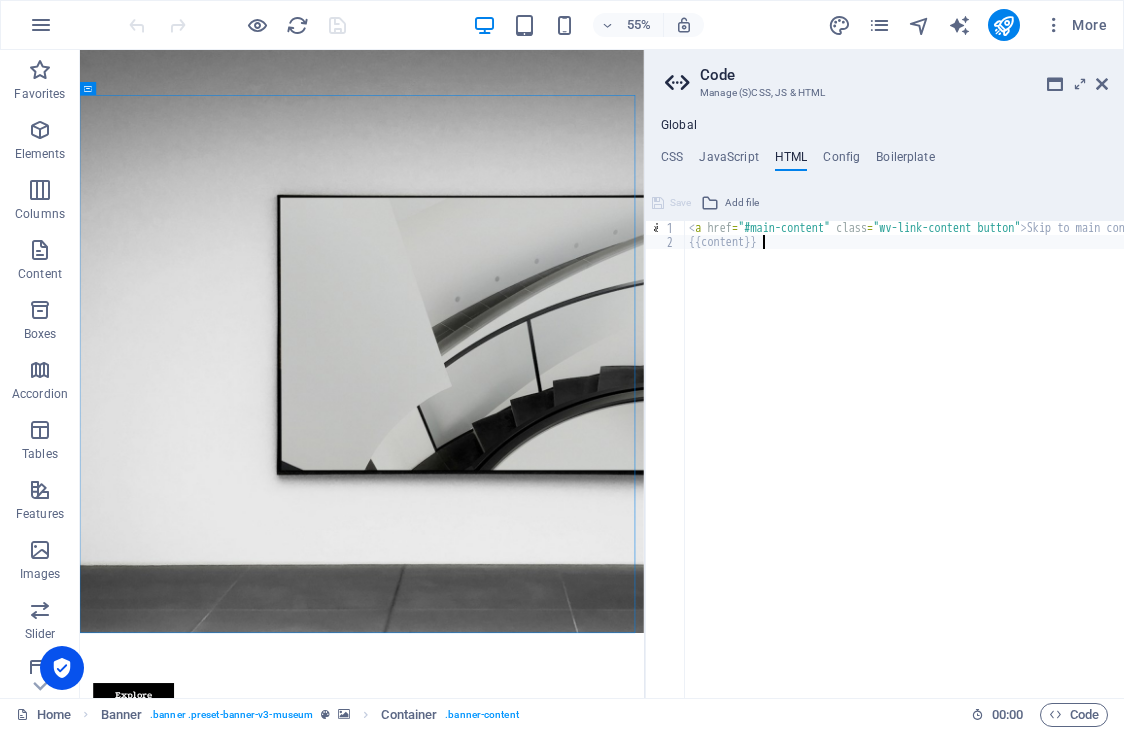 click on "< a   href = "#main-content"   class = "wv-link-content button" > Skip to main content </ a > {{content}}" at bounding box center (955, 466) 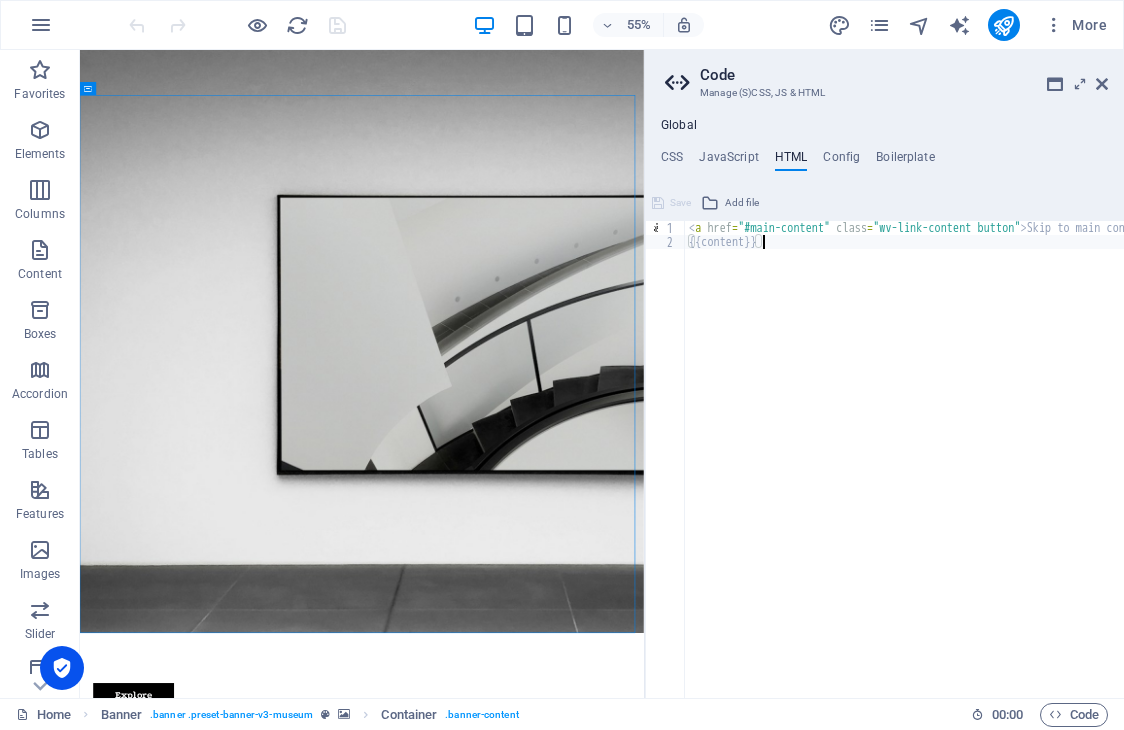 type on "<a href="#main-content" class="wv-link-content button">Skip to main content</a>
{{content}}" 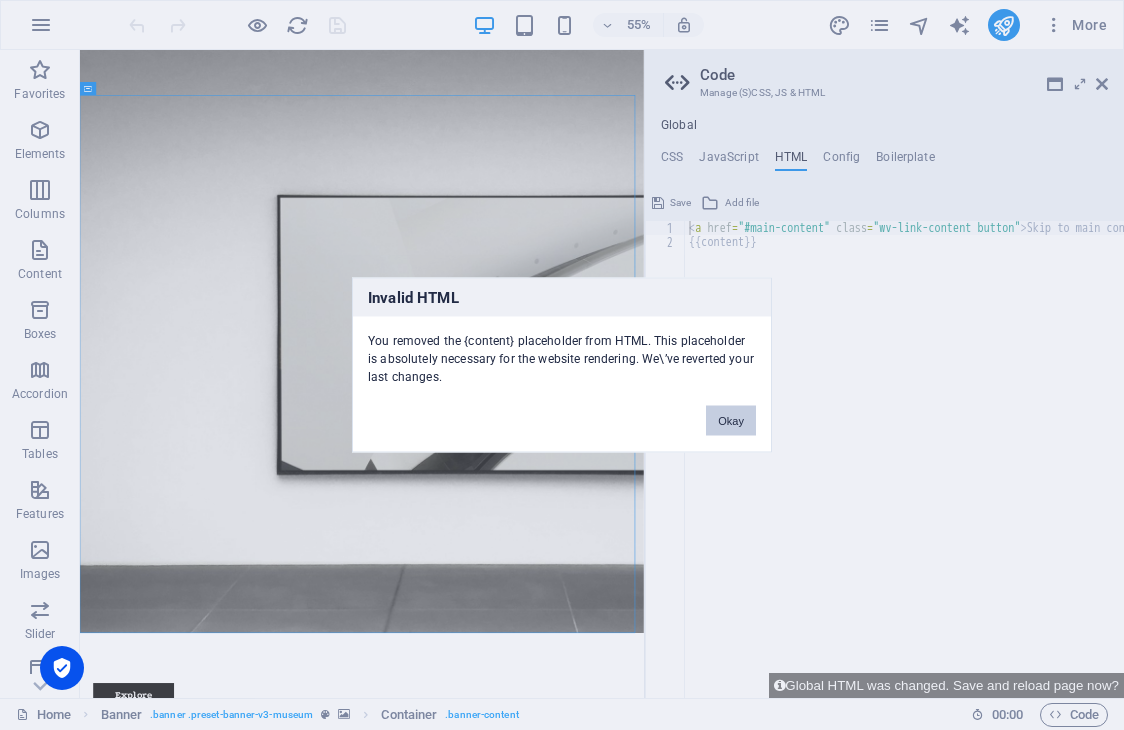 click on "Okay" at bounding box center [731, 421] 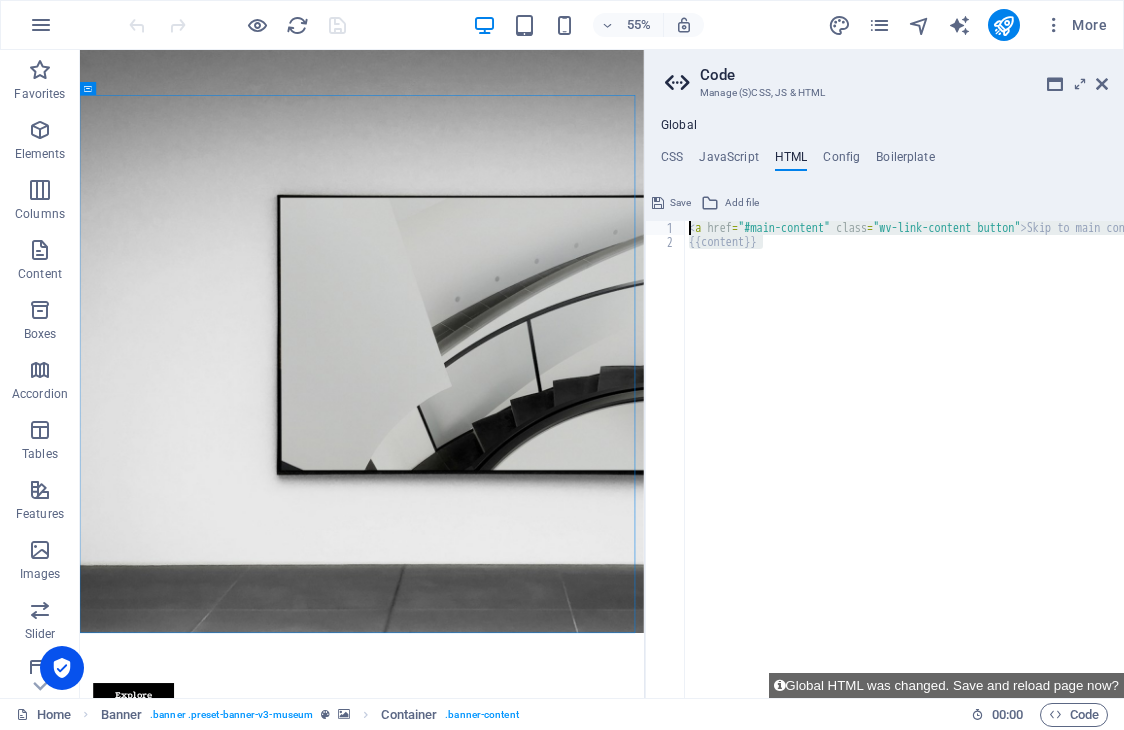 drag, startPoint x: 816, startPoint y: 242, endPoint x: 687, endPoint y: 226, distance: 129.98846 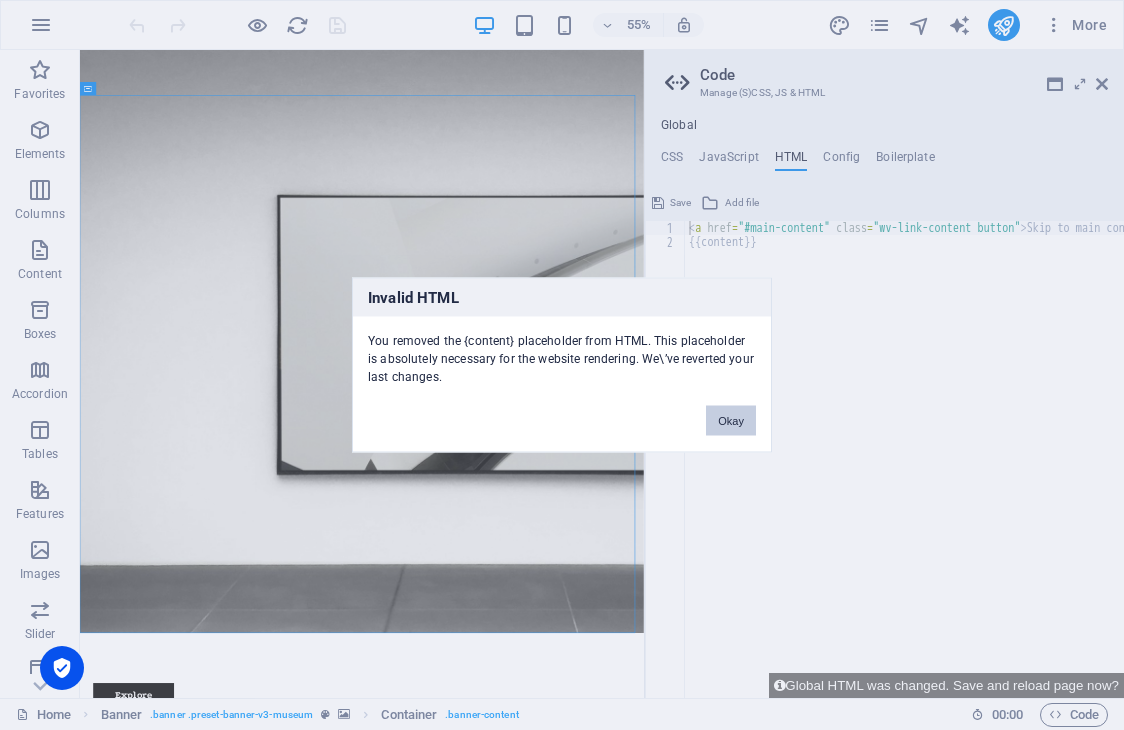 click on "Okay" at bounding box center (731, 421) 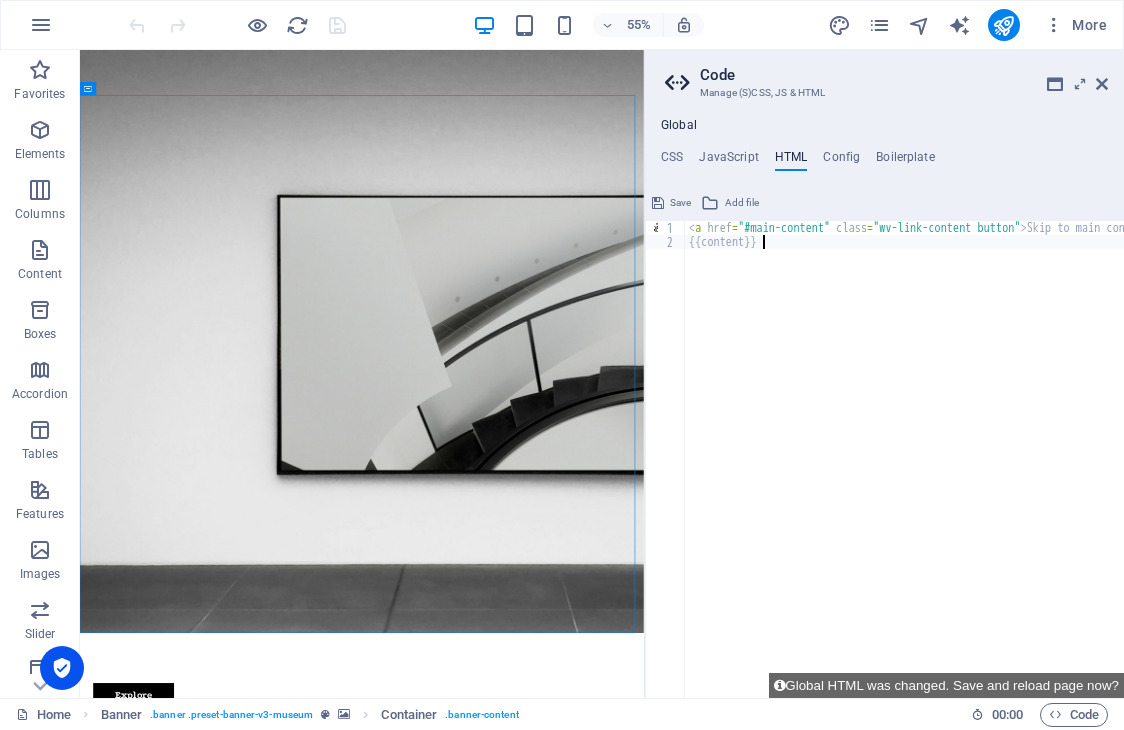 click on "< a   href = "#main-content"   class = "wv-link-content button" > Skip to main content </ a > {{content}}" at bounding box center [955, 473] 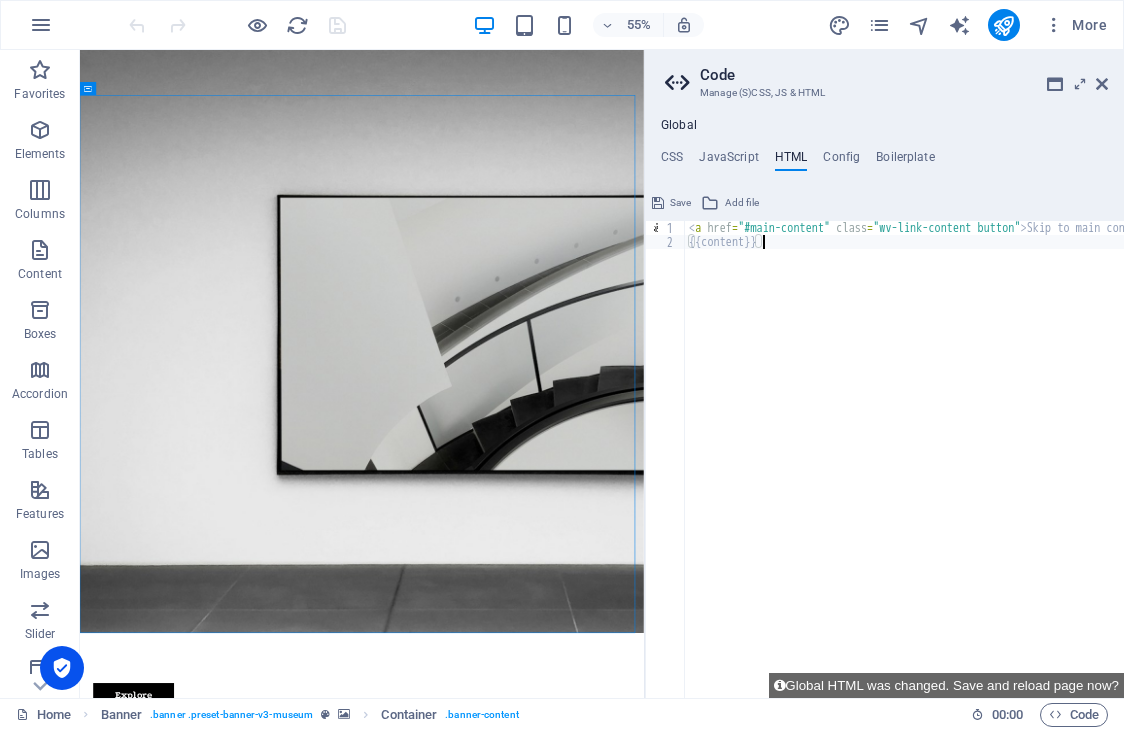 paste on "<a href="#main-content" class="wv-link-content button">Skip to main content</a>" 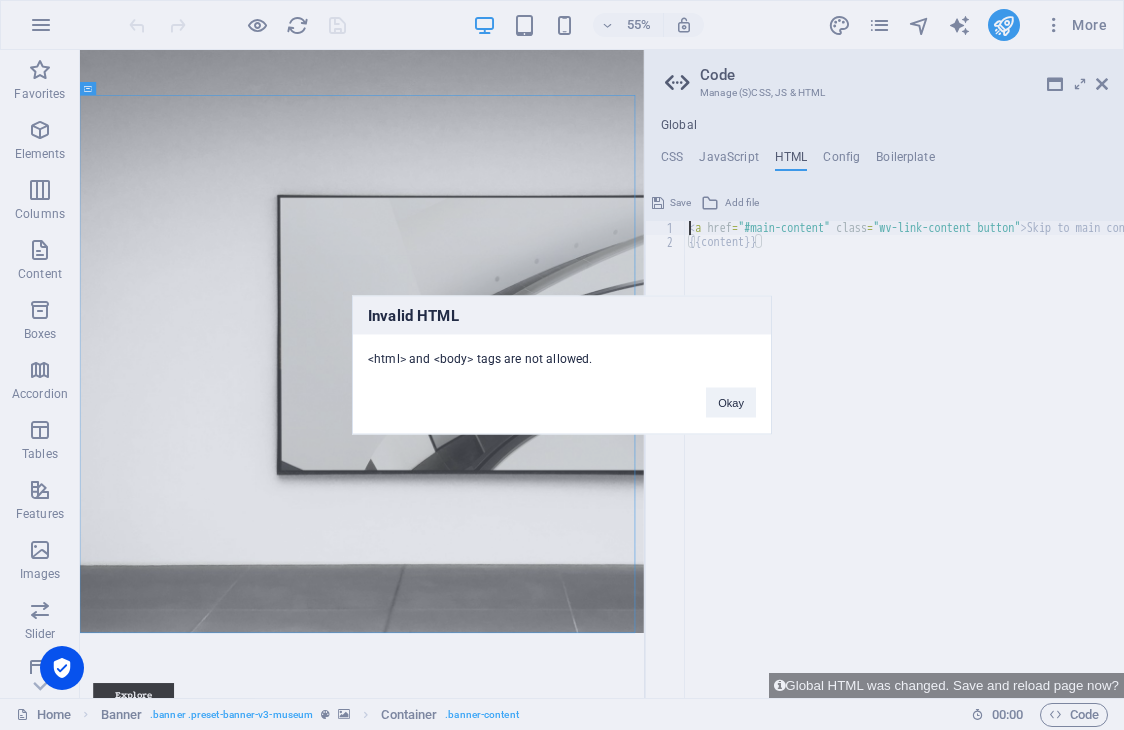 type on "<a href="#main-content" class="wv-link-content button">Skip to main content</a>" 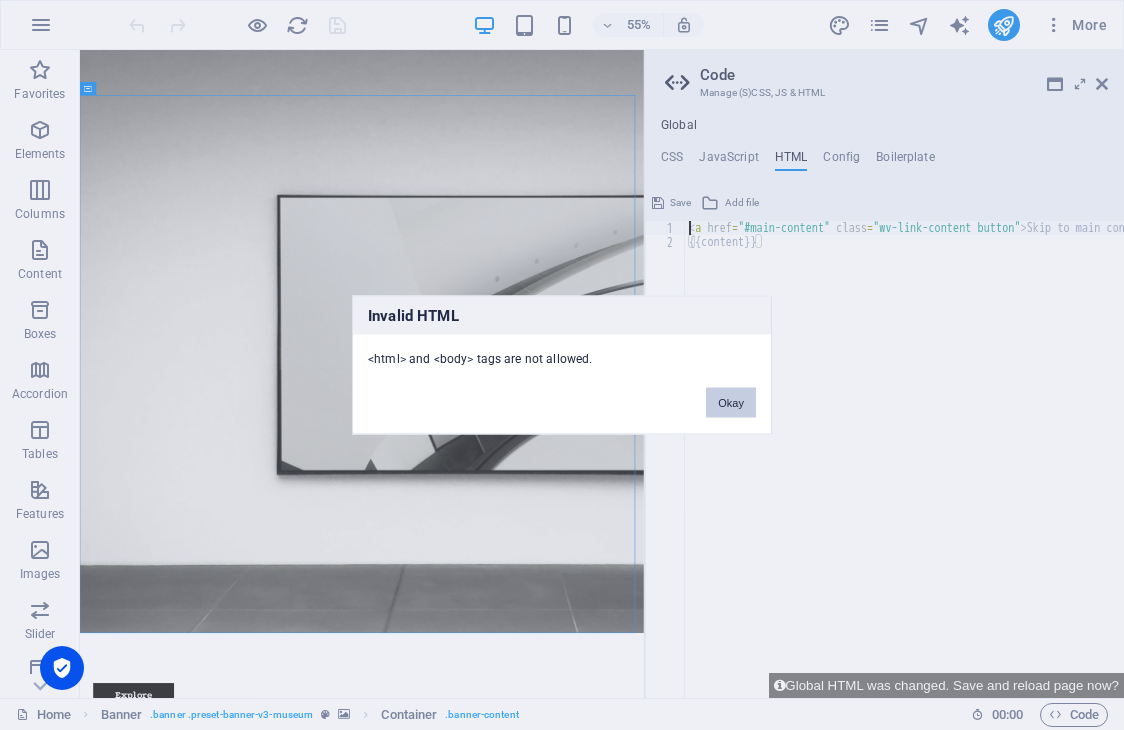 type 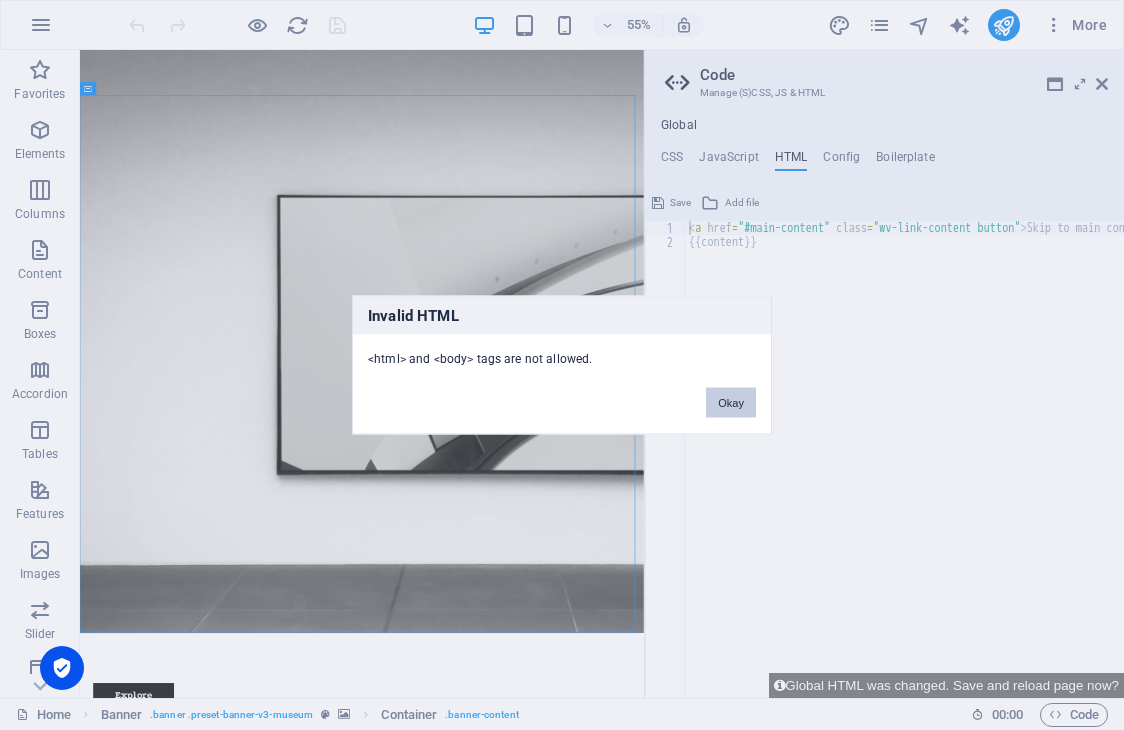 click on "Okay" at bounding box center [731, 403] 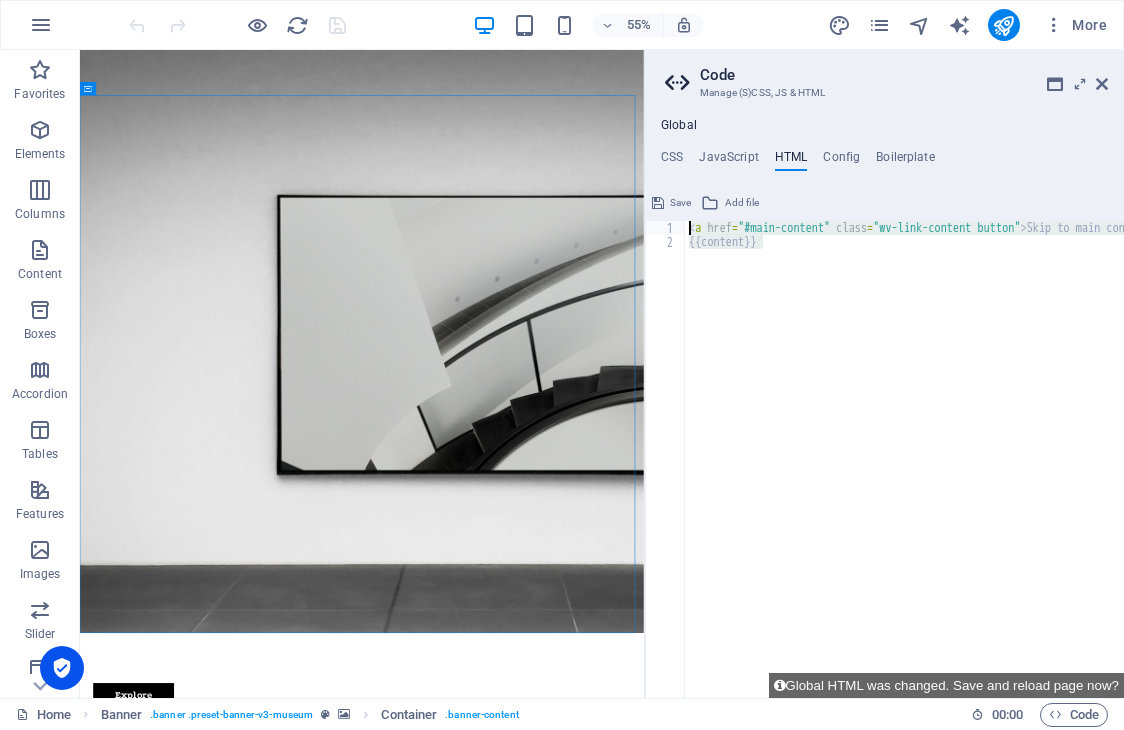 drag, startPoint x: 772, startPoint y: 246, endPoint x: 691, endPoint y: 227, distance: 83.198555 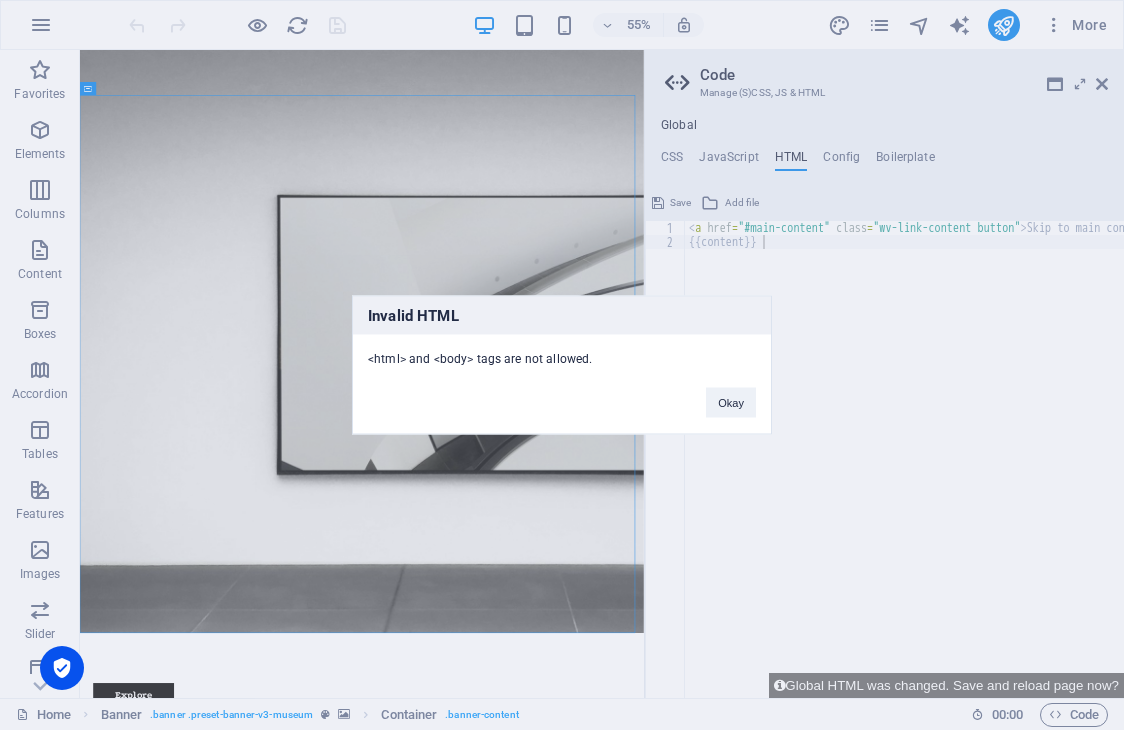 type 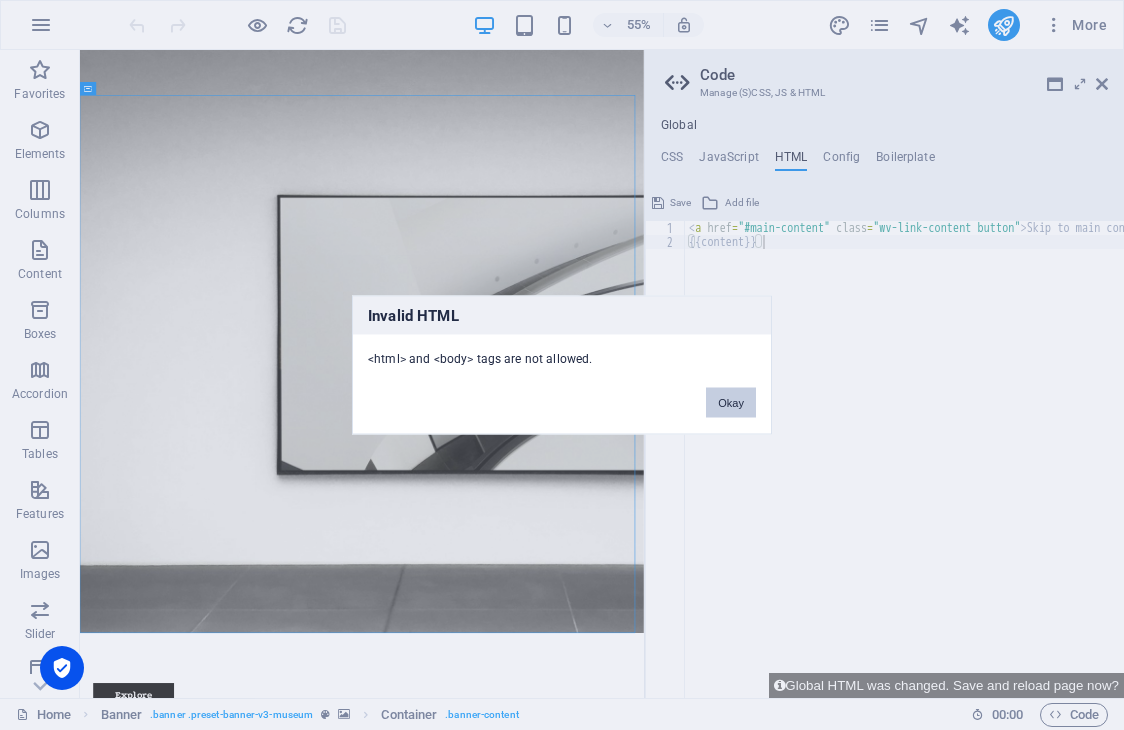 click on "Okay" at bounding box center (731, 403) 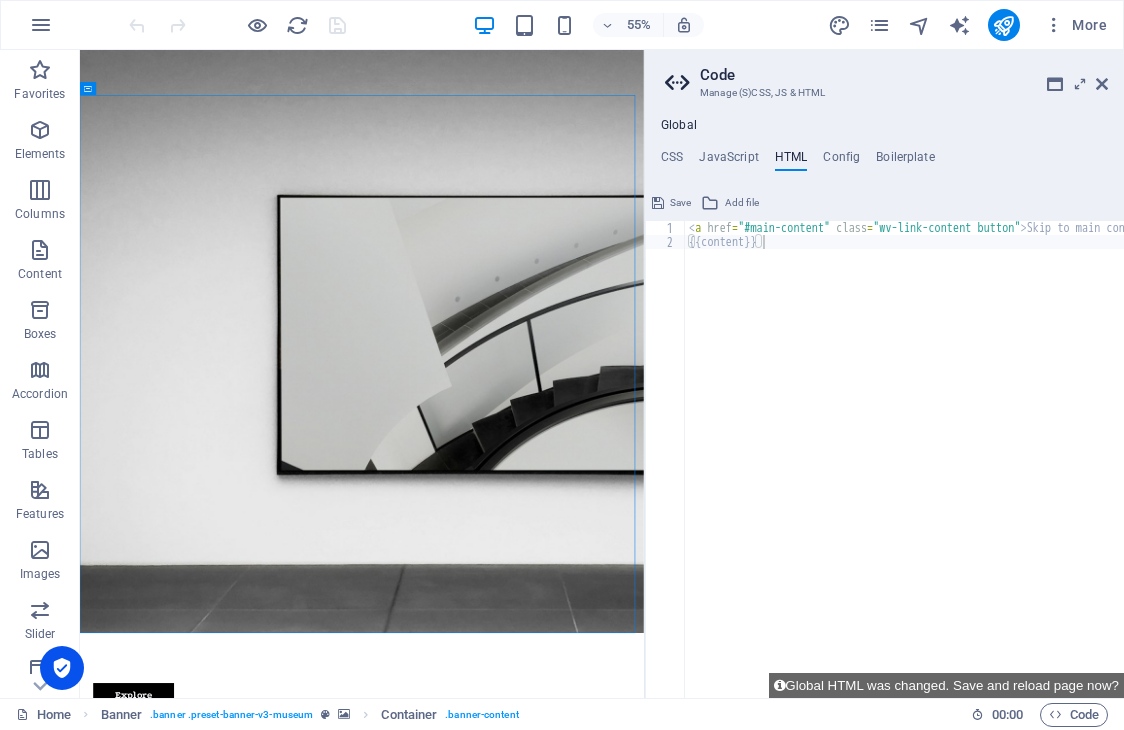 click on "< a   href = "#main-content"   class = "wv-link-content button" > Skip to main content </ a > {{content}}" at bounding box center (955, 466) 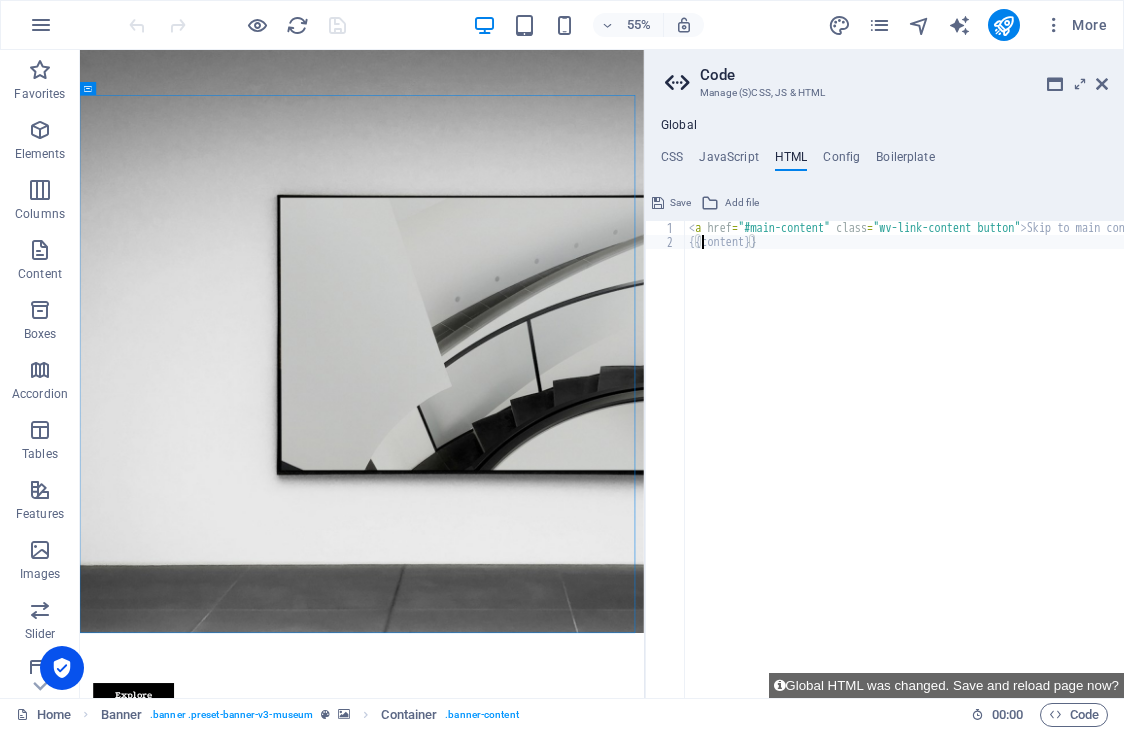 click on "< a   href = "#main-content"   class = "wv-link-content button" > Skip to main content </ a > {{content}}" at bounding box center (955, 466) 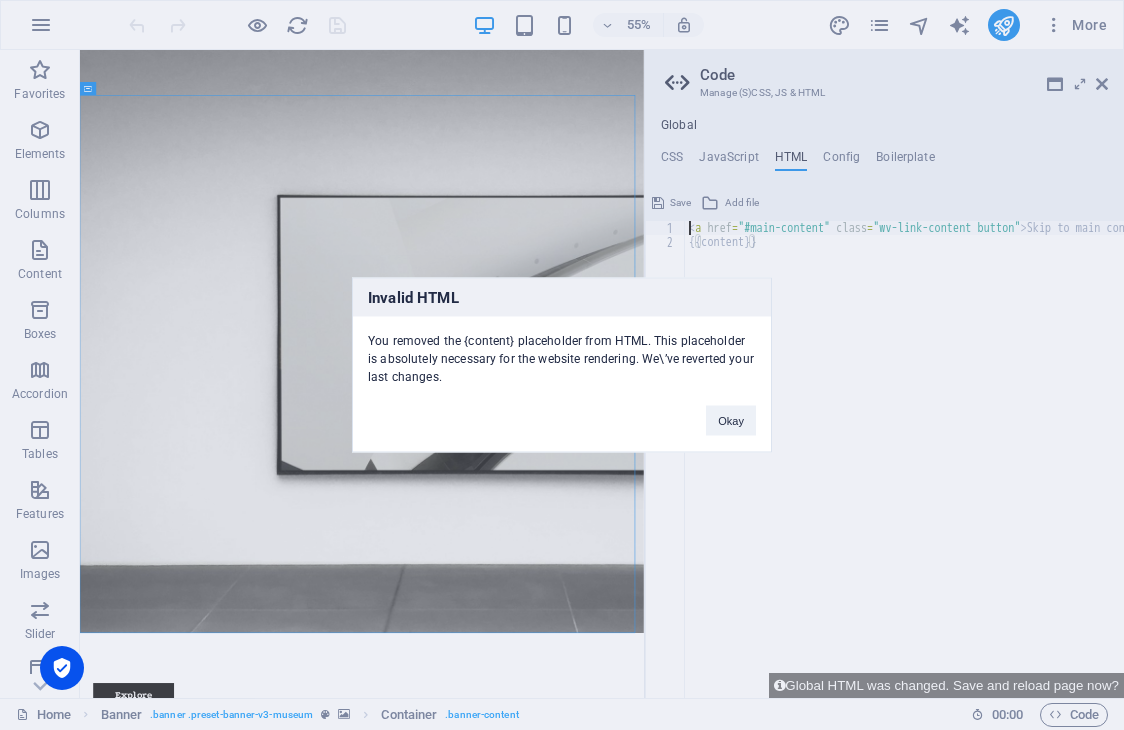 type on "<a href="#main-content" class="wv-link-content button">Skip to main content</a>" 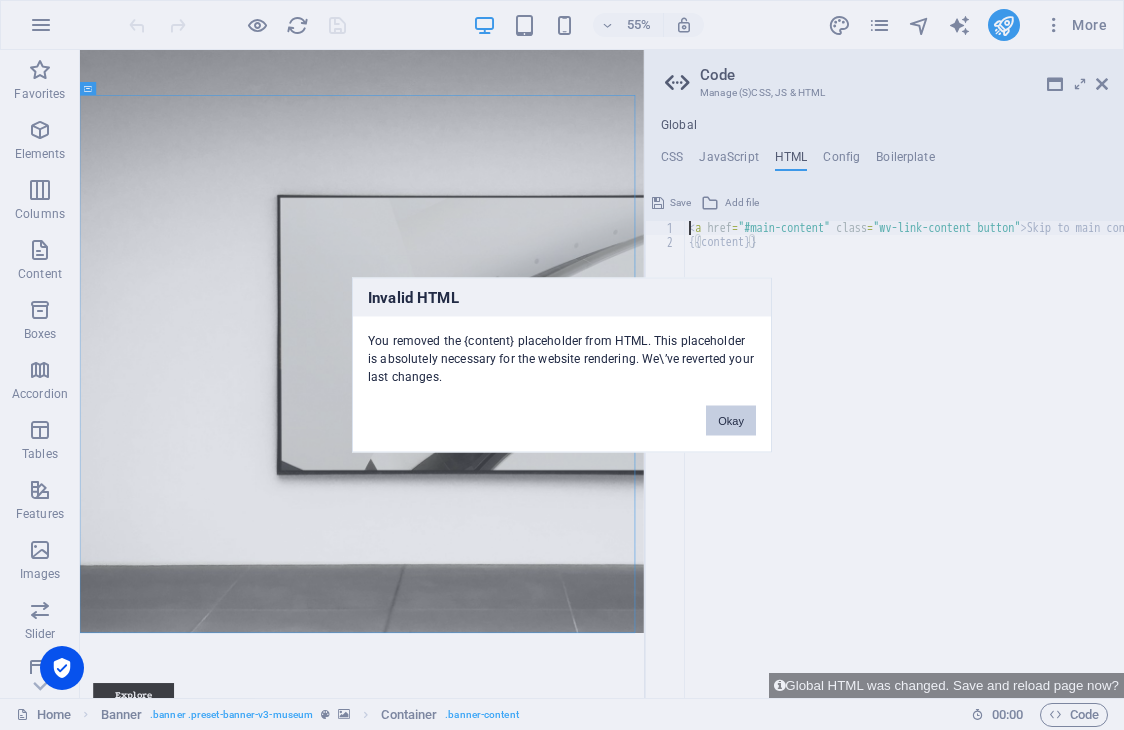 type 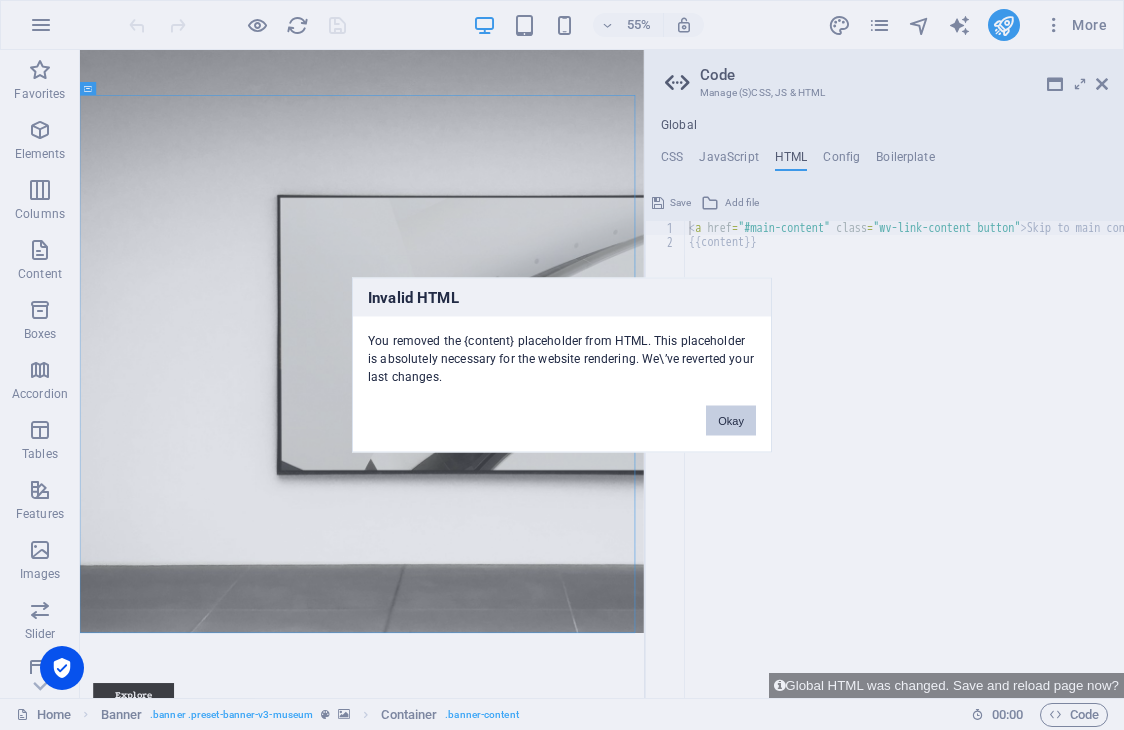 click on "Okay" at bounding box center (731, 421) 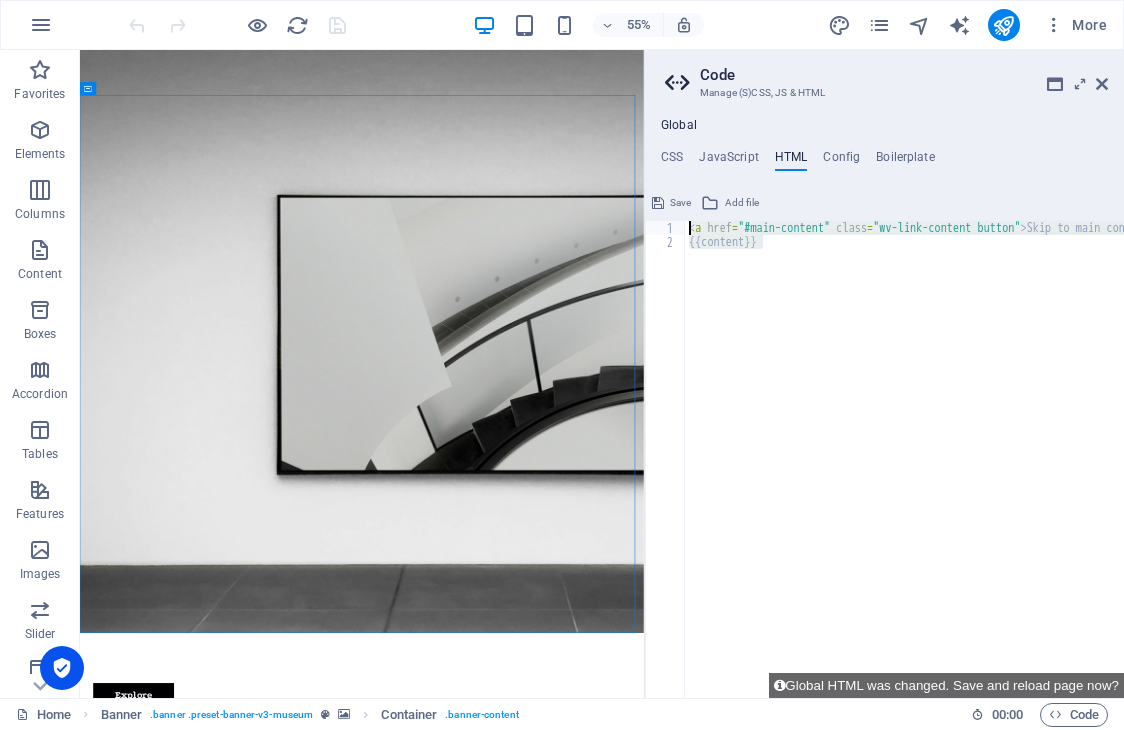 drag, startPoint x: 799, startPoint y: 252, endPoint x: 694, endPoint y: 202, distance: 116.297035 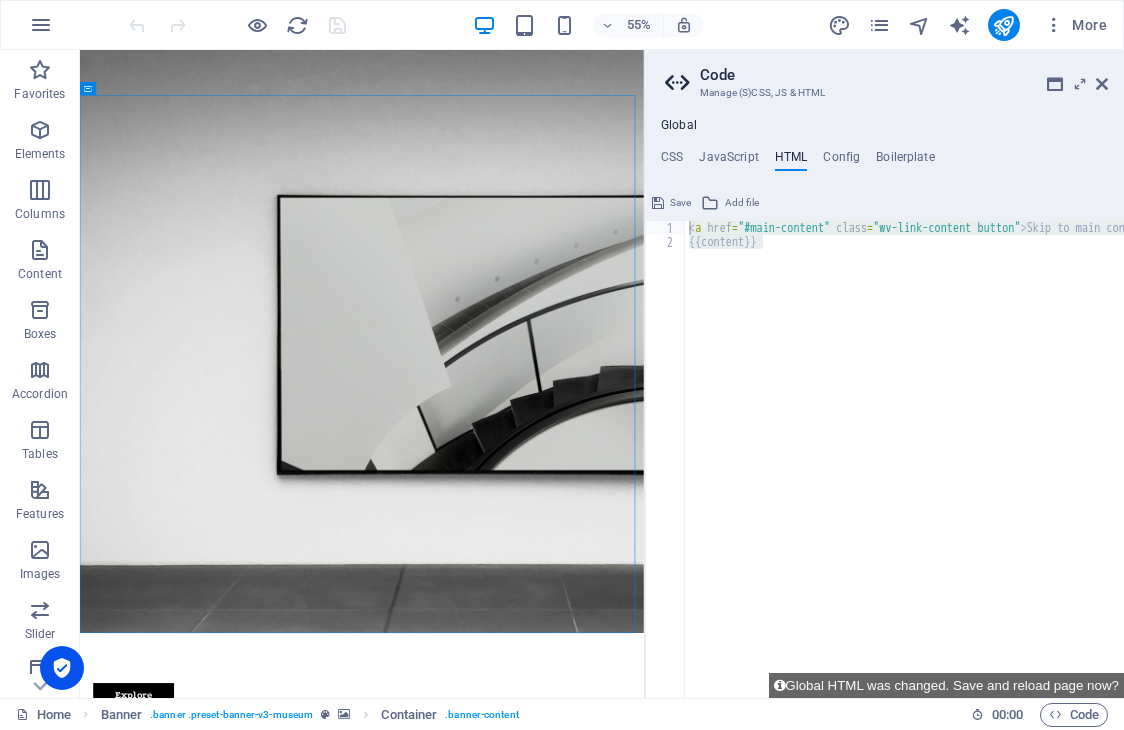 click on "Code" at bounding box center [904, 75] 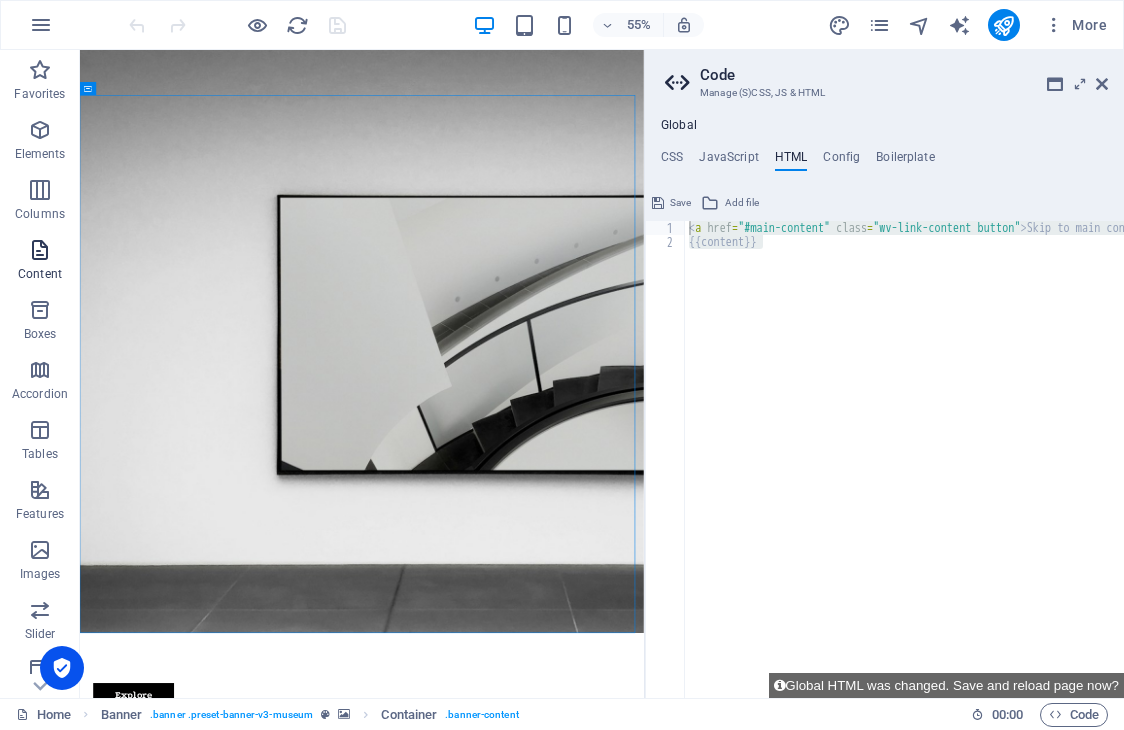 click on "Content" at bounding box center (40, 274) 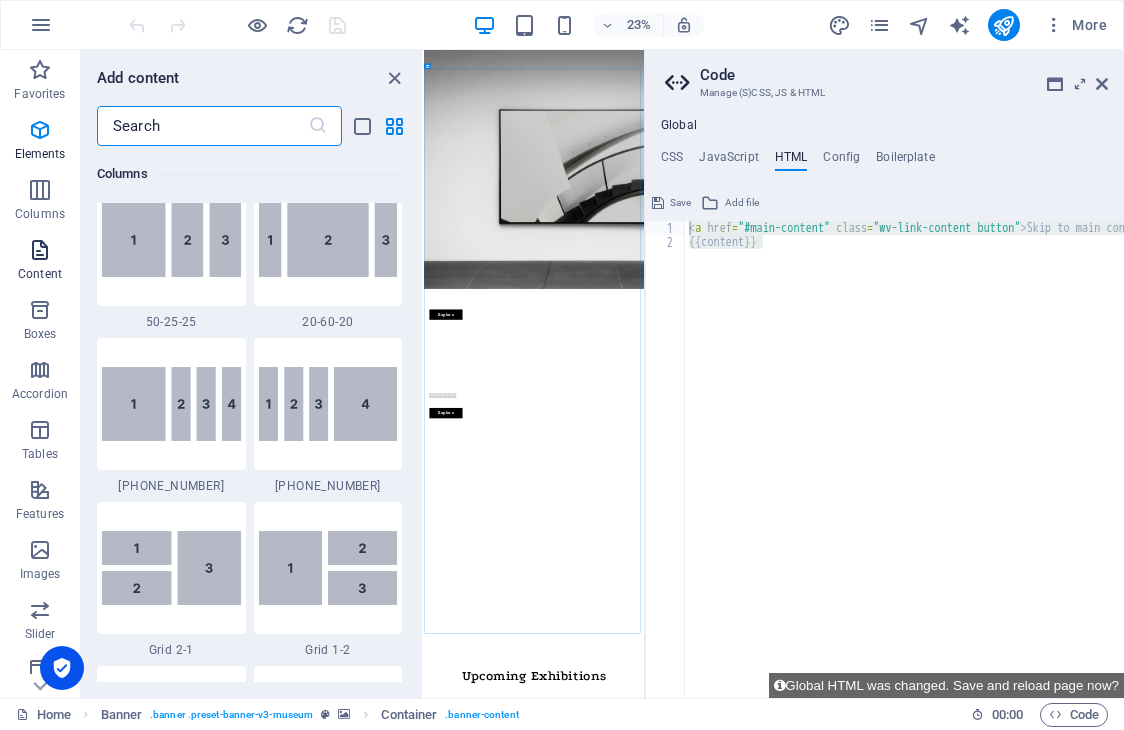 scroll, scrollTop: 3499, scrollLeft: 0, axis: vertical 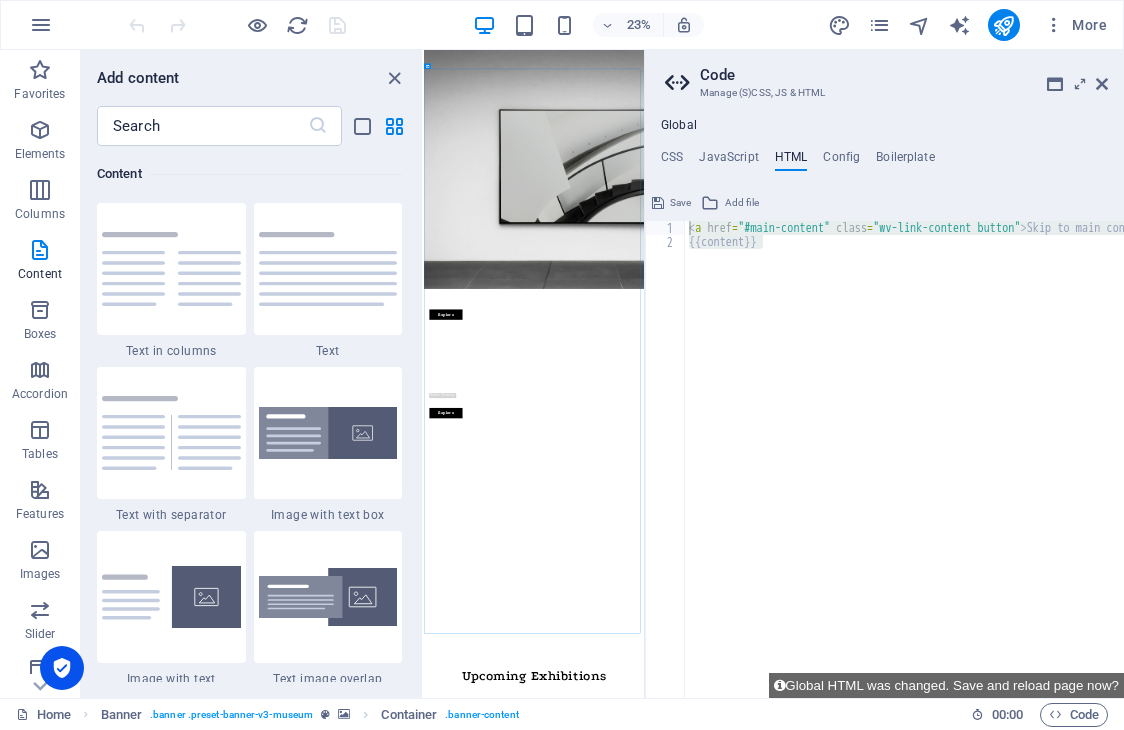 drag, startPoint x: 393, startPoint y: 203, endPoint x: 374, endPoint y: 215, distance: 22.472204 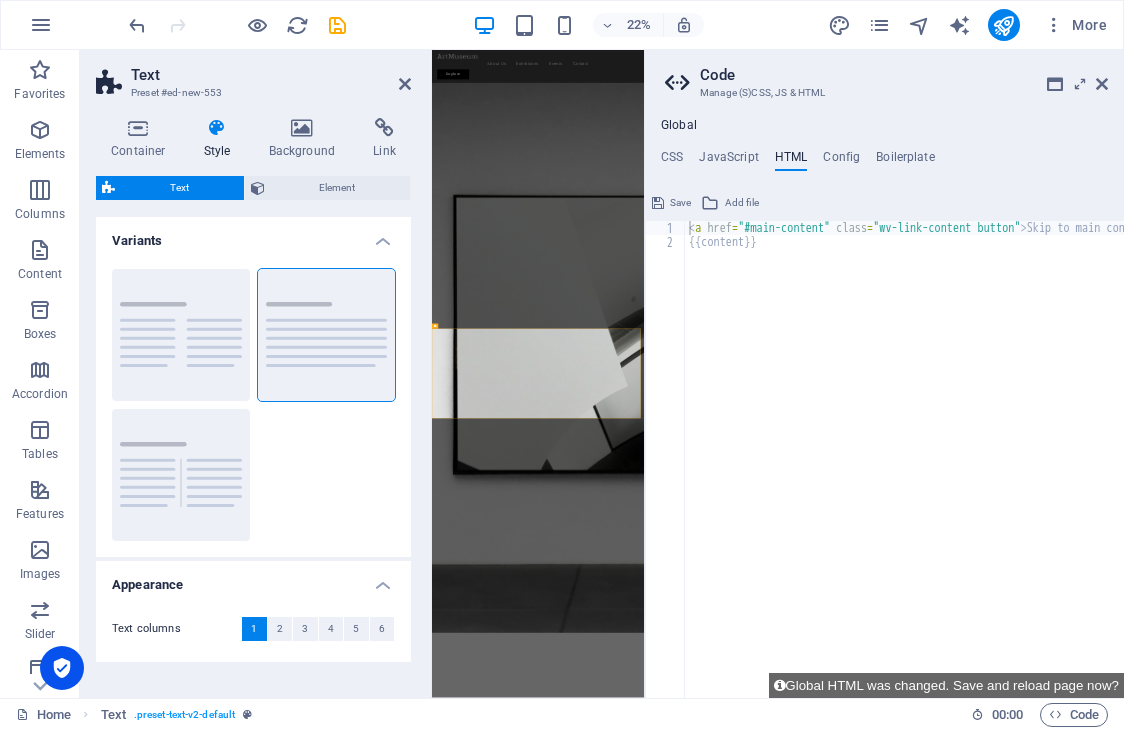 scroll, scrollTop: 1398, scrollLeft: 0, axis: vertical 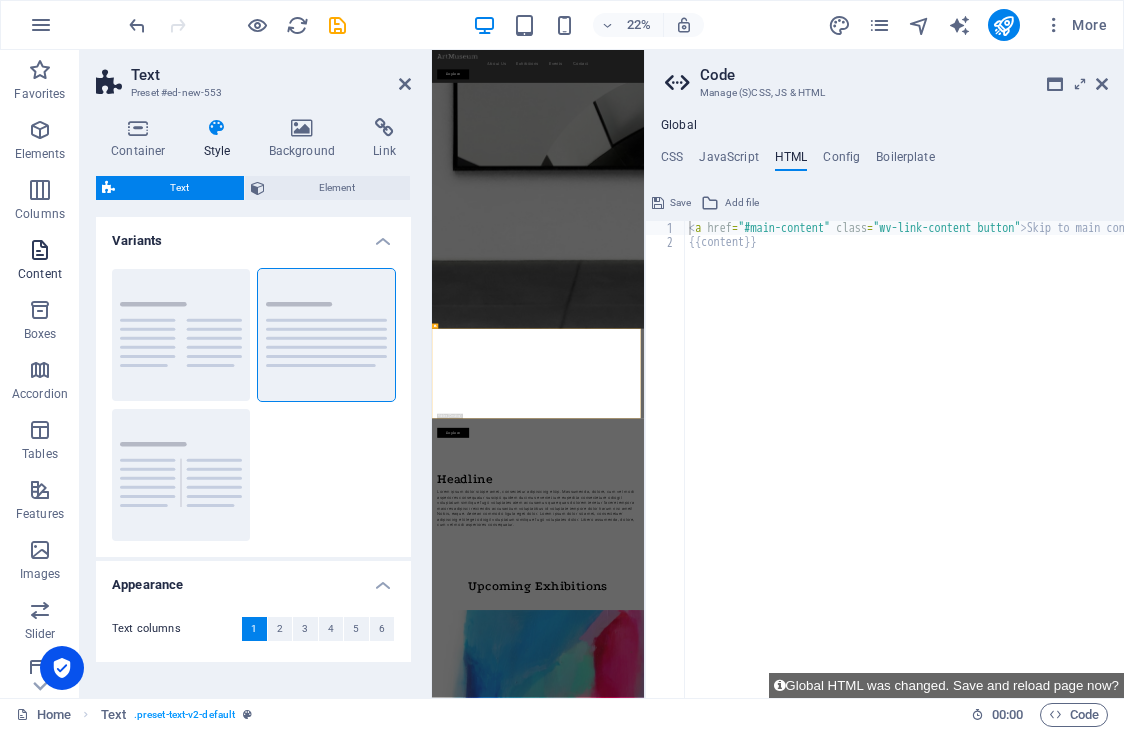 click on "Content" at bounding box center [40, 262] 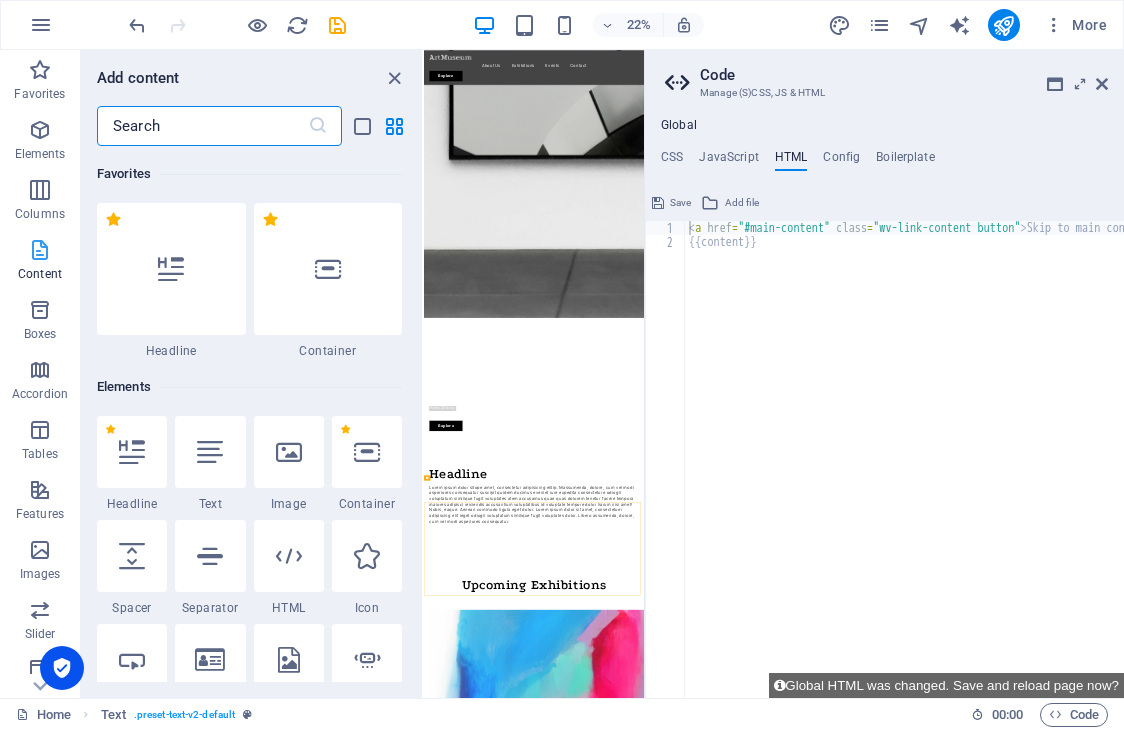 scroll, scrollTop: 676, scrollLeft: 0, axis: vertical 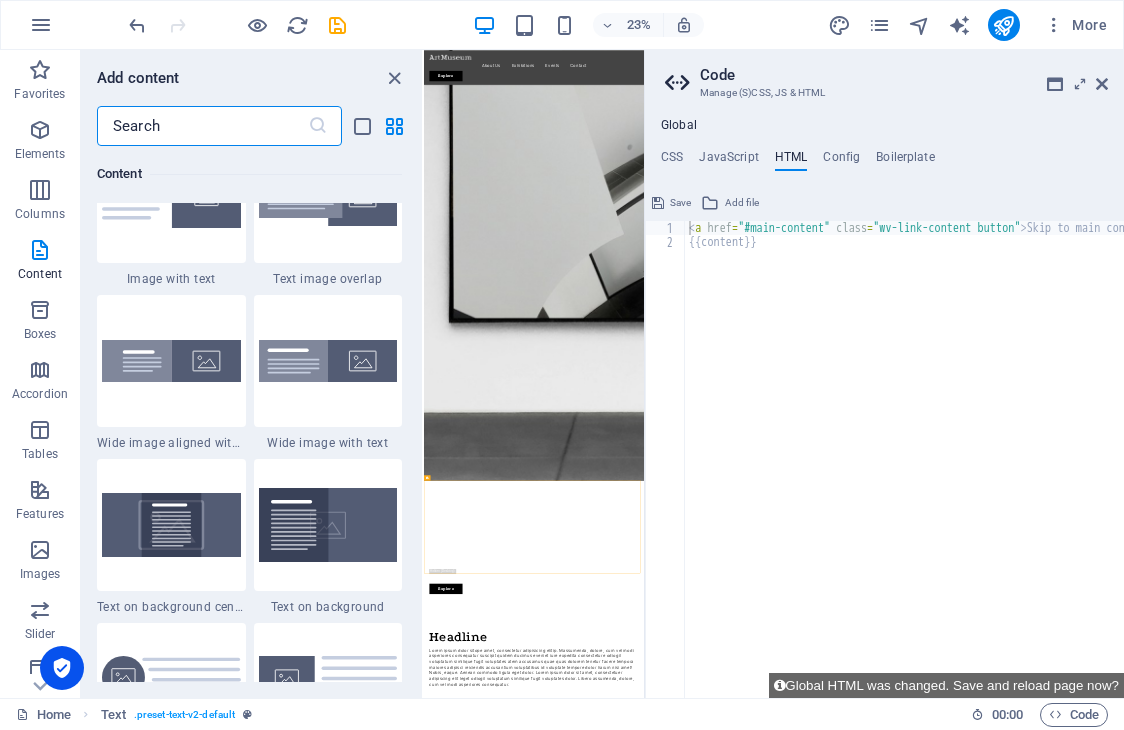 click at bounding box center (202, 126) 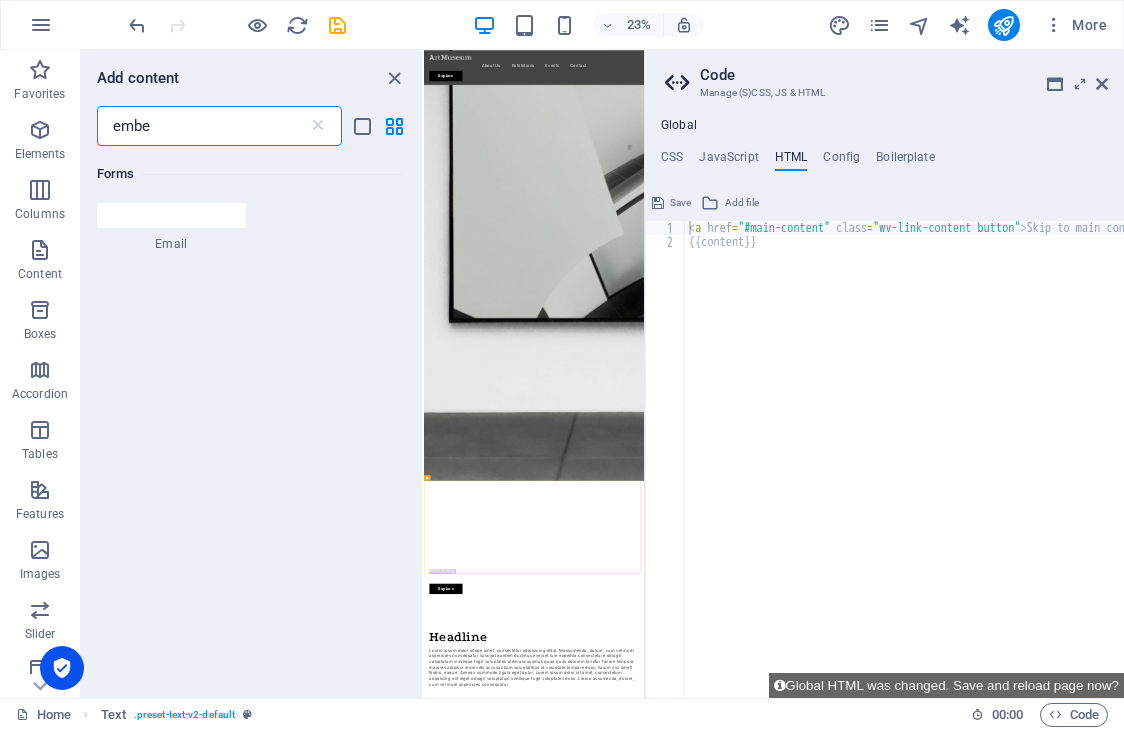 scroll, scrollTop: 0, scrollLeft: 0, axis: both 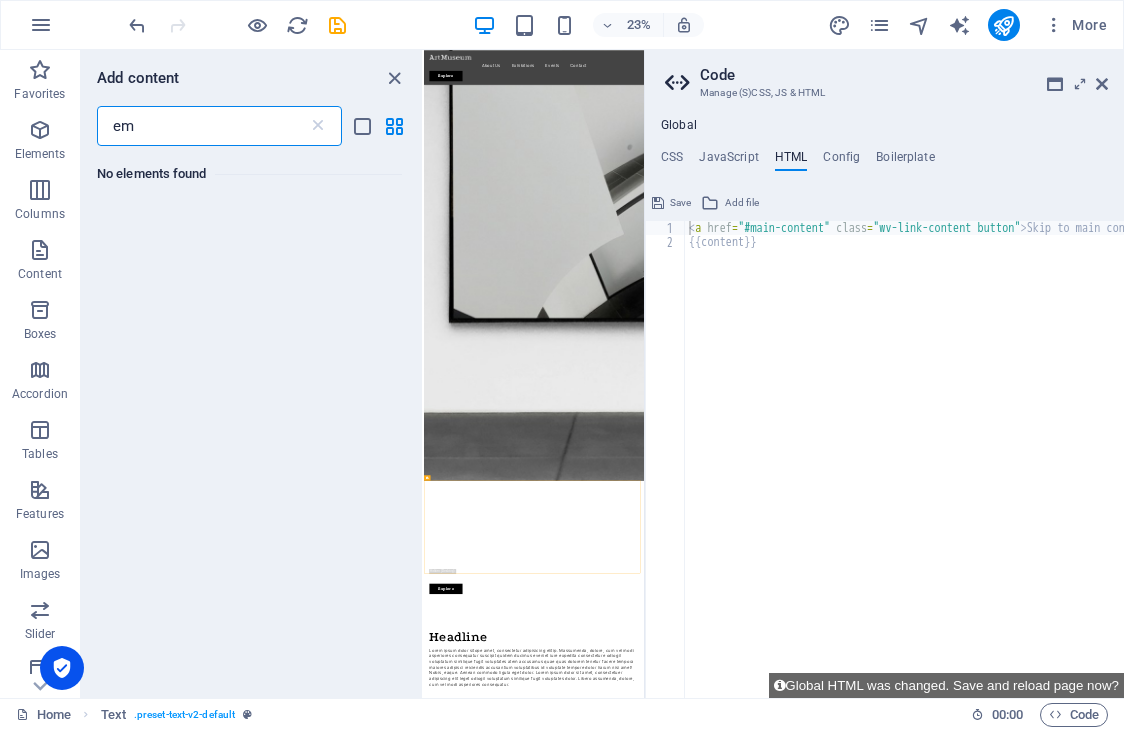 type on "e" 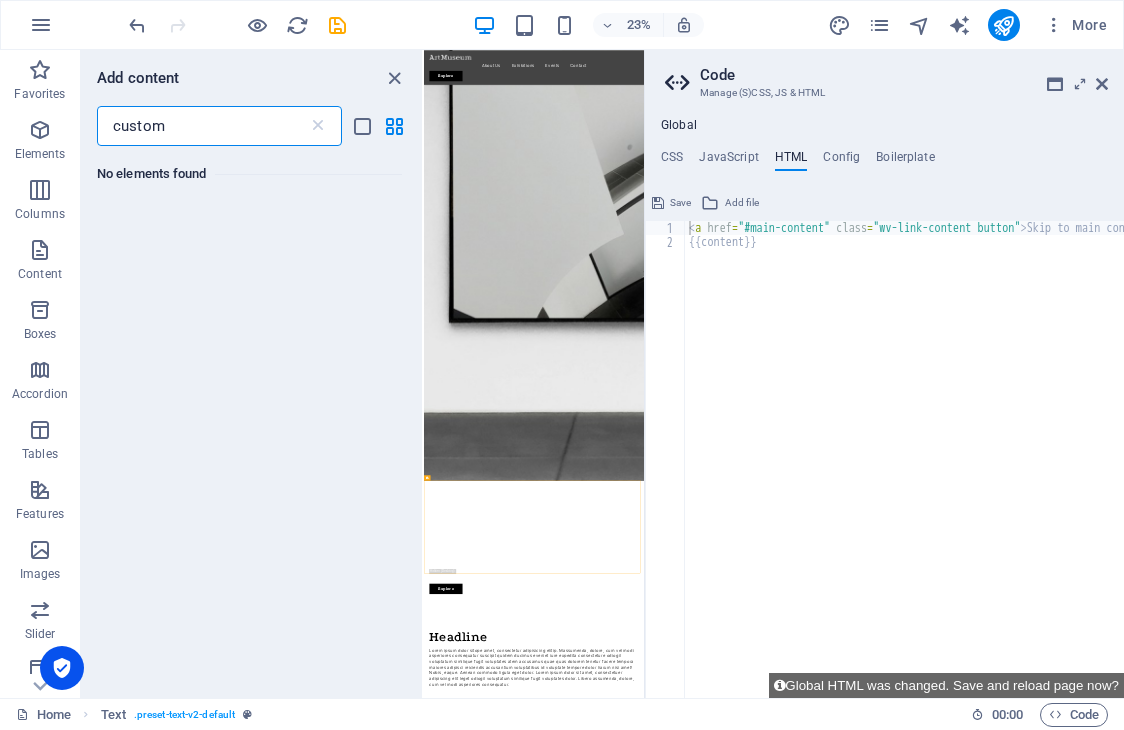 click on "custom" at bounding box center [202, 126] 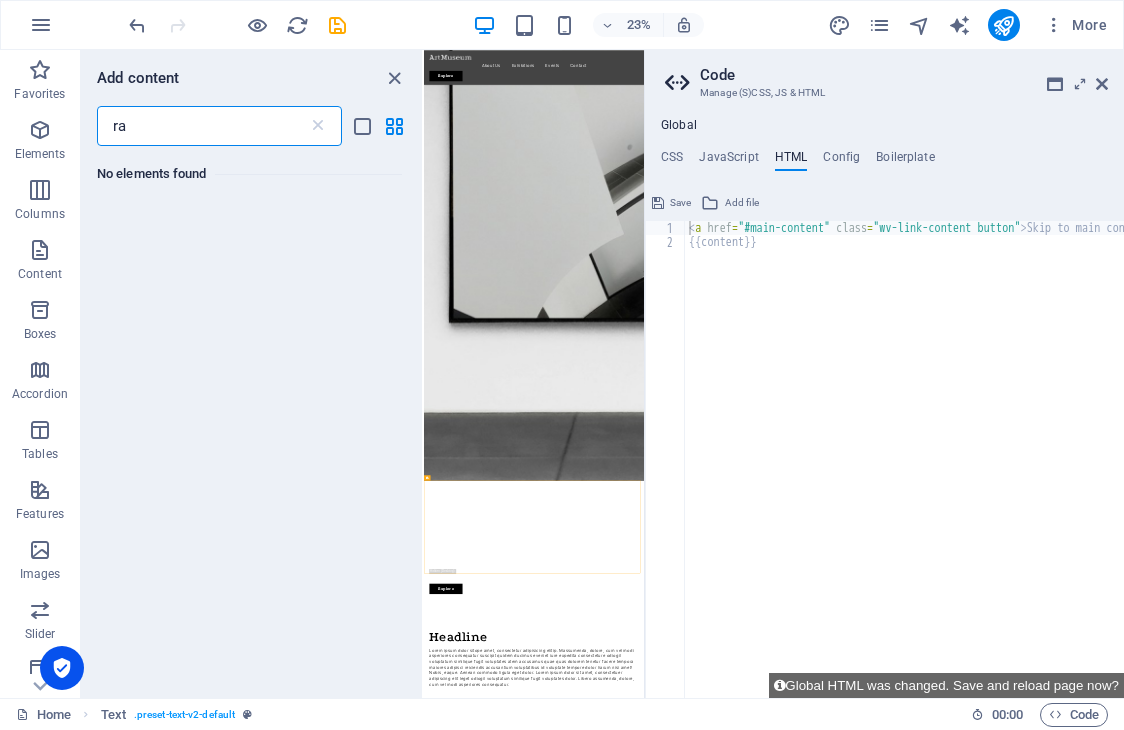 type on "r" 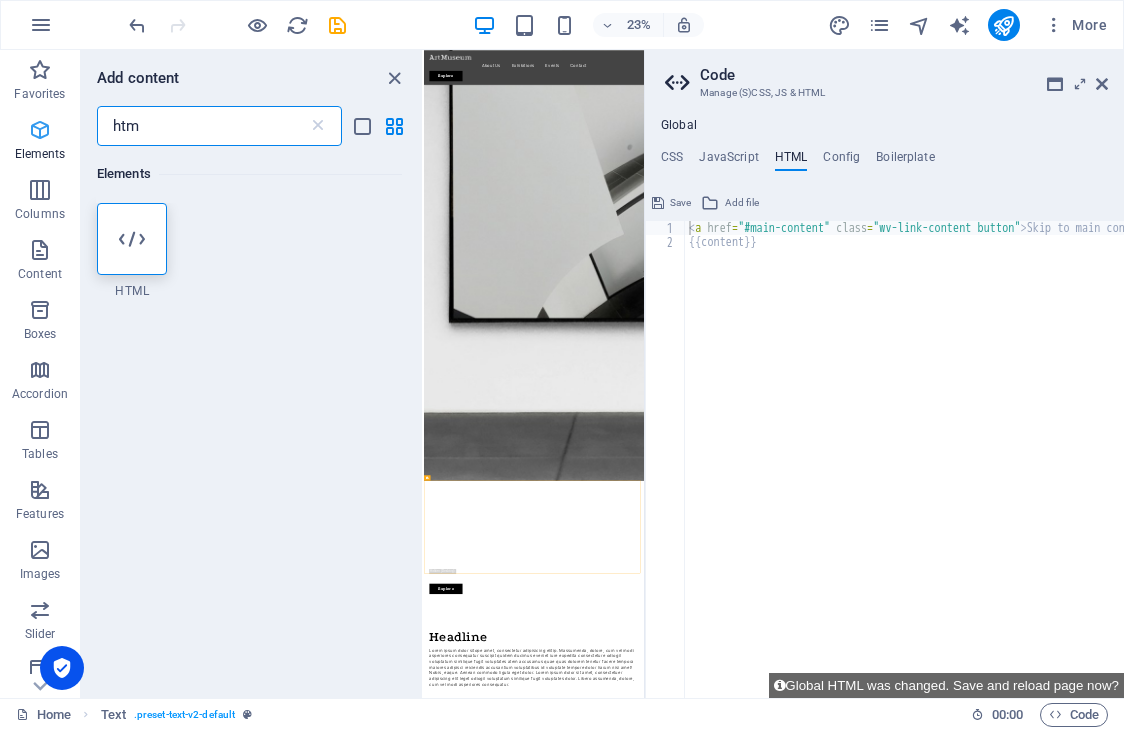drag, startPoint x: 160, startPoint y: 129, endPoint x: 50, endPoint y: 122, distance: 110.2225 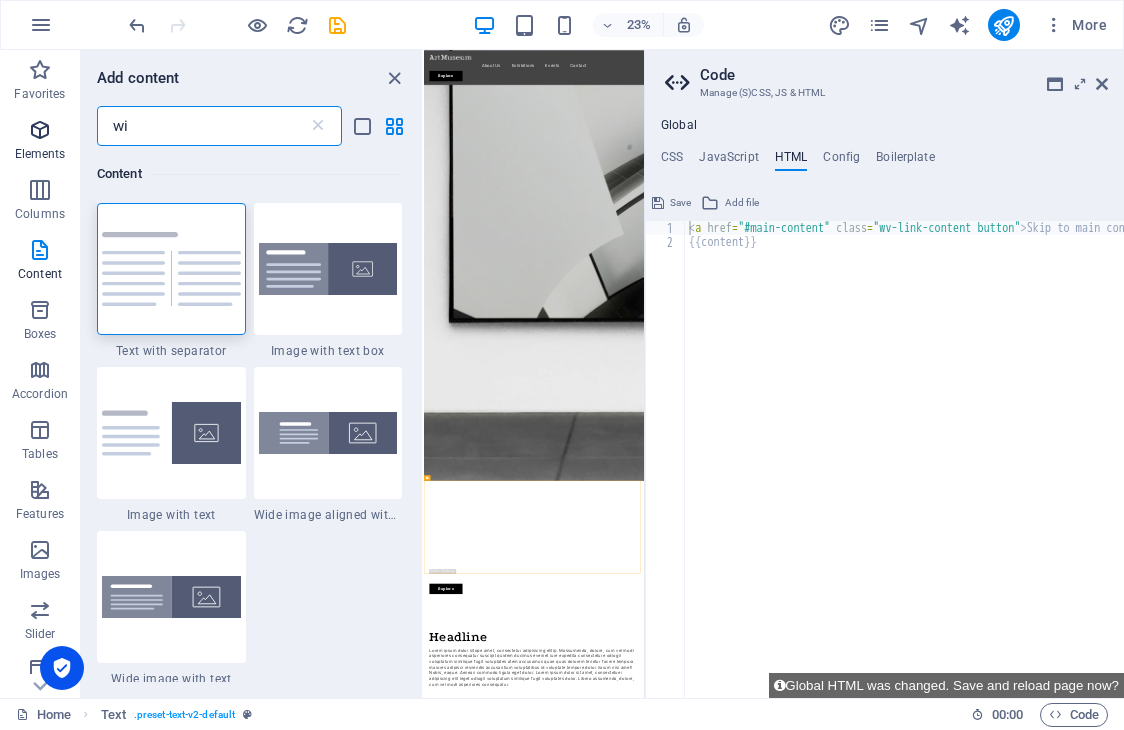 type on "w" 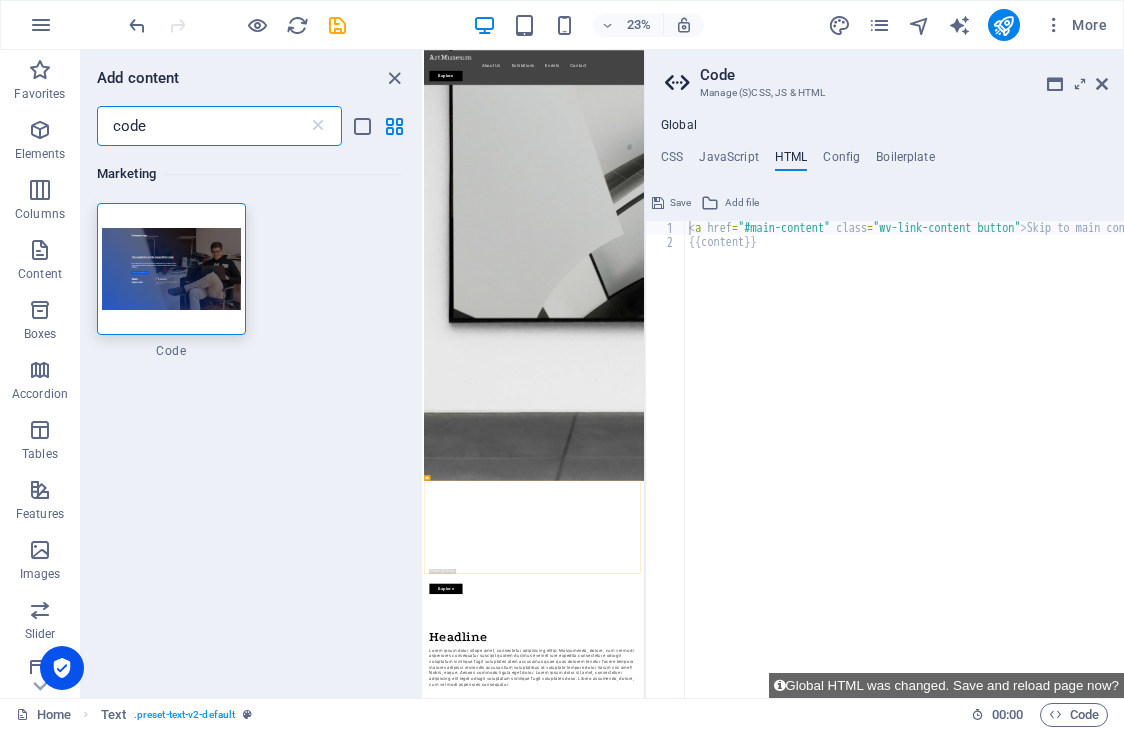 drag, startPoint x: 150, startPoint y: 124, endPoint x: 81, endPoint y: 122, distance: 69.02898 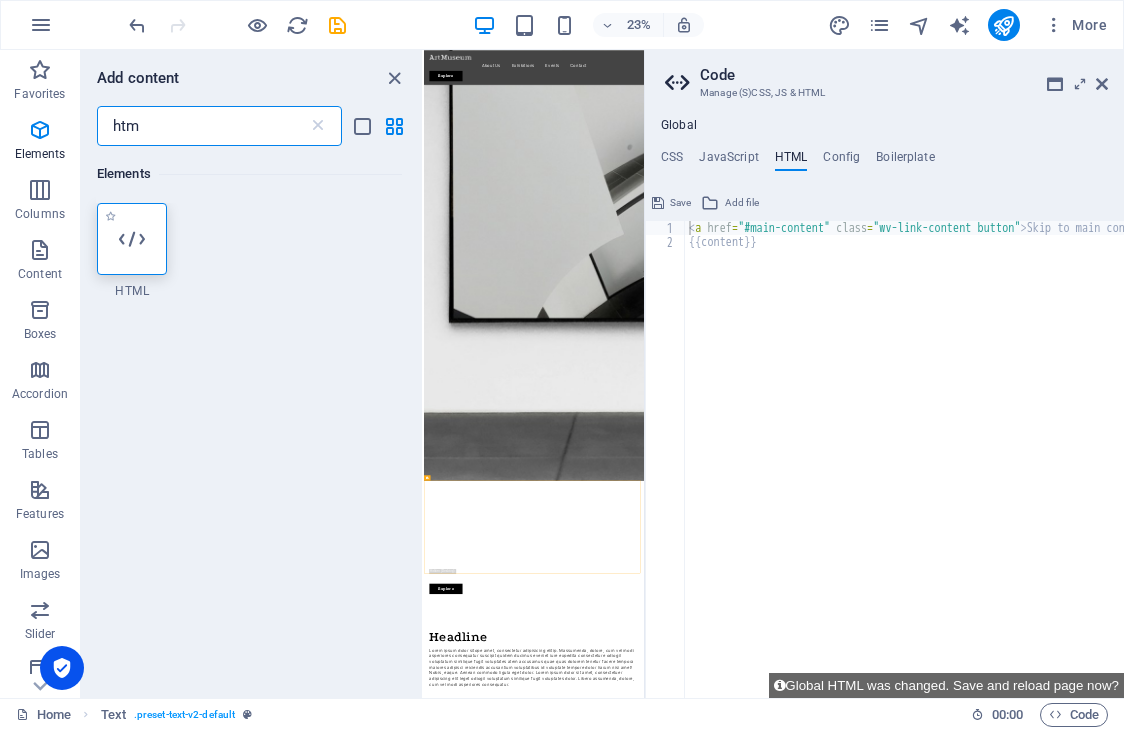 type on "htm" 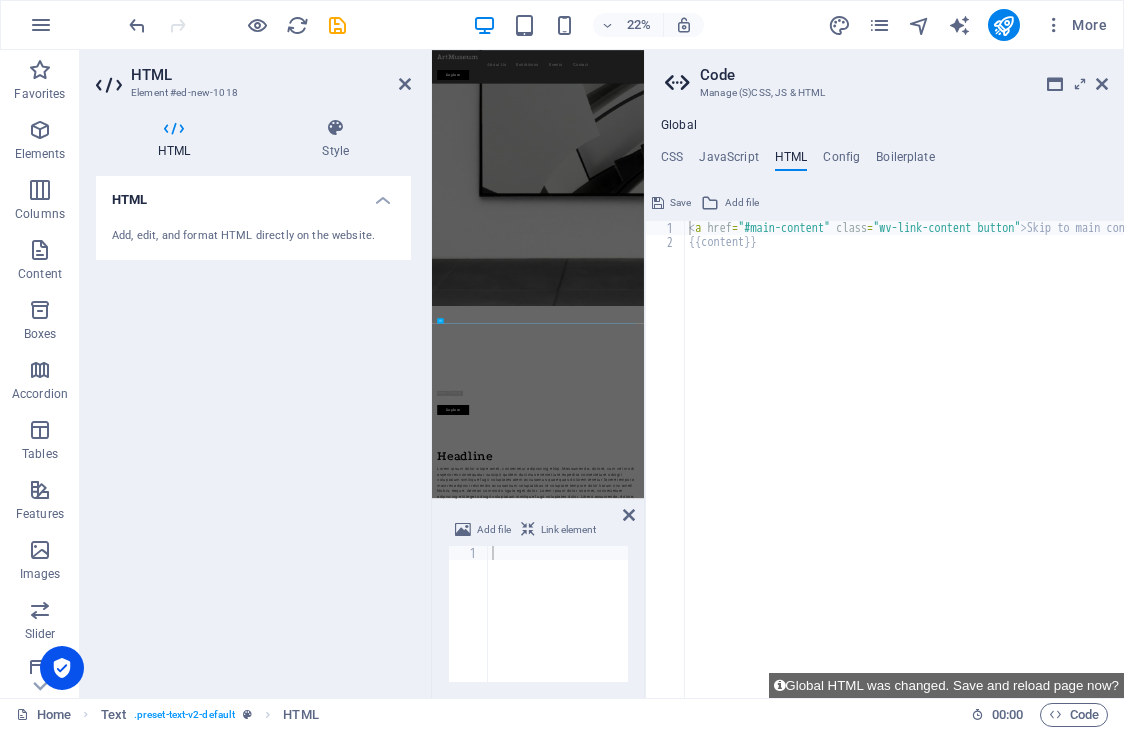click on "Add, edit, and format HTML directly on the website." at bounding box center (253, 236) 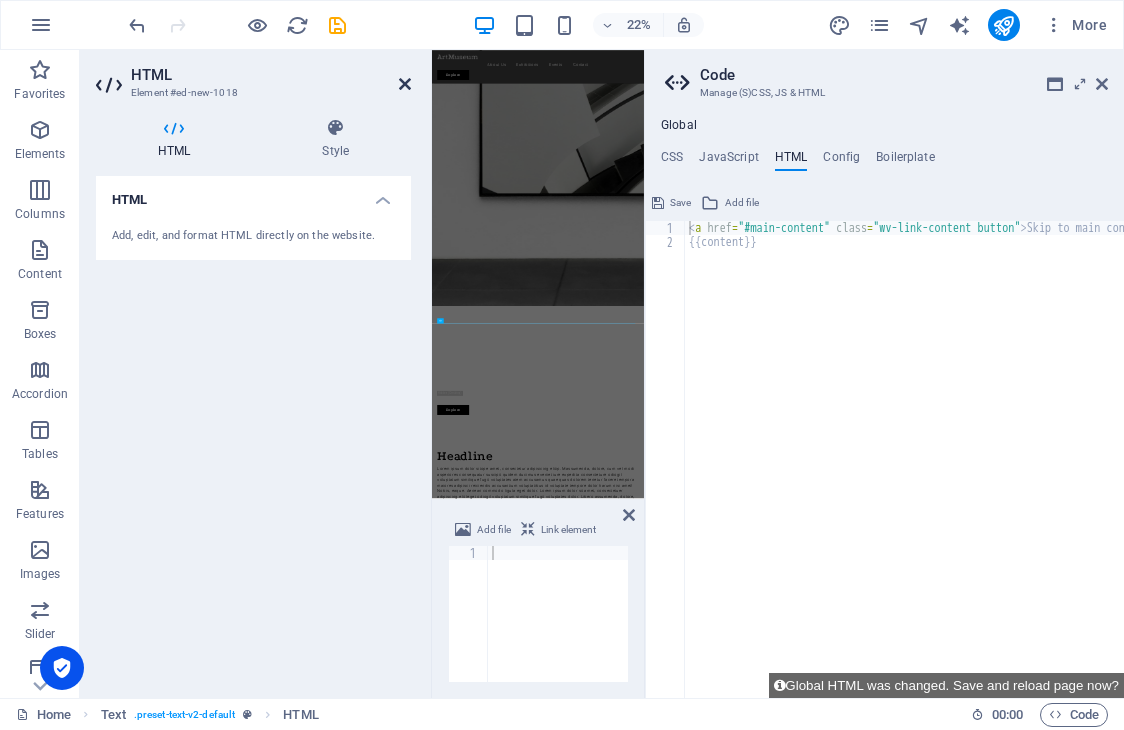 click at bounding box center (405, 84) 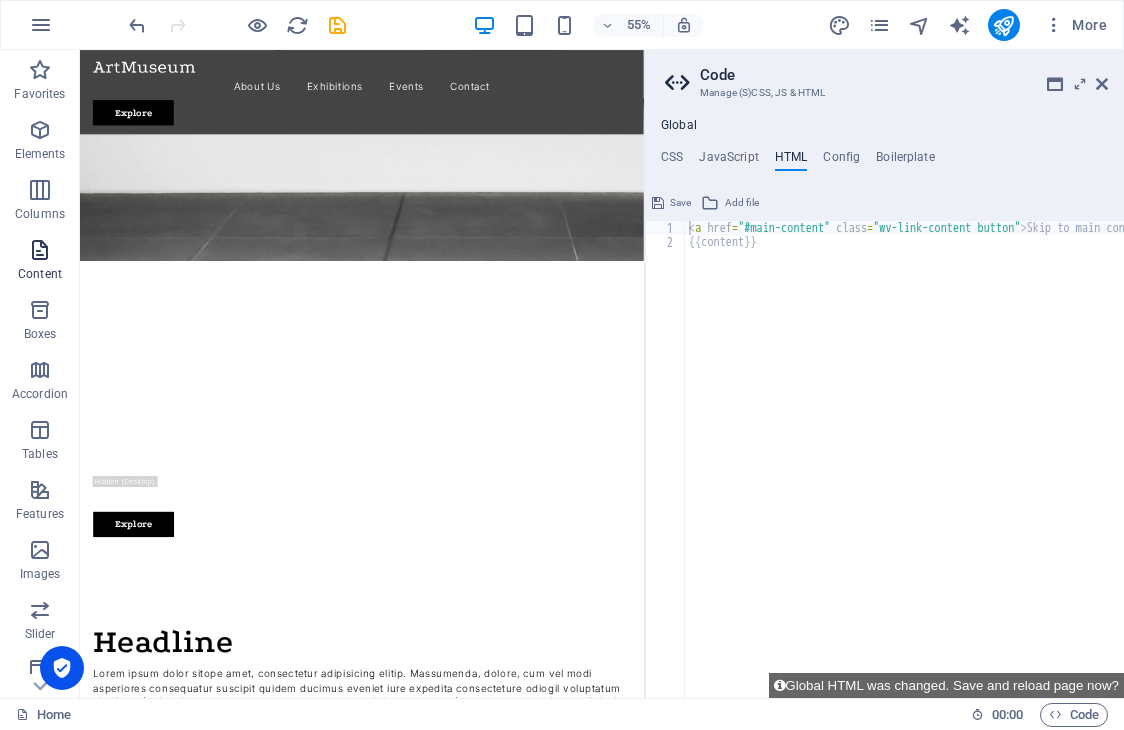 click on "Content" at bounding box center [40, 262] 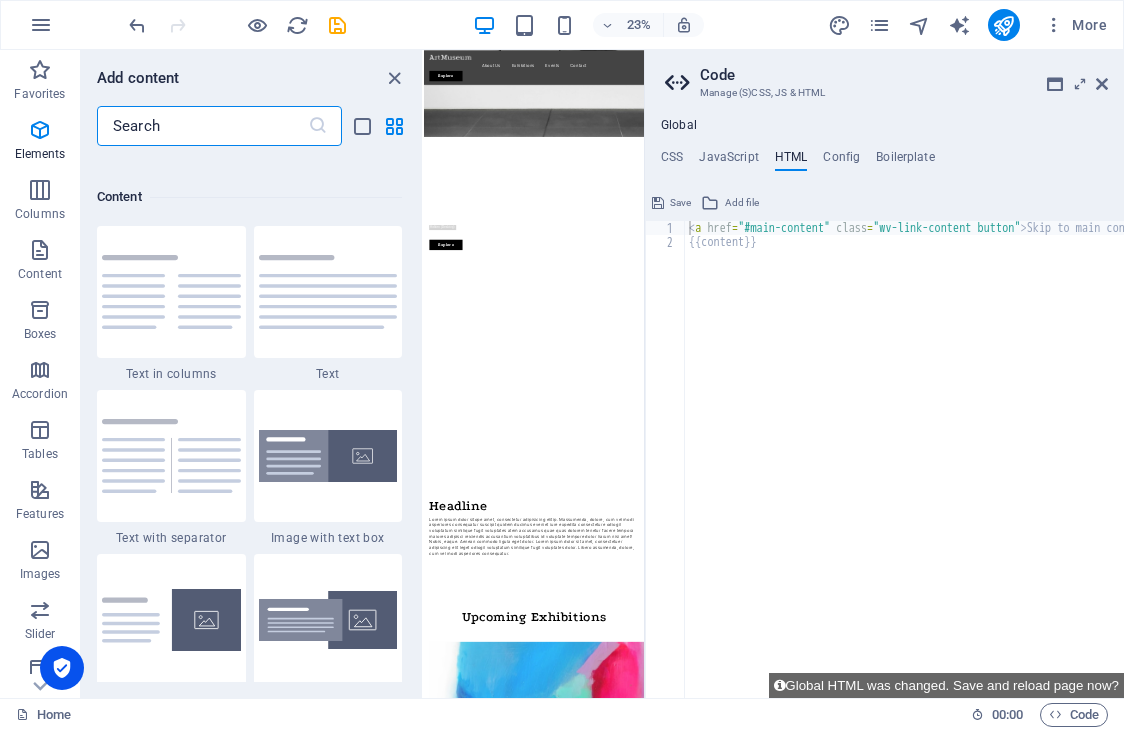 scroll, scrollTop: 3499, scrollLeft: 0, axis: vertical 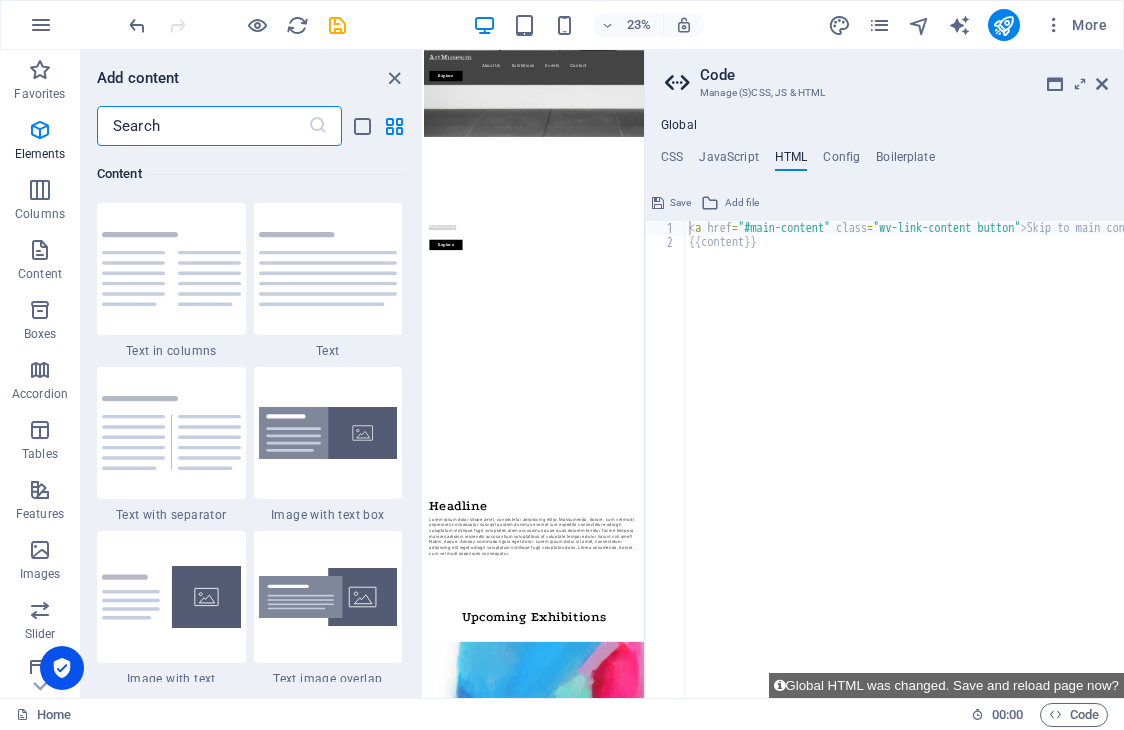 click at bounding box center [202, 126] 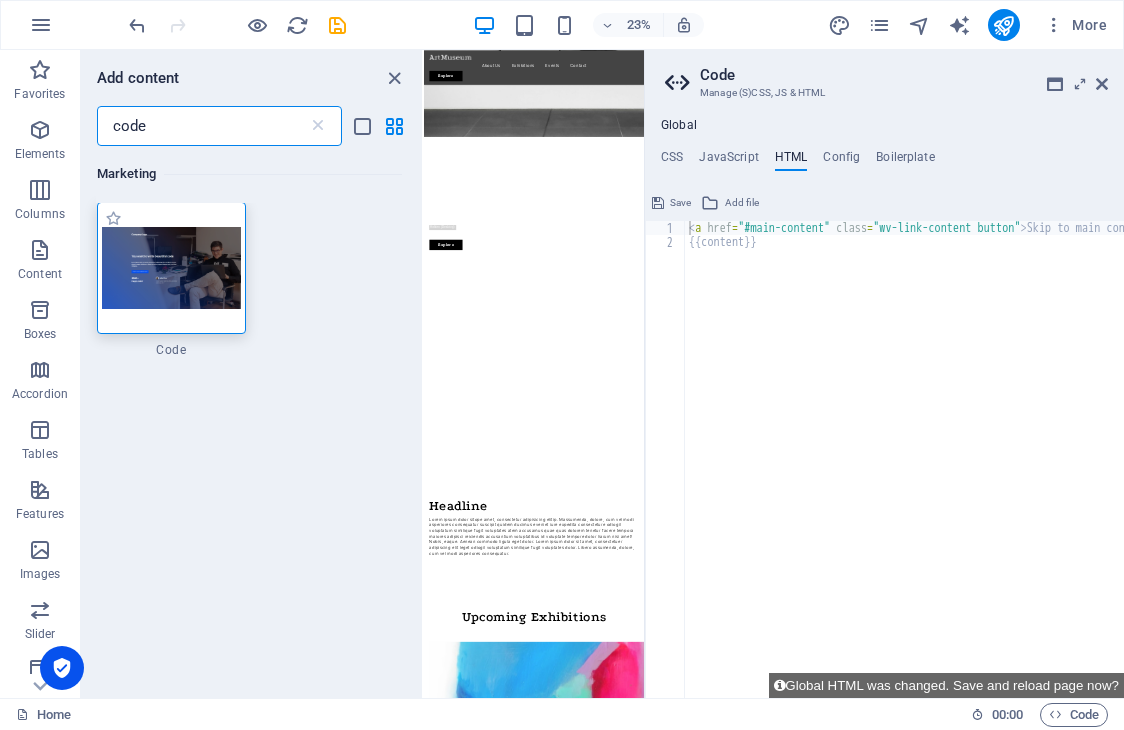 scroll, scrollTop: 0, scrollLeft: 0, axis: both 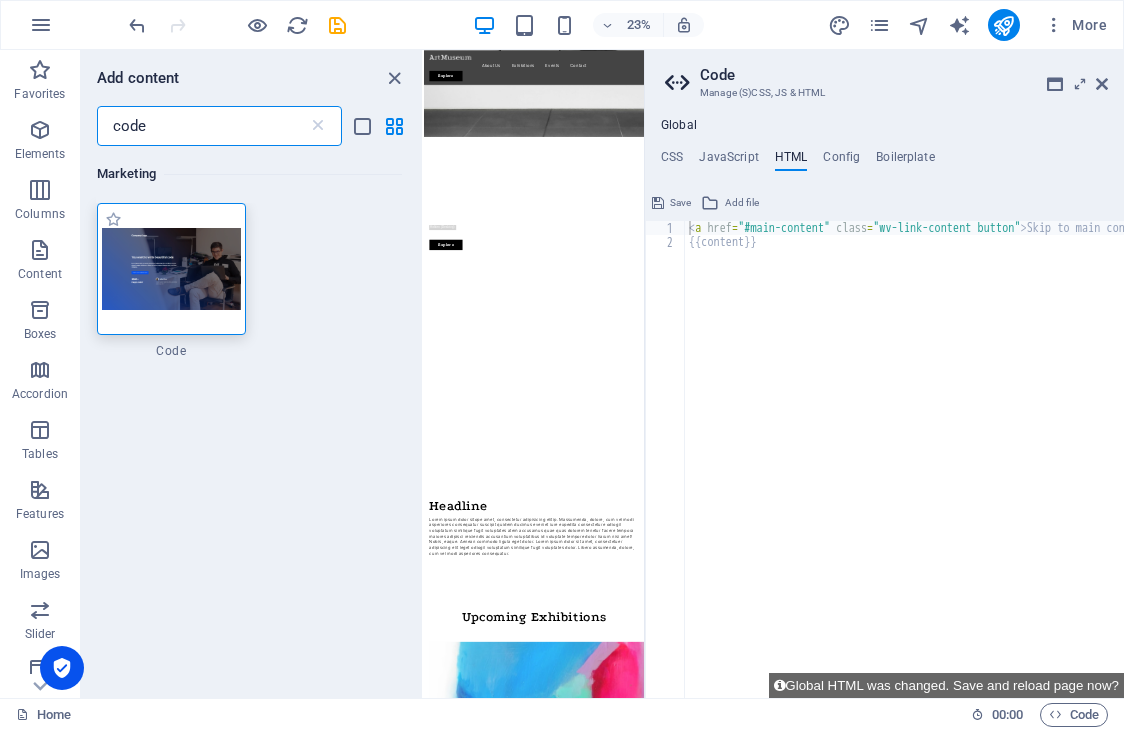 type on "code" 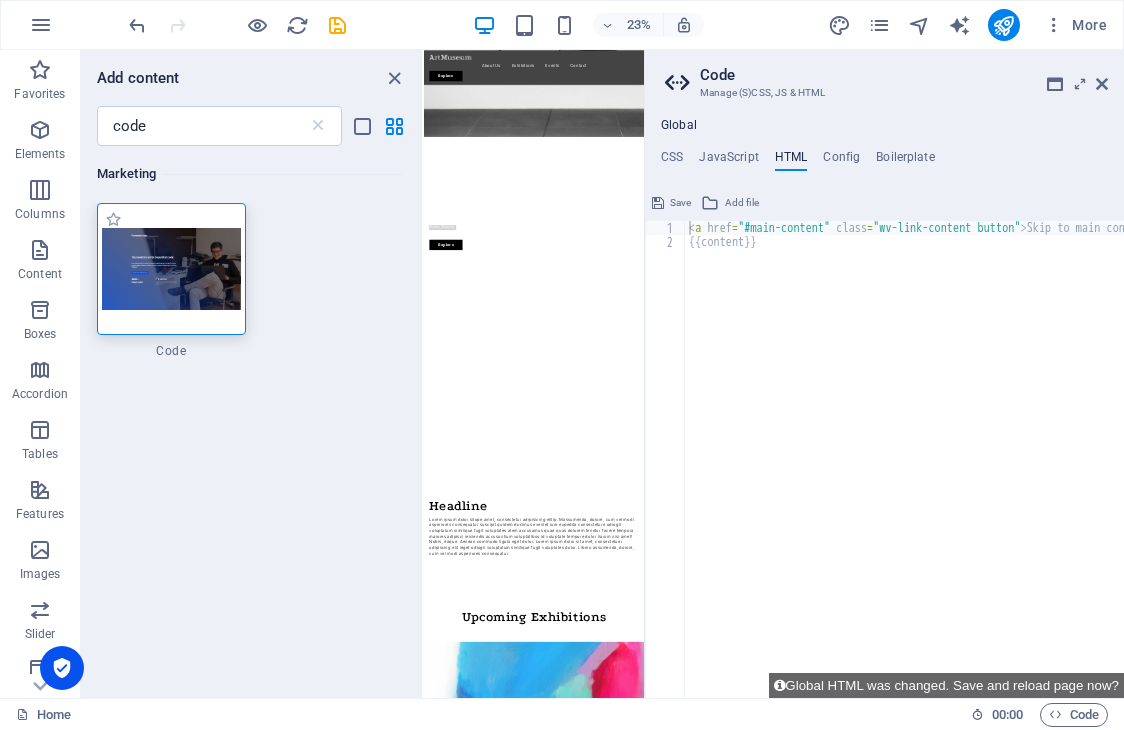 click at bounding box center (171, 268) 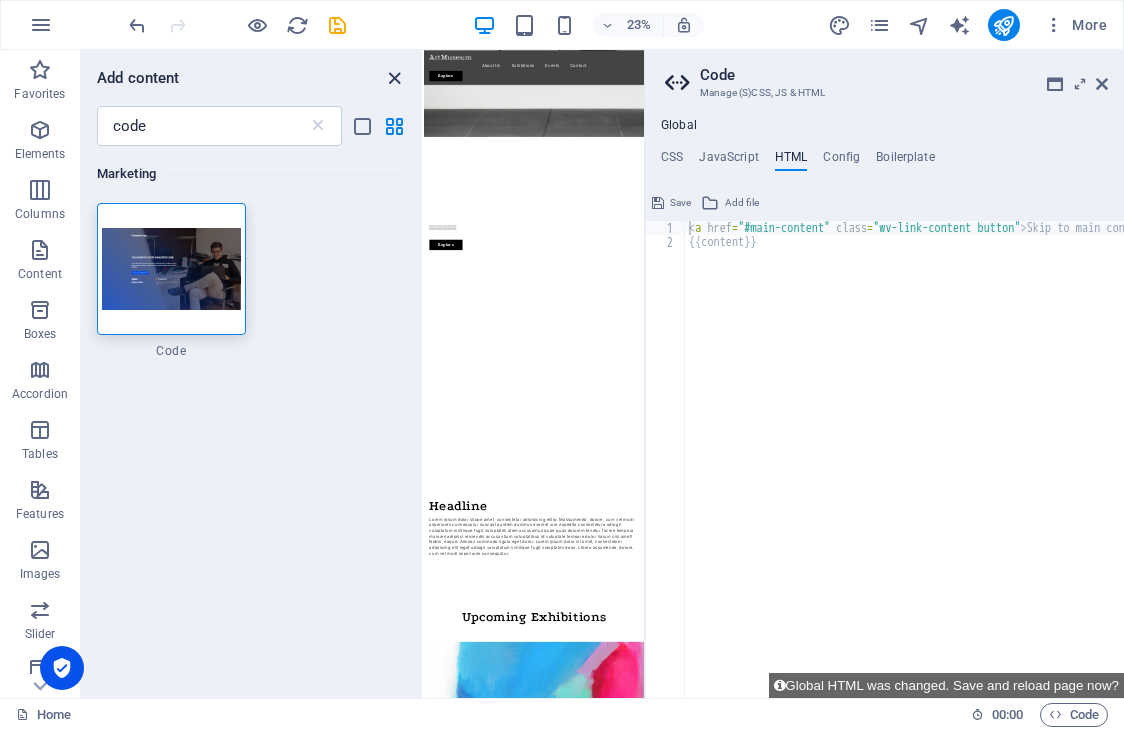 click at bounding box center (394, 78) 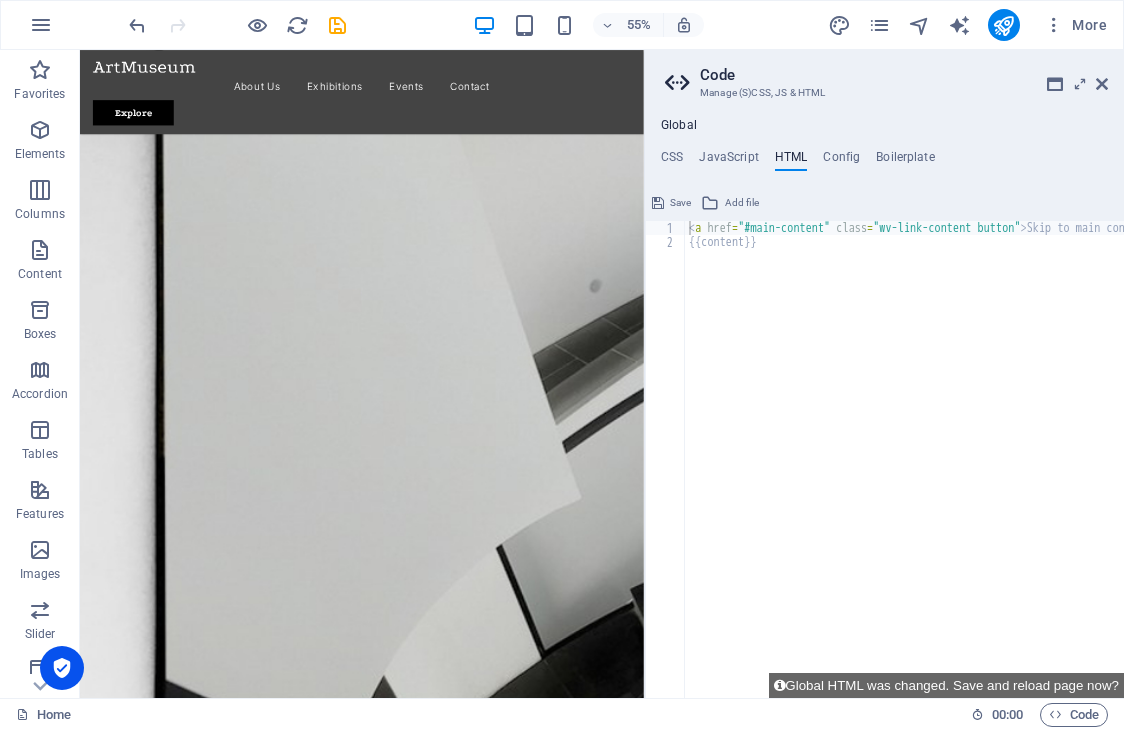 click on "< a   href = "#main-content"   class = "wv-link-content button" > Skip to main content </ a > {{content}}" at bounding box center (955, 466) 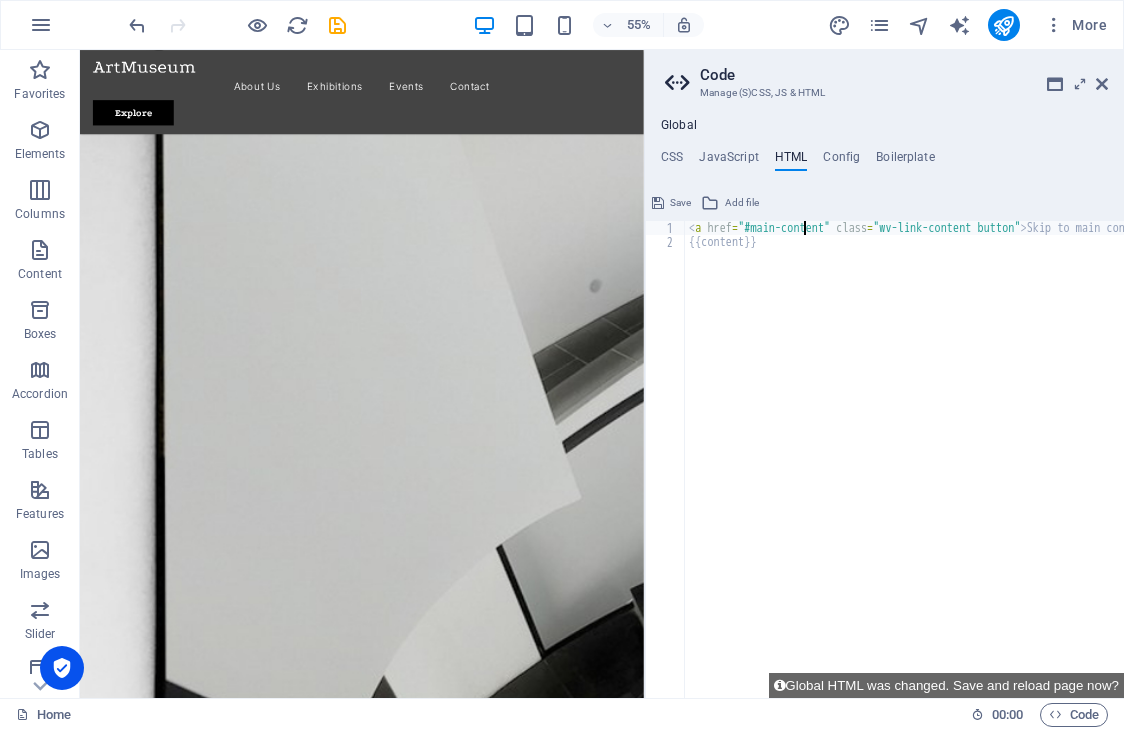 click on "< a   href = "#main-content"   class = "wv-link-content button" > Skip to main content </ a > {{content}}" at bounding box center (955, 466) 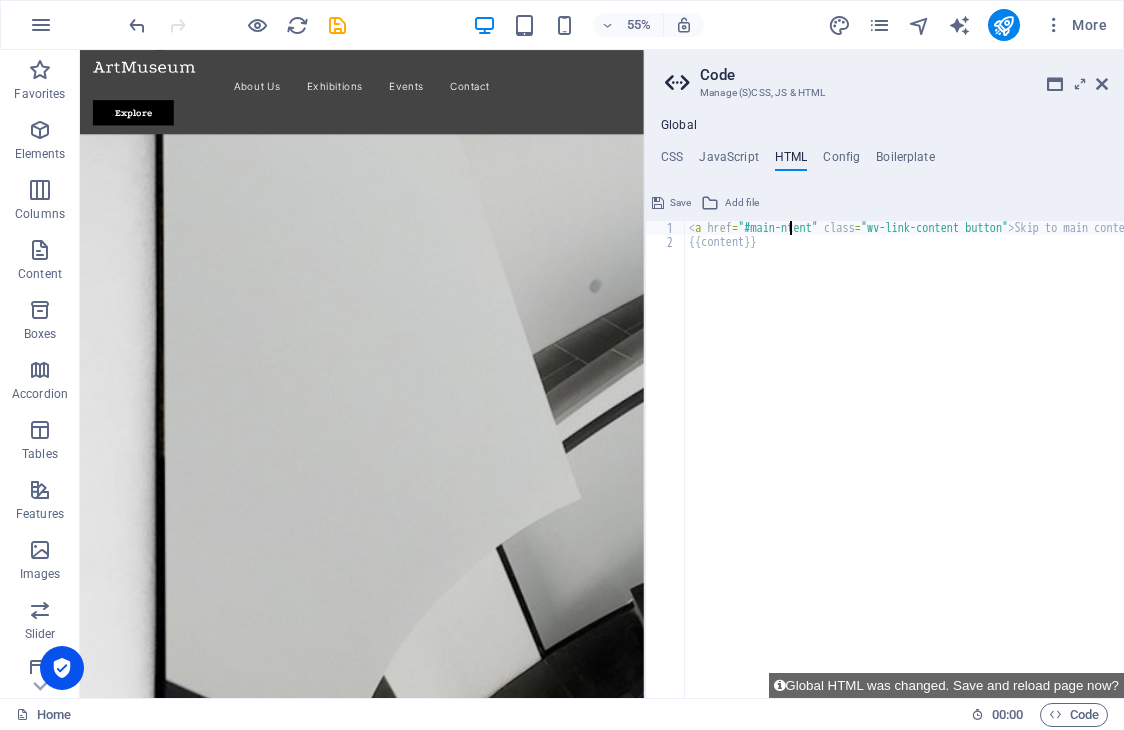 click on "< a   href = "#main-ntent"   class = "wv-link-content button" > Skip to main content </ a > {{content}}" at bounding box center [948, 466] 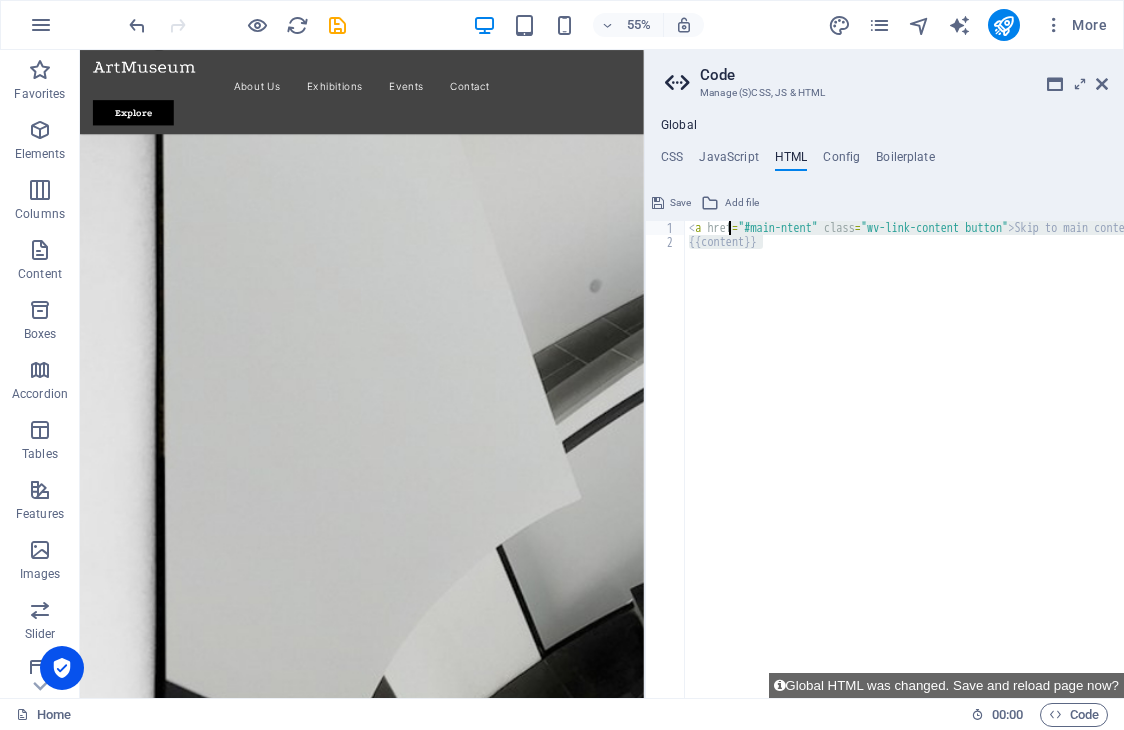 drag, startPoint x: 824, startPoint y: 237, endPoint x: 715, endPoint y: 220, distance: 110.317726 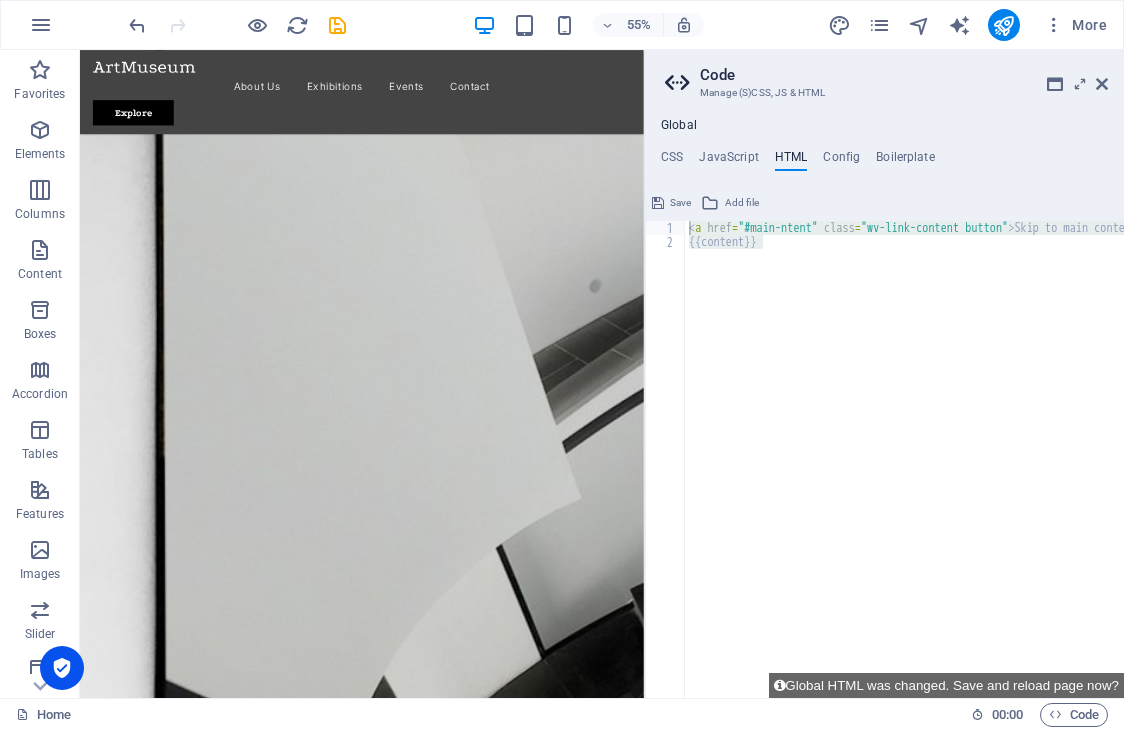 click on "< a   href = "#main-ntent"   class = "wv-link-content button" > Skip to main content </ a > {{content}}" at bounding box center [904, 459] 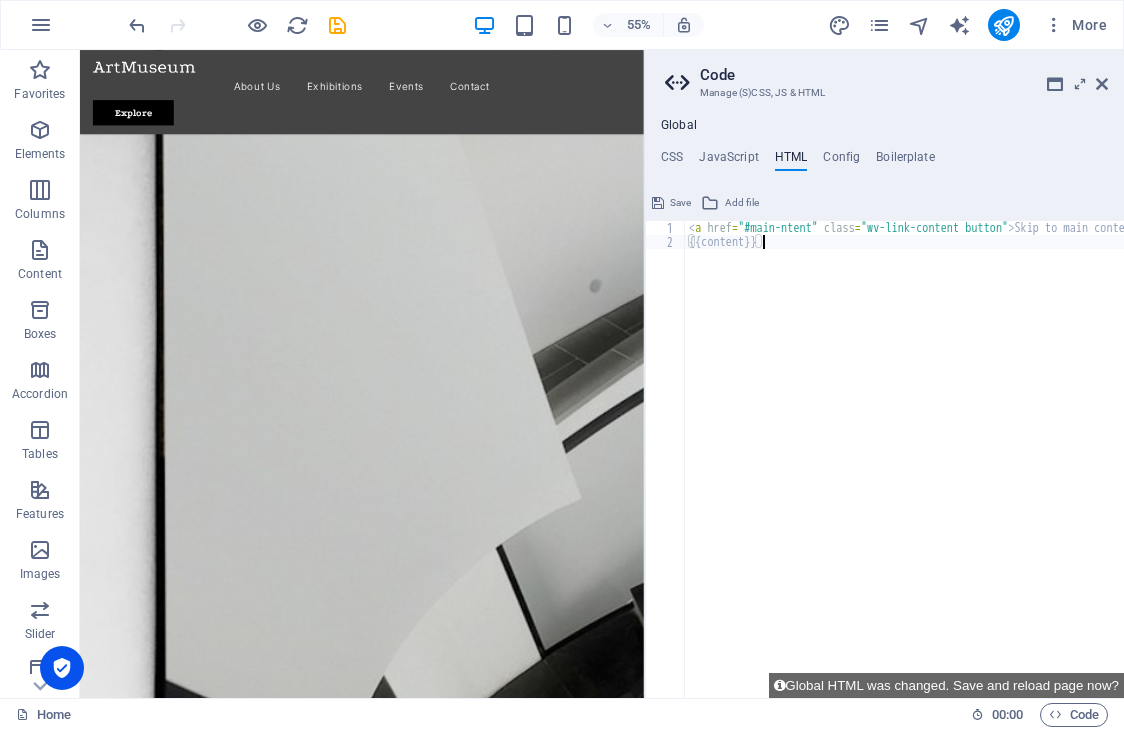 paste on "<a href="#main-ntent" class="wv-link-content button">Skip to main content</a>" 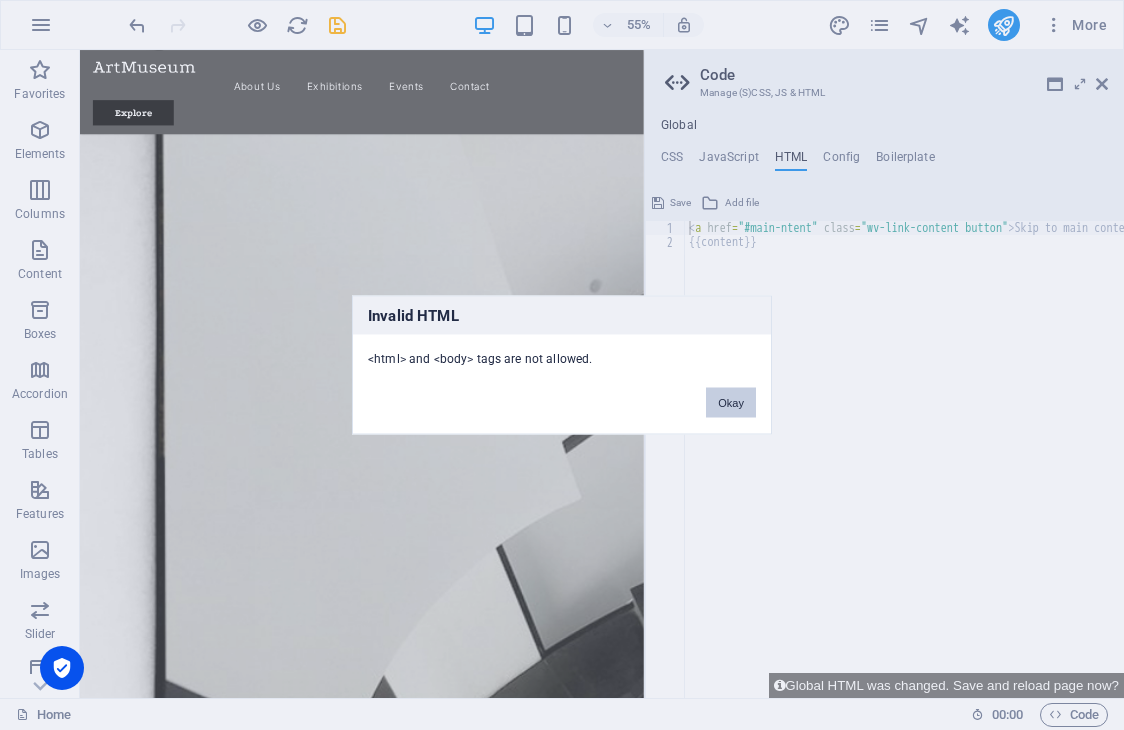 click on "Okay" at bounding box center [731, 403] 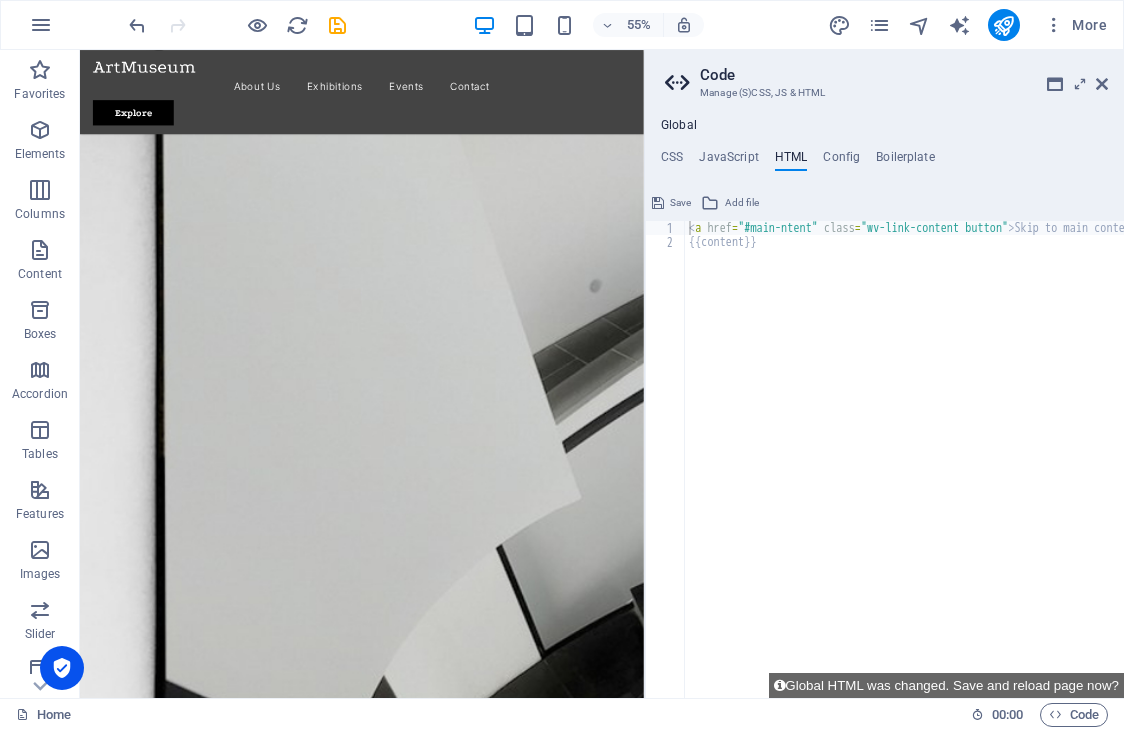 click on "< a   href = "#main-ntent"   class = "wv-link-content button" > Skip to main content </ a > {{content}}" at bounding box center [948, 466] 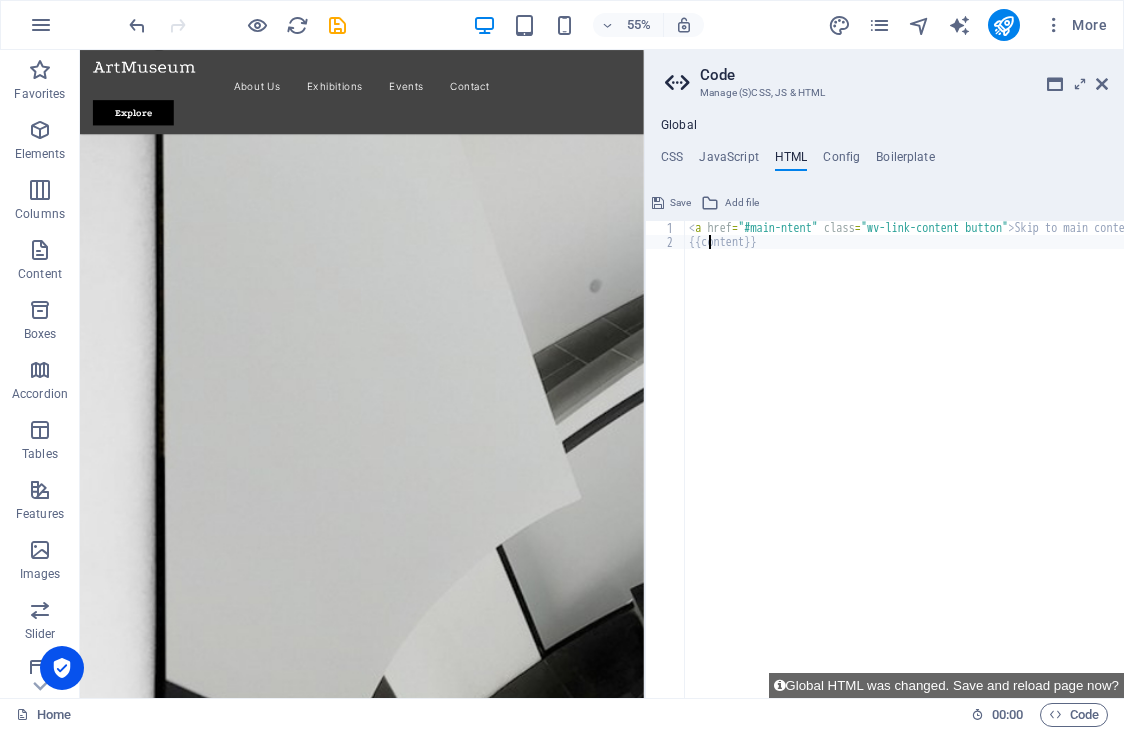 paste on "<a href="#main-ntent" class="wv-link-content button">Skip to main content</a>" 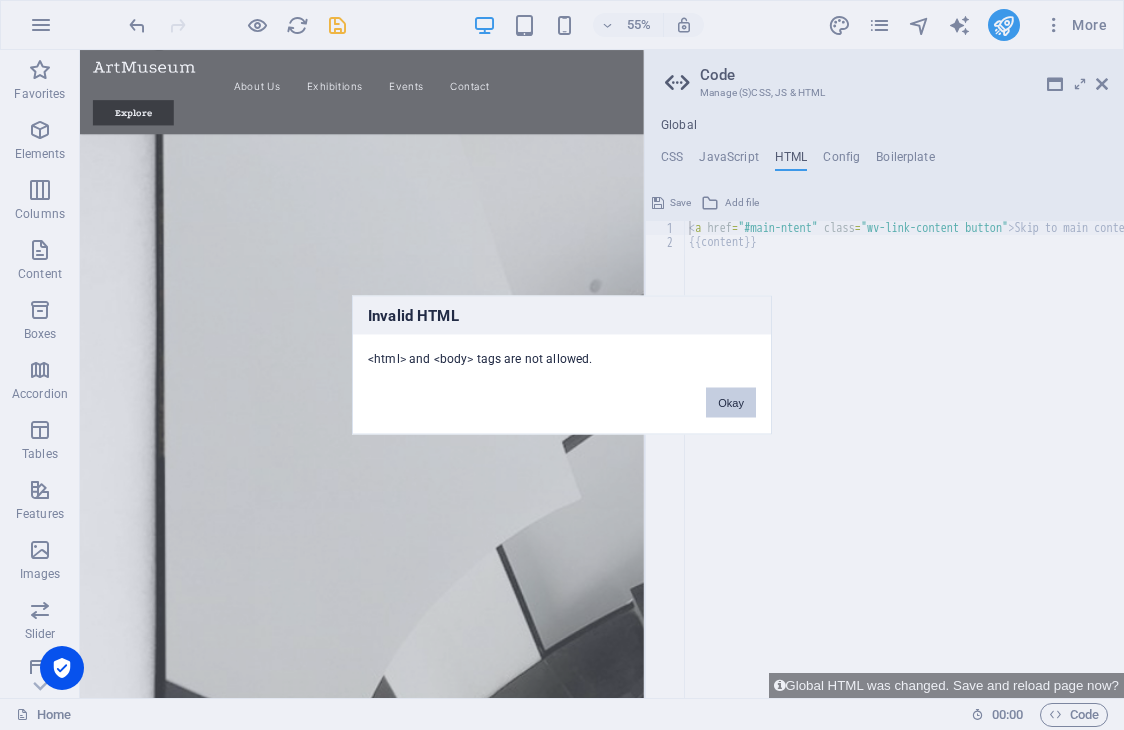 click on "Okay" at bounding box center (731, 403) 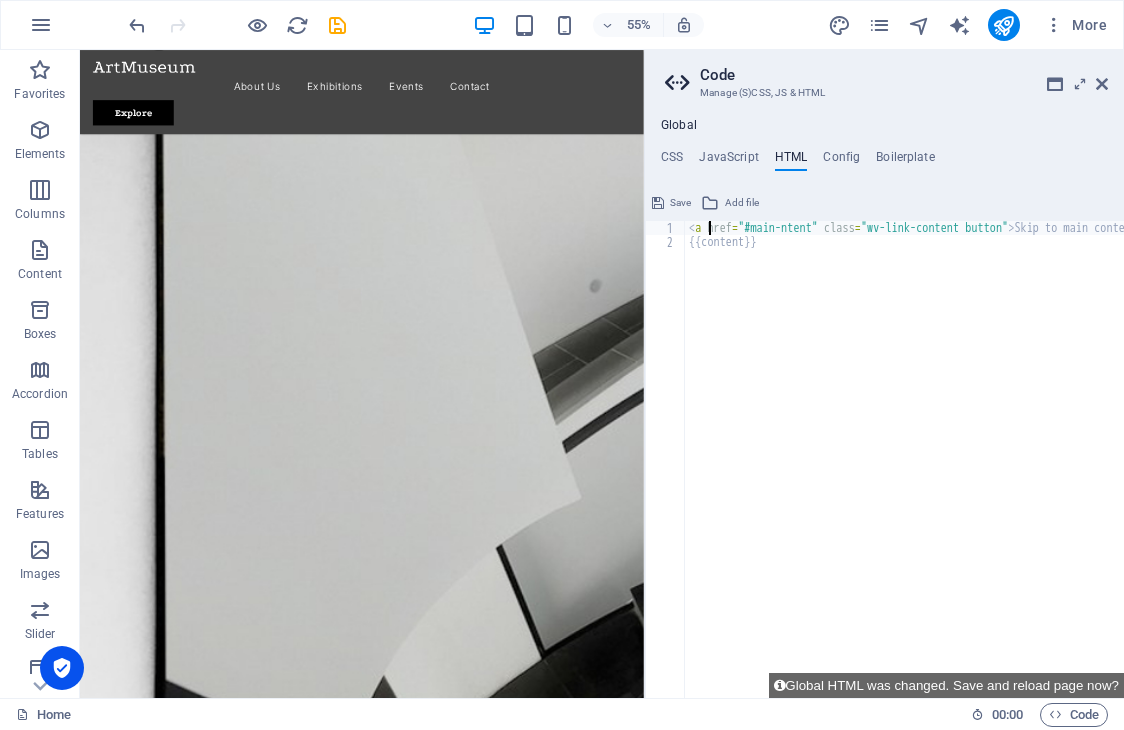 click on "< a   href = "#main-ntent"   class = "wv-link-content button" > Skip to main content </ a > {{content}}" at bounding box center [948, 466] 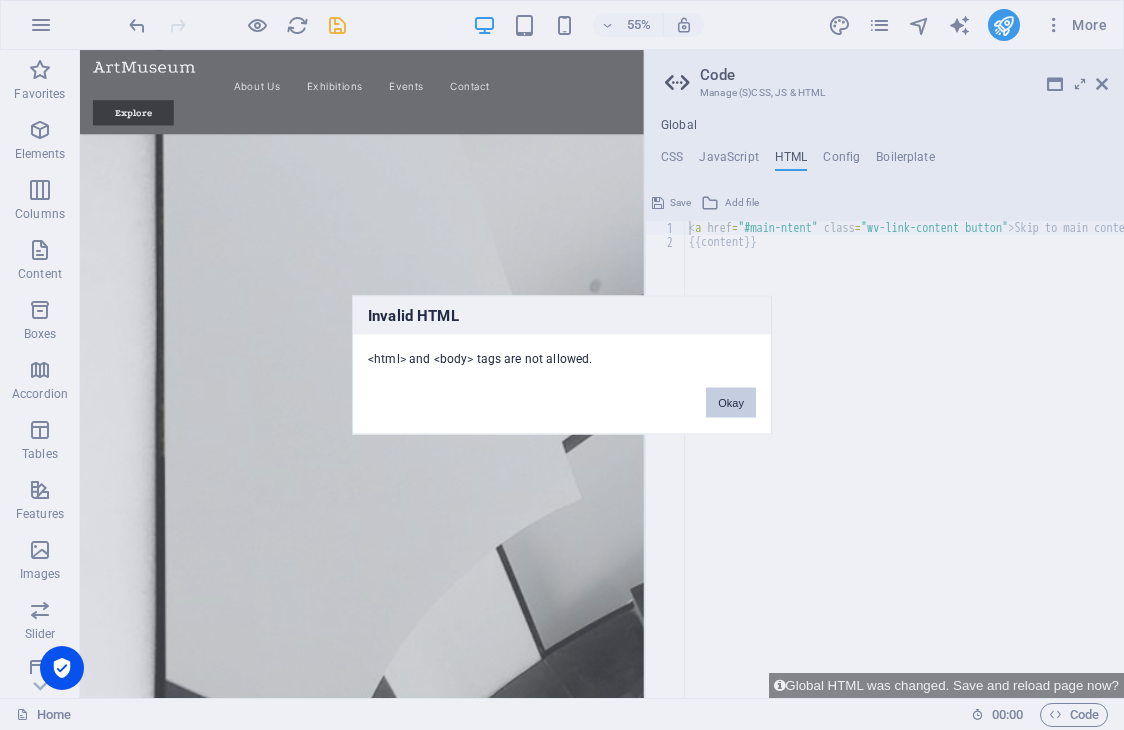 click on "Okay" at bounding box center (731, 403) 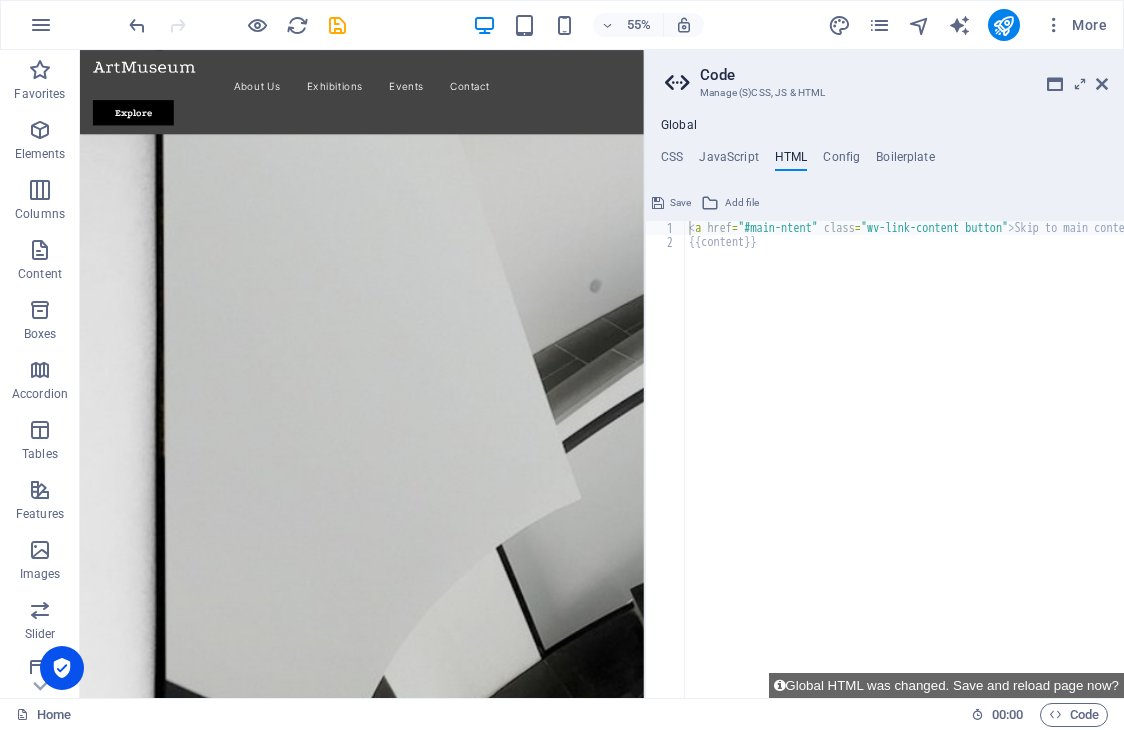 click on "< a   href = "#main-ntent"   class = "wv-link-content button" > Skip to main content </ a > {{content}}" at bounding box center (948, 466) 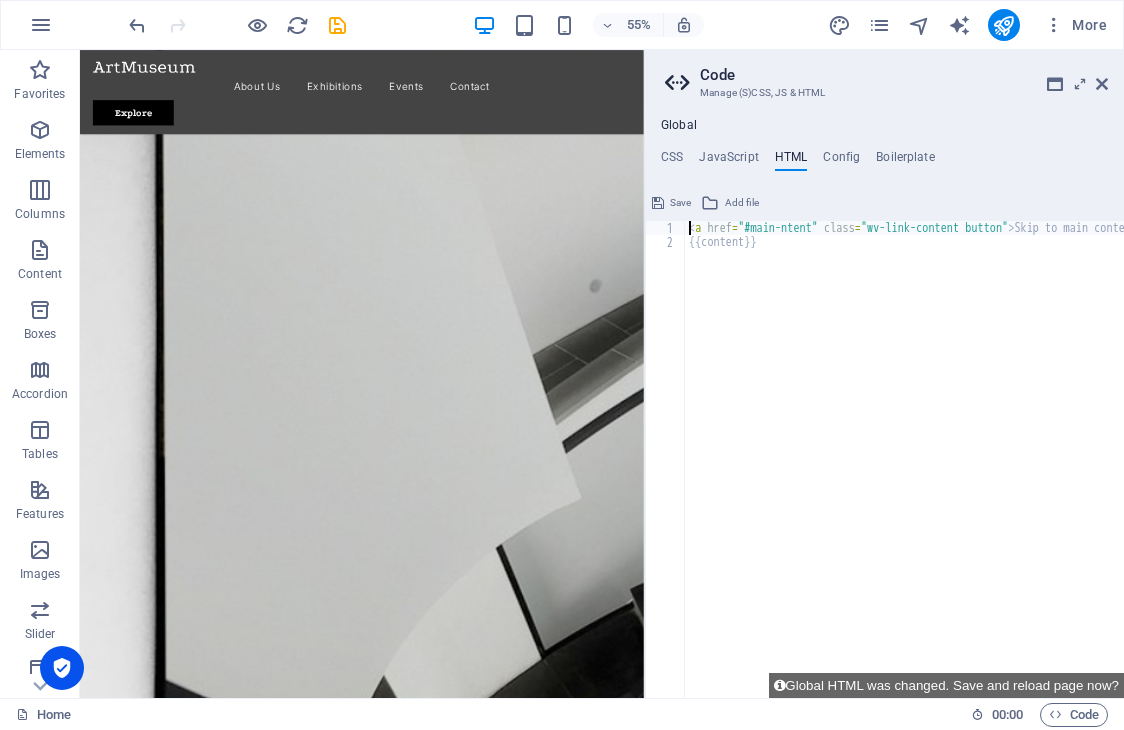 paste 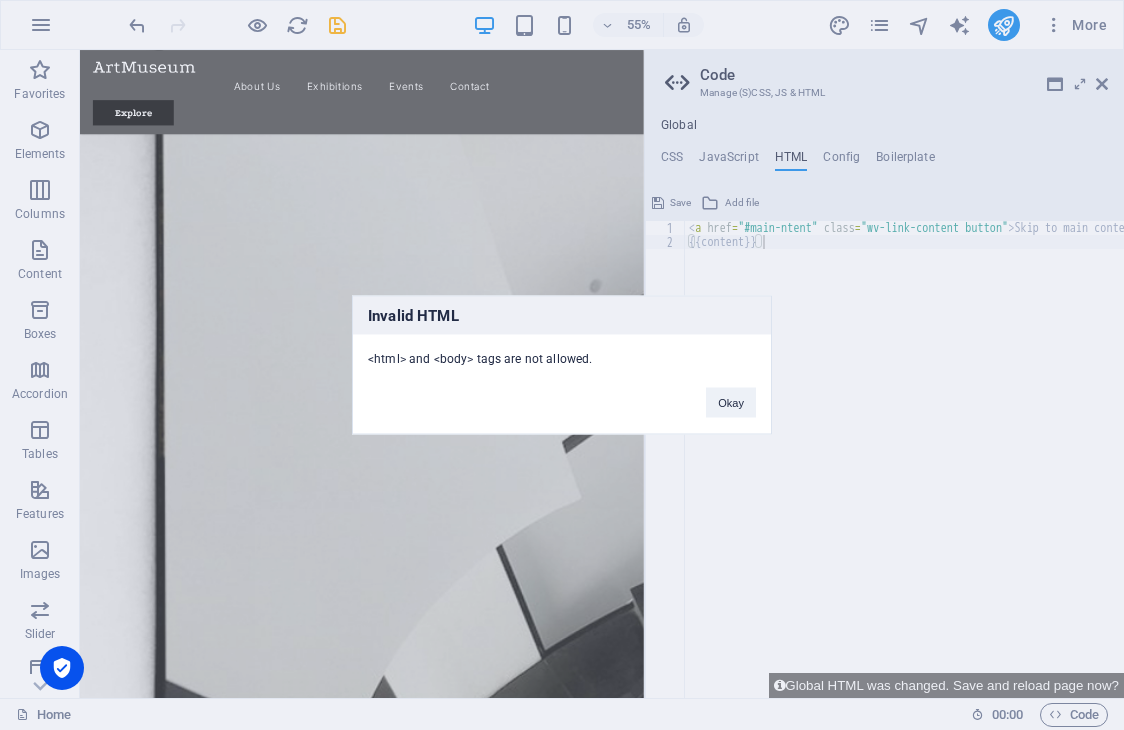 type 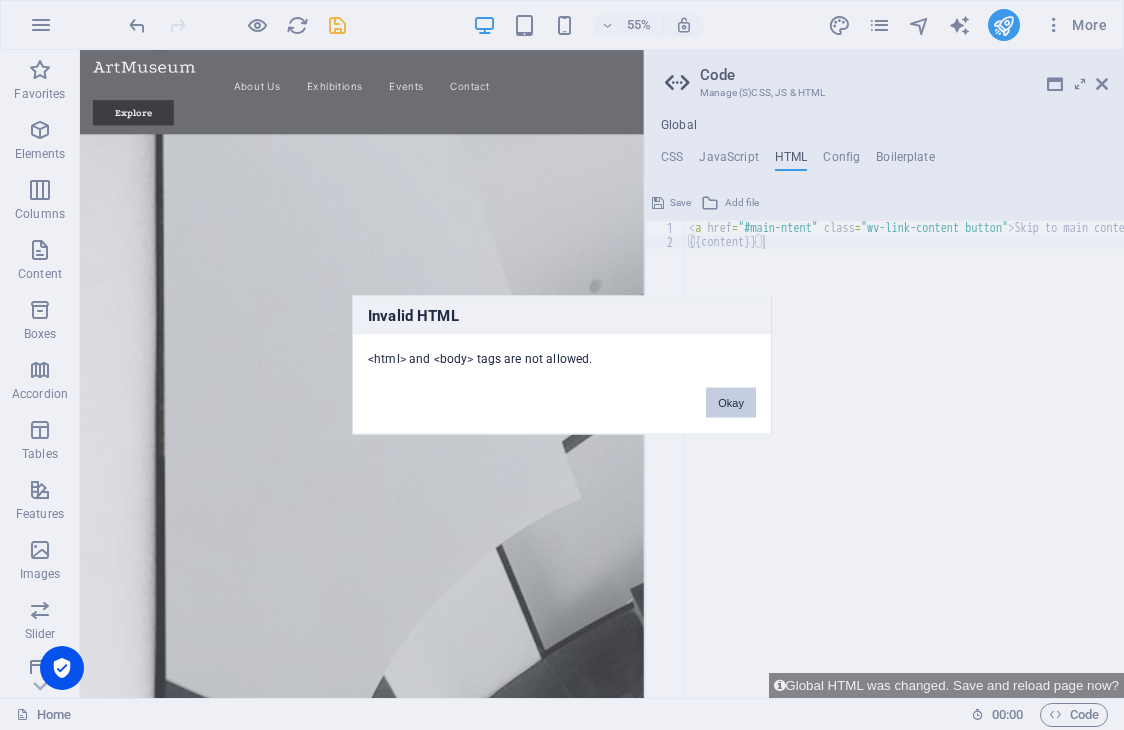 click on "Okay" at bounding box center [731, 403] 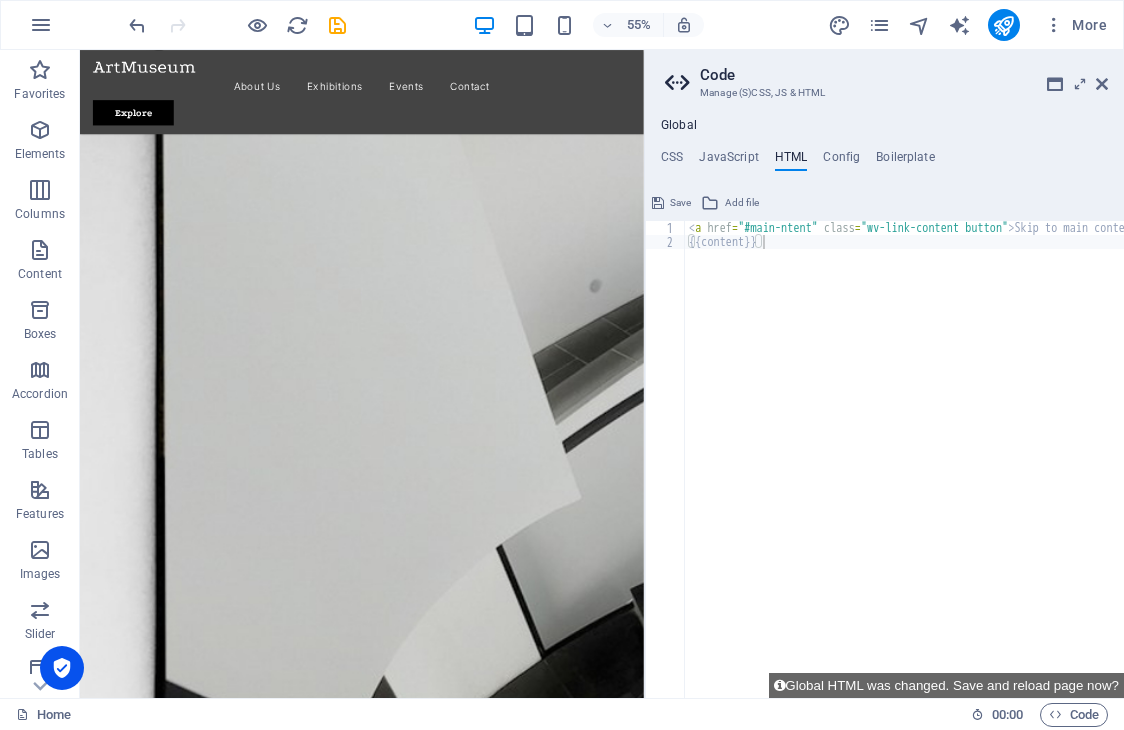 click on "Add file" at bounding box center [742, 203] 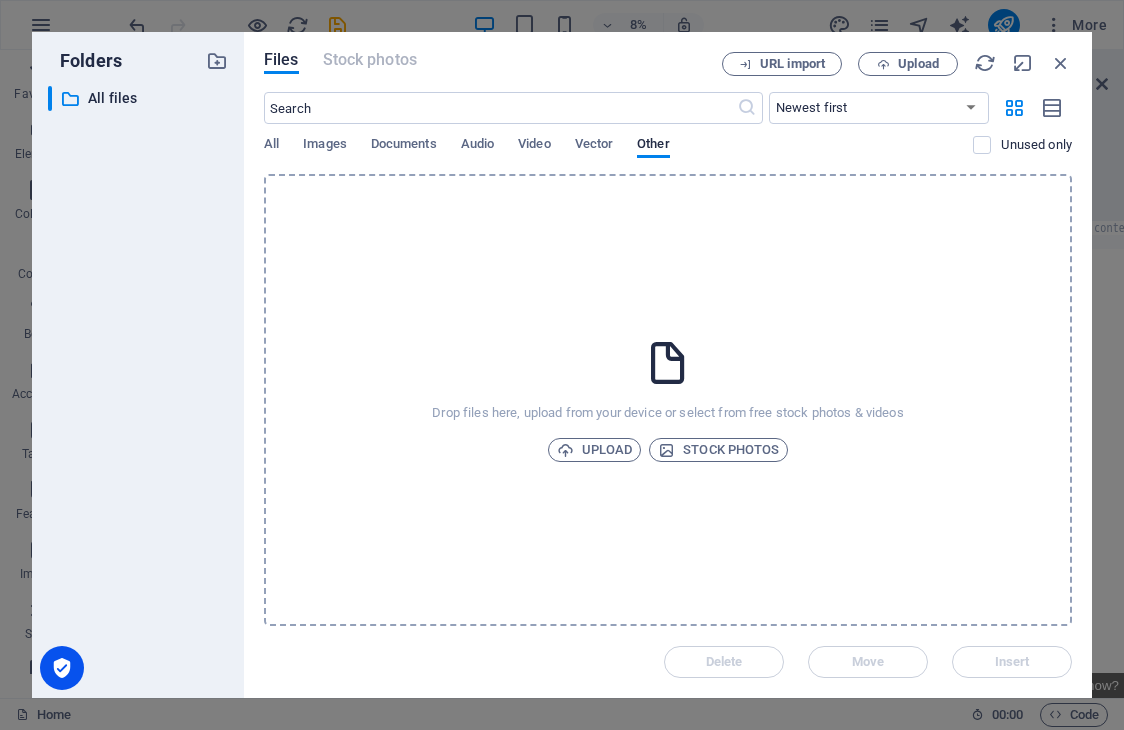 click on "Drop files here, upload from your device or select from free stock photos & videos Upload Stock photos" at bounding box center [668, 400] 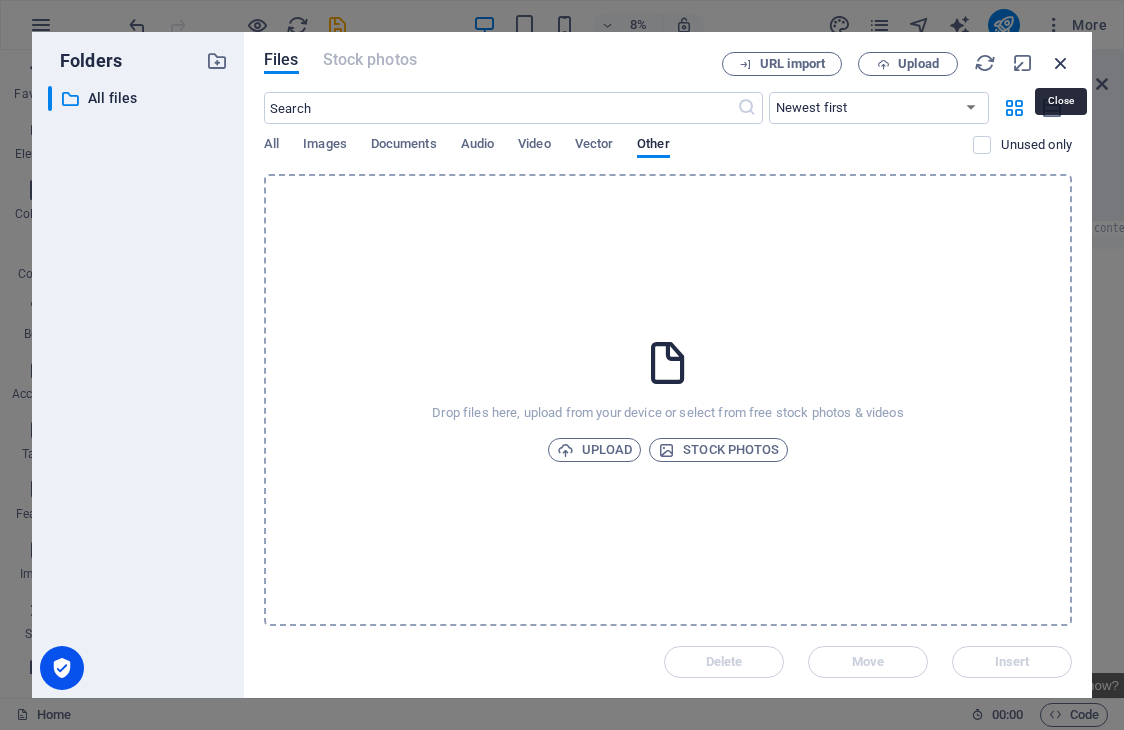click at bounding box center [1061, 63] 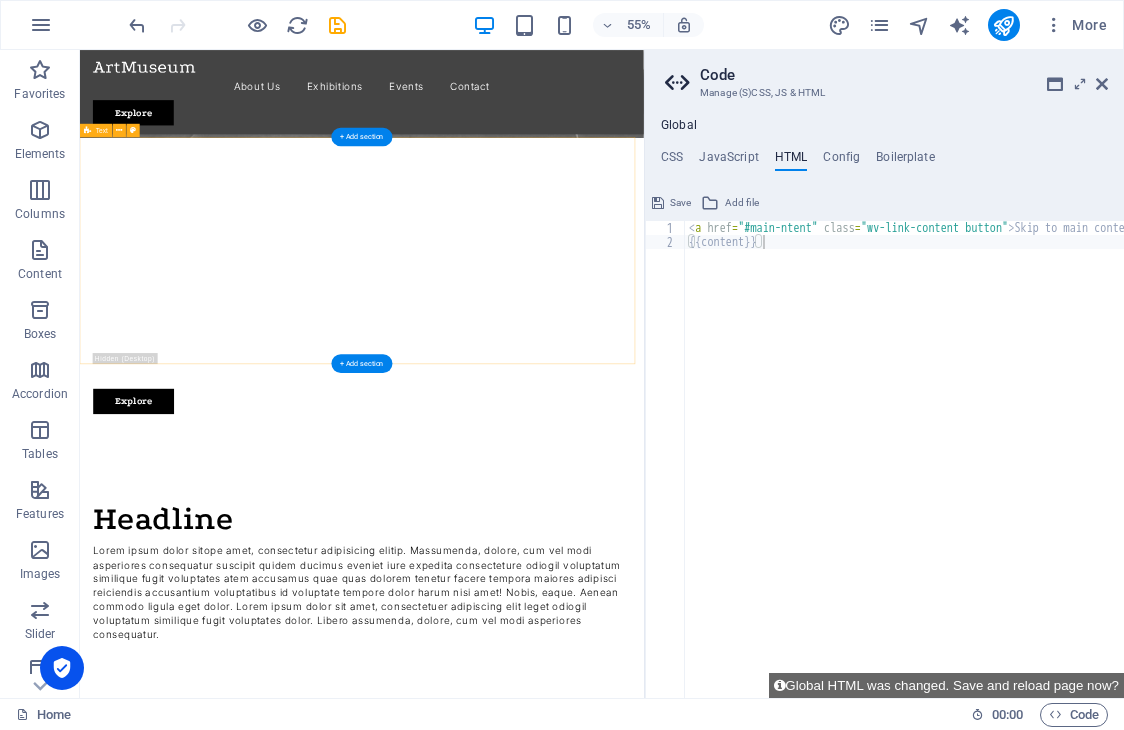 scroll, scrollTop: 1076, scrollLeft: 0, axis: vertical 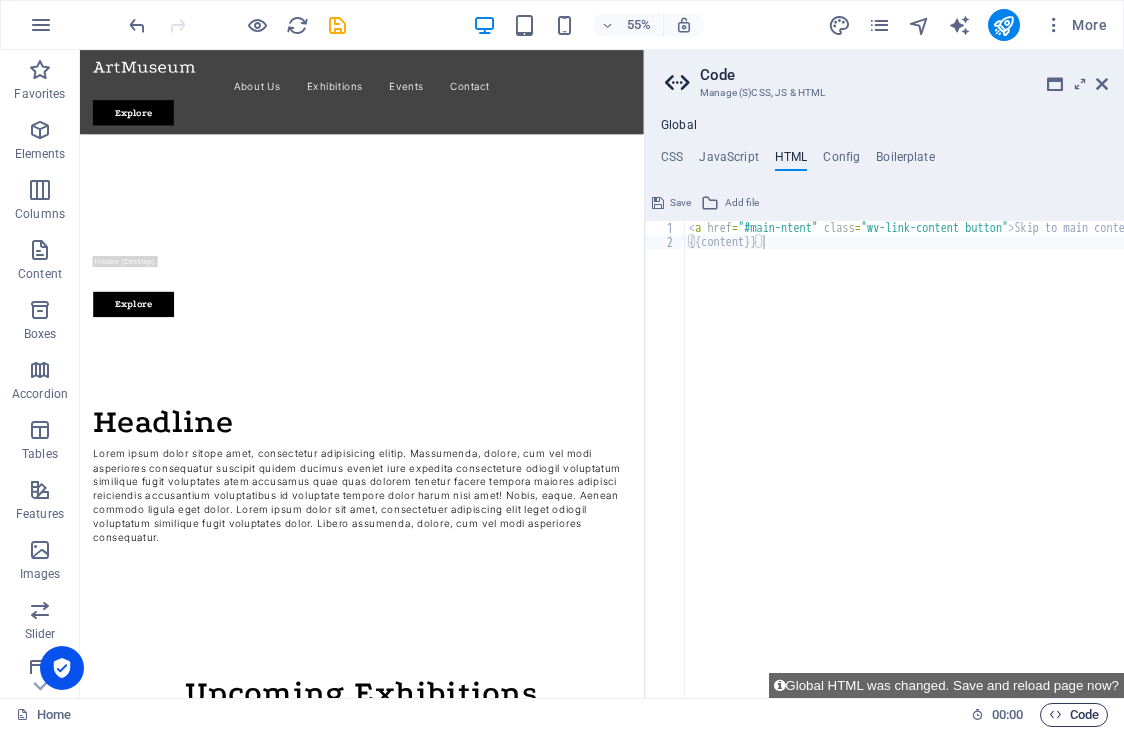 click on "Code" at bounding box center [1074, 715] 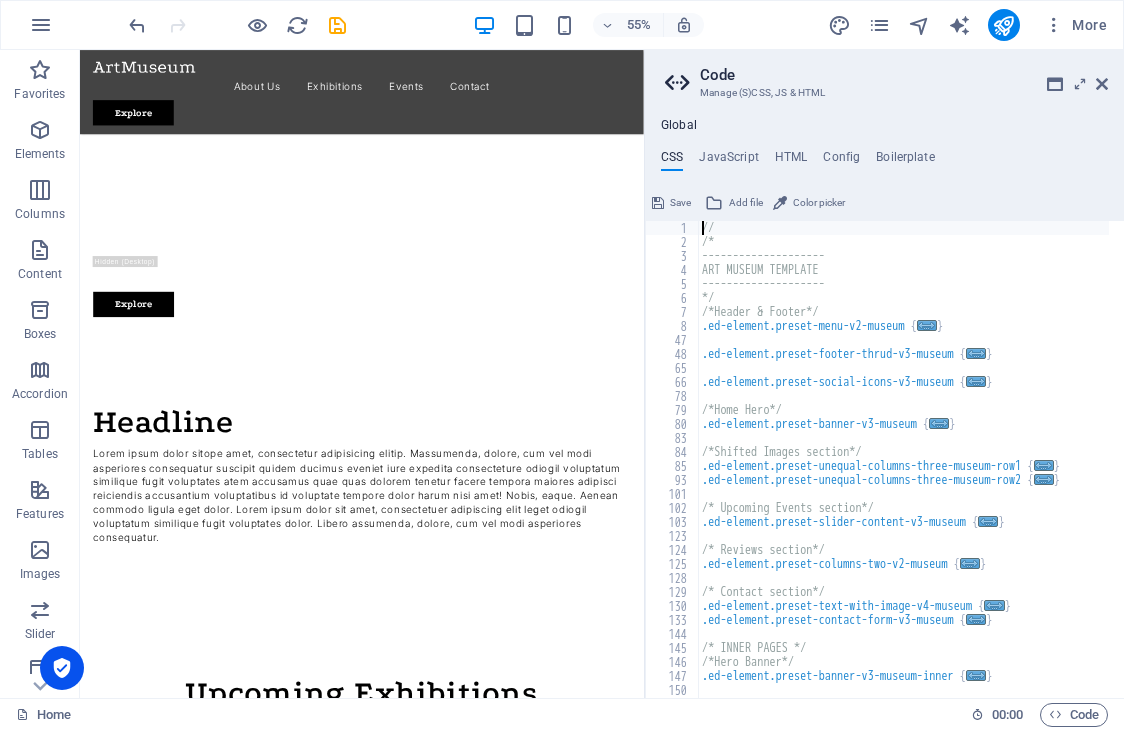 scroll, scrollTop: 0, scrollLeft: 0, axis: both 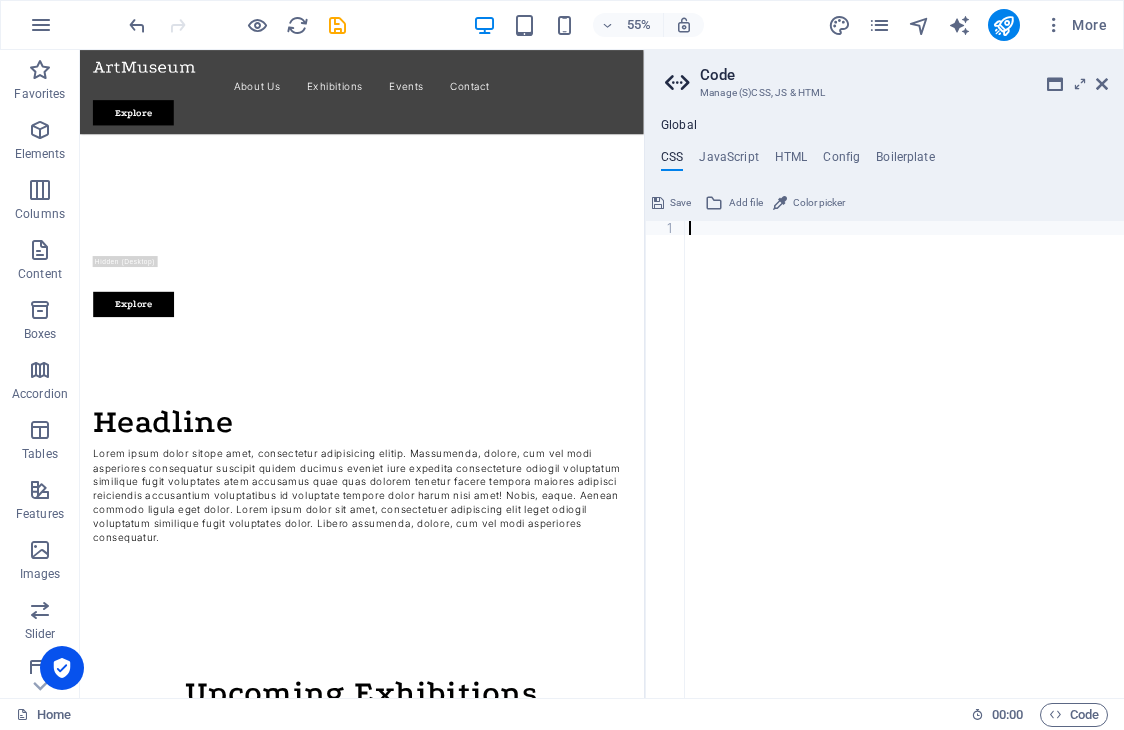 paste 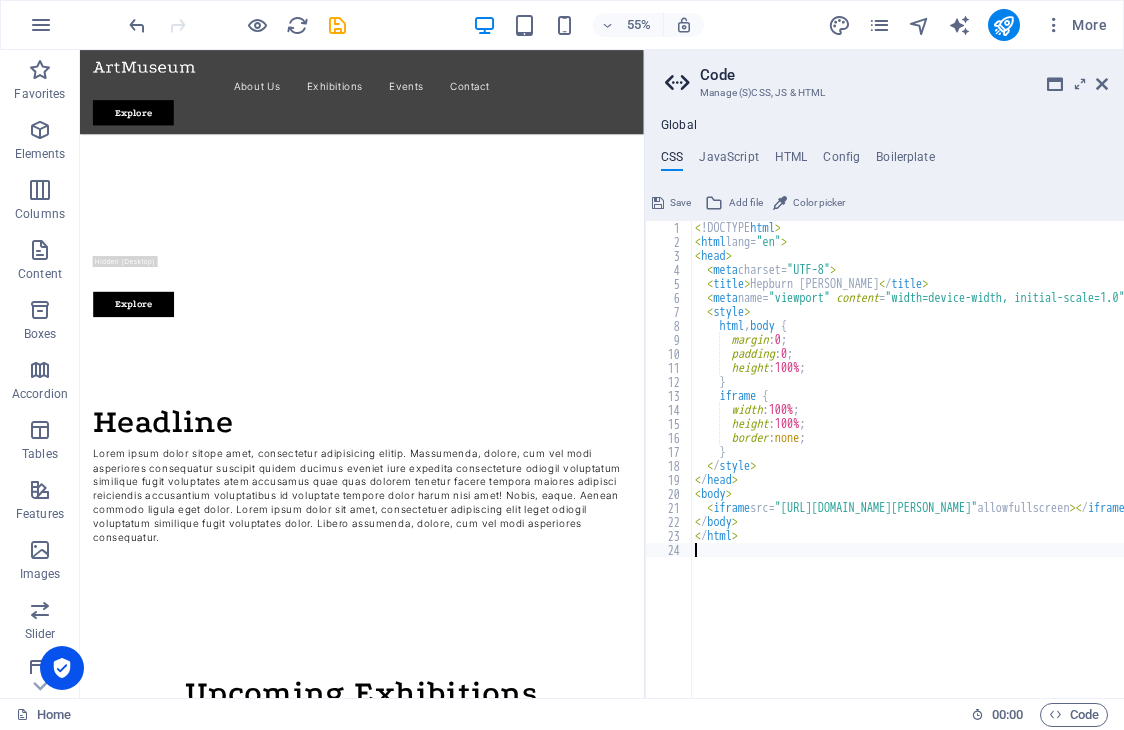 type 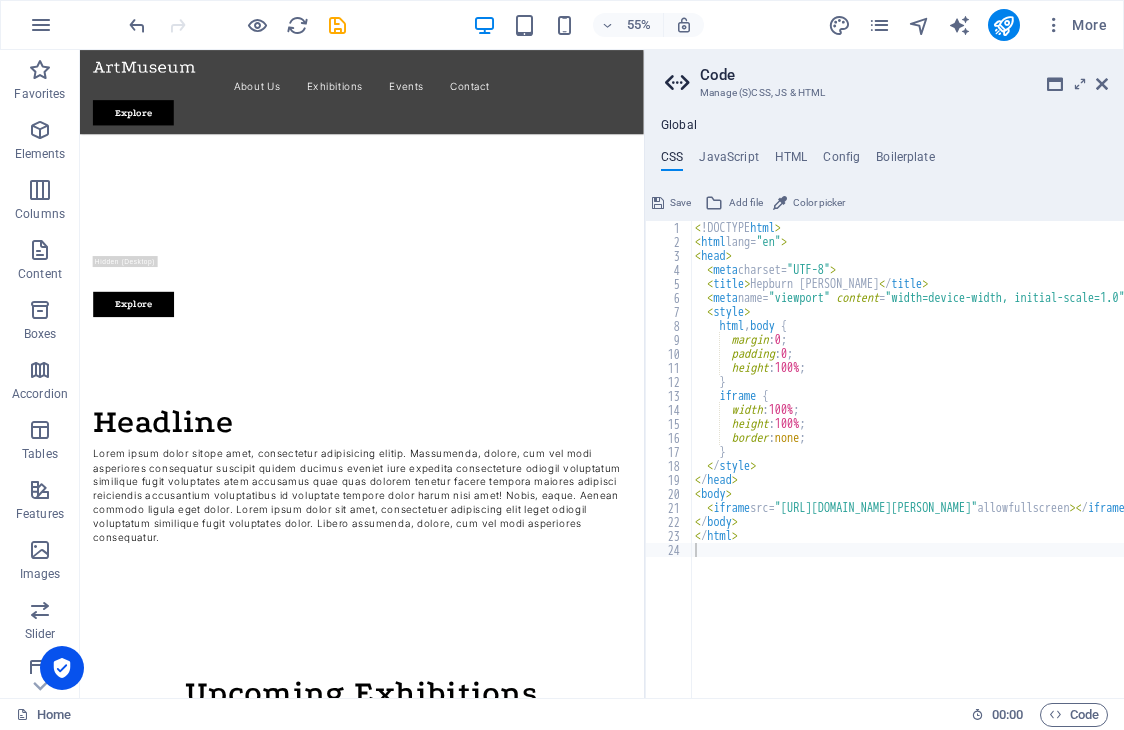 click on "Save" at bounding box center (680, 203) 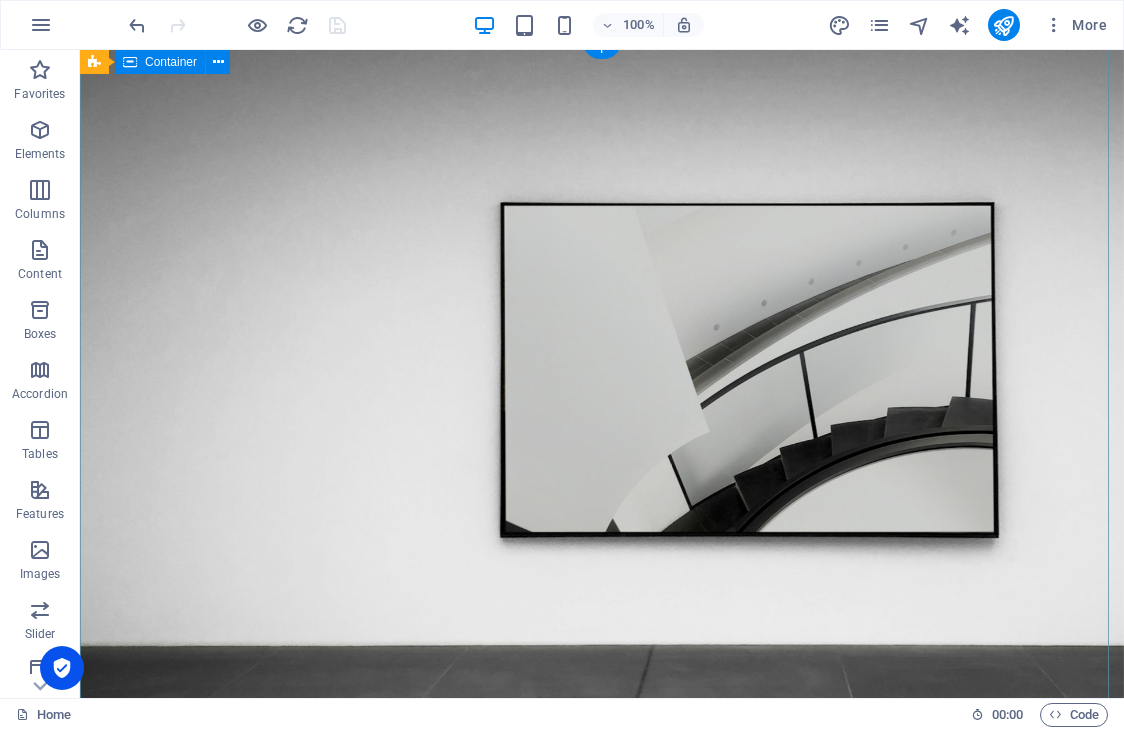 scroll, scrollTop: 0, scrollLeft: 0, axis: both 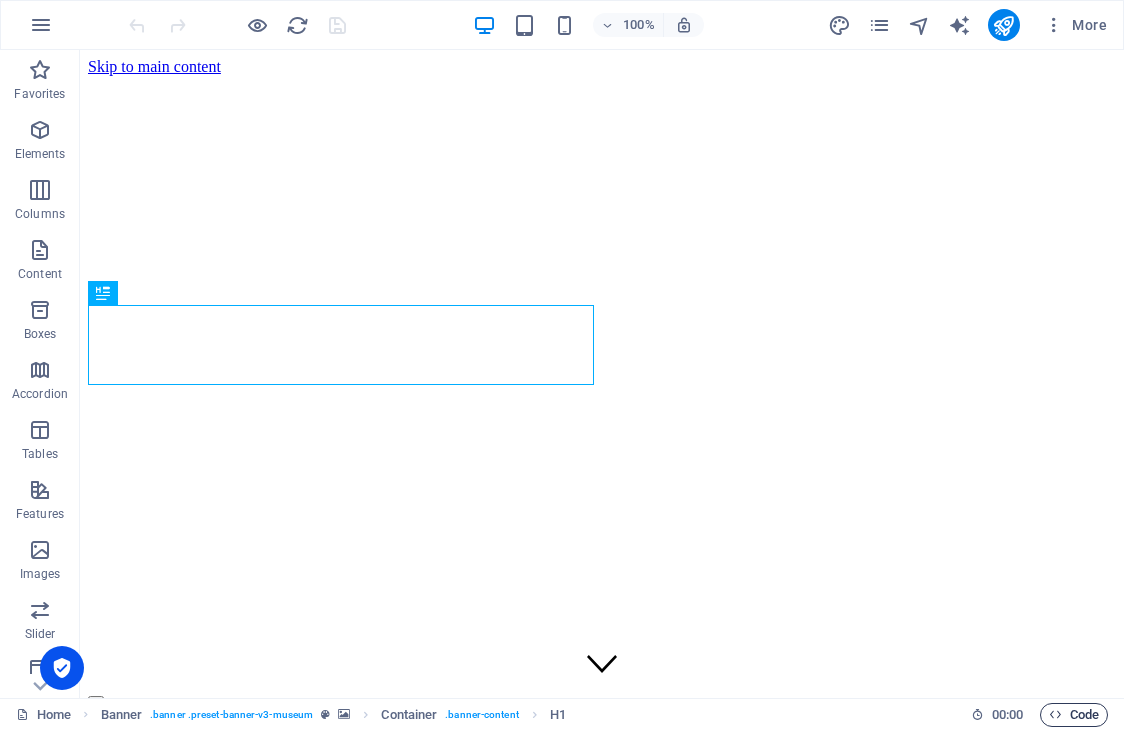 click on "Code" at bounding box center (1074, 715) 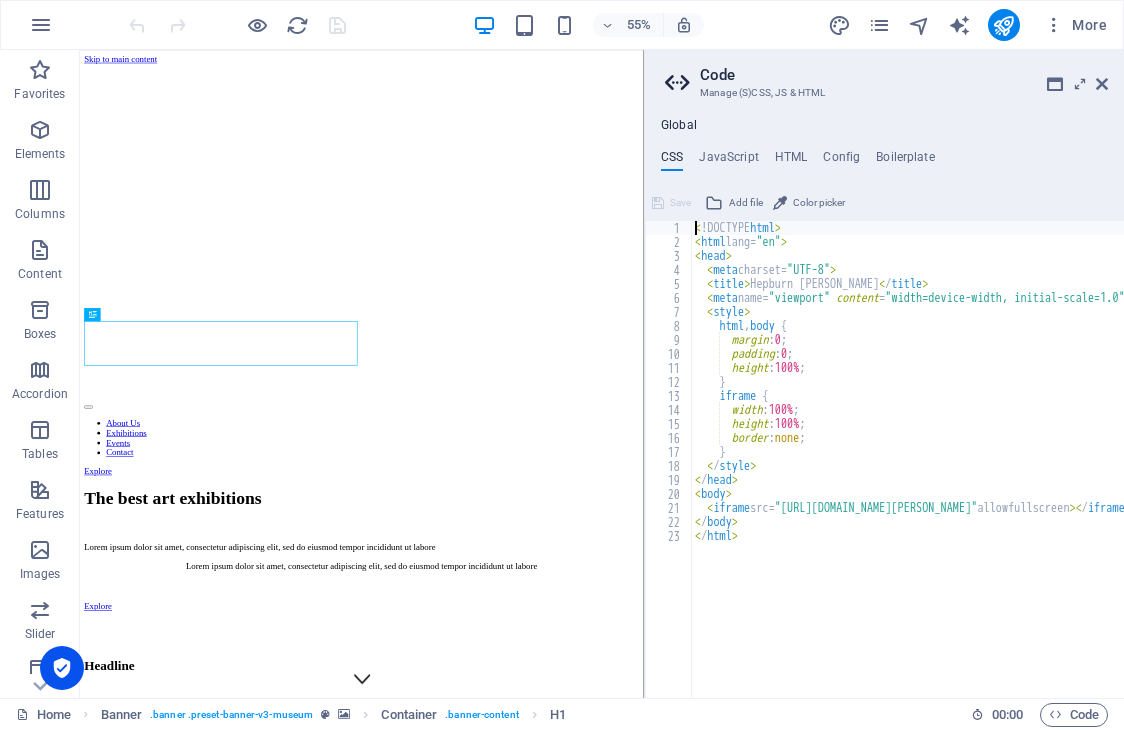 click on "< !DOCTYPE  html > < html  lang= "en" > < head >    < meta  charset= "UTF-8" >    < title > Hepburn Mills < / title >    < meta  name= "viewport"   content = "width=device-width, initial-scale=1.0" >    < style >      html ,  body   {         margin :  0 ;         padding :  0 ;         height :  100% ;      }      iframe   {         width :  100% ;         height :  100% ;         border :  none ;      }    < / style > < / head > < body >    < iframe  src= "https://rwxkmdlj.manus.space/"  allowfullscreen >< / iframe > < / body > < / html >" at bounding box center [937, 466] 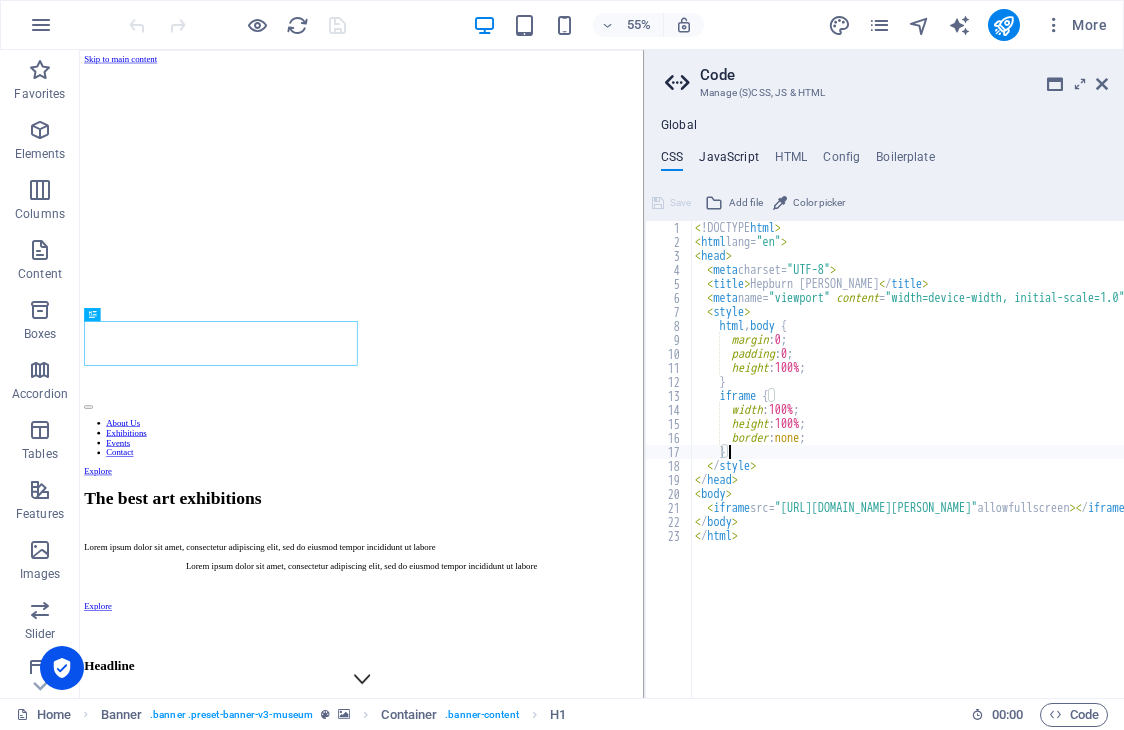 click on "JavaScript" at bounding box center (728, 161) 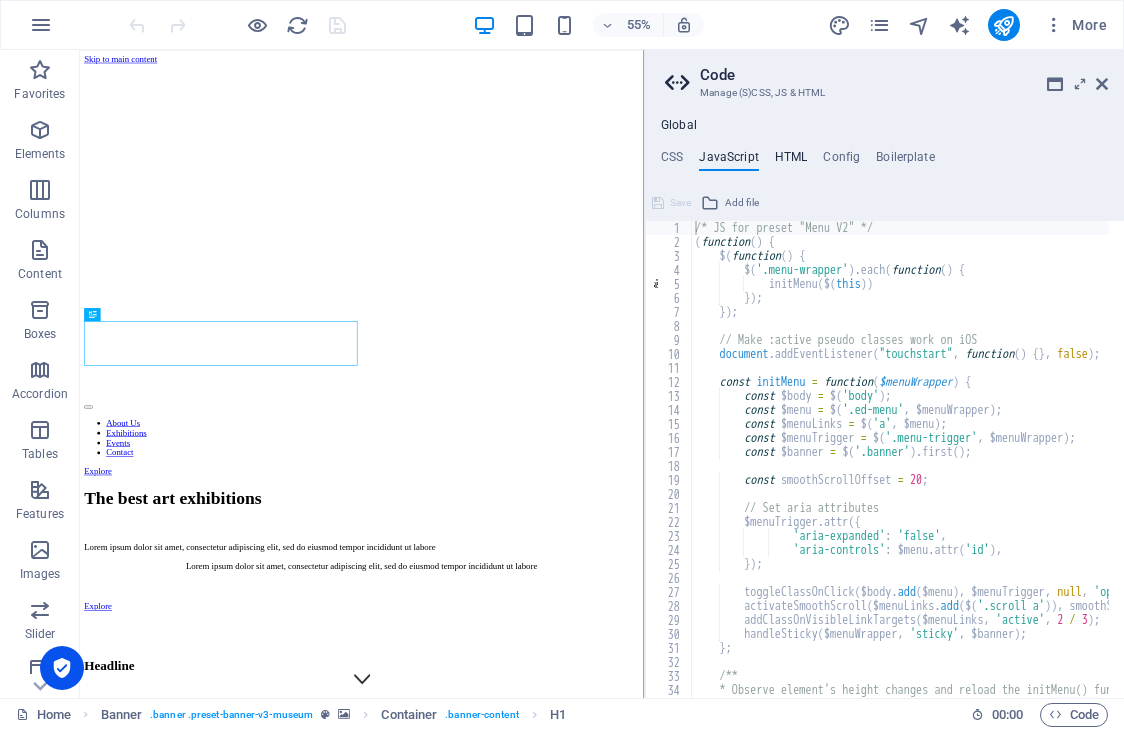 click on "HTML" at bounding box center [791, 161] 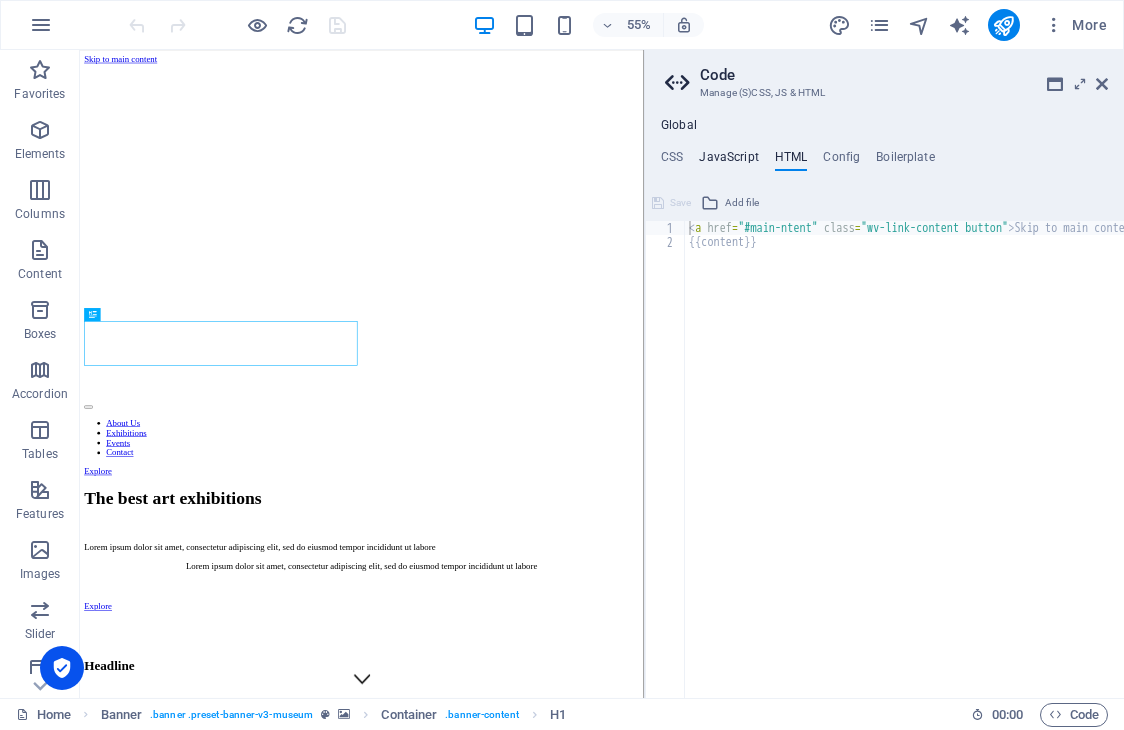 click on "JavaScript" at bounding box center (728, 161) 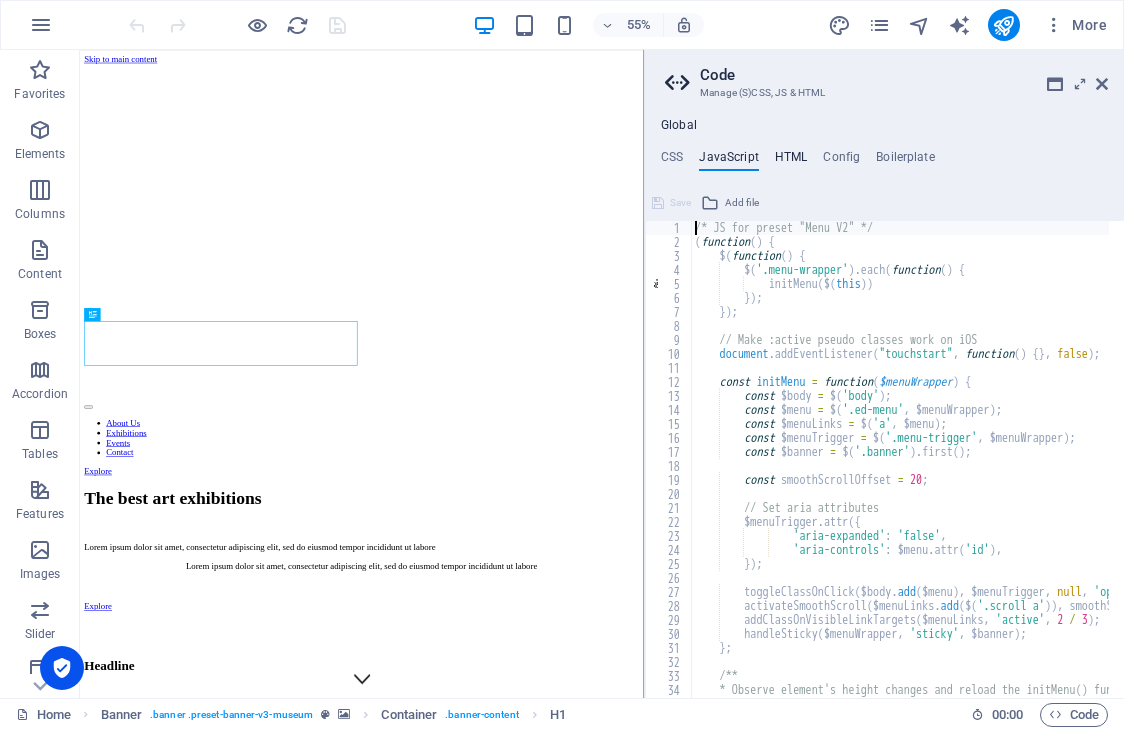 click on "HTML" at bounding box center (791, 161) 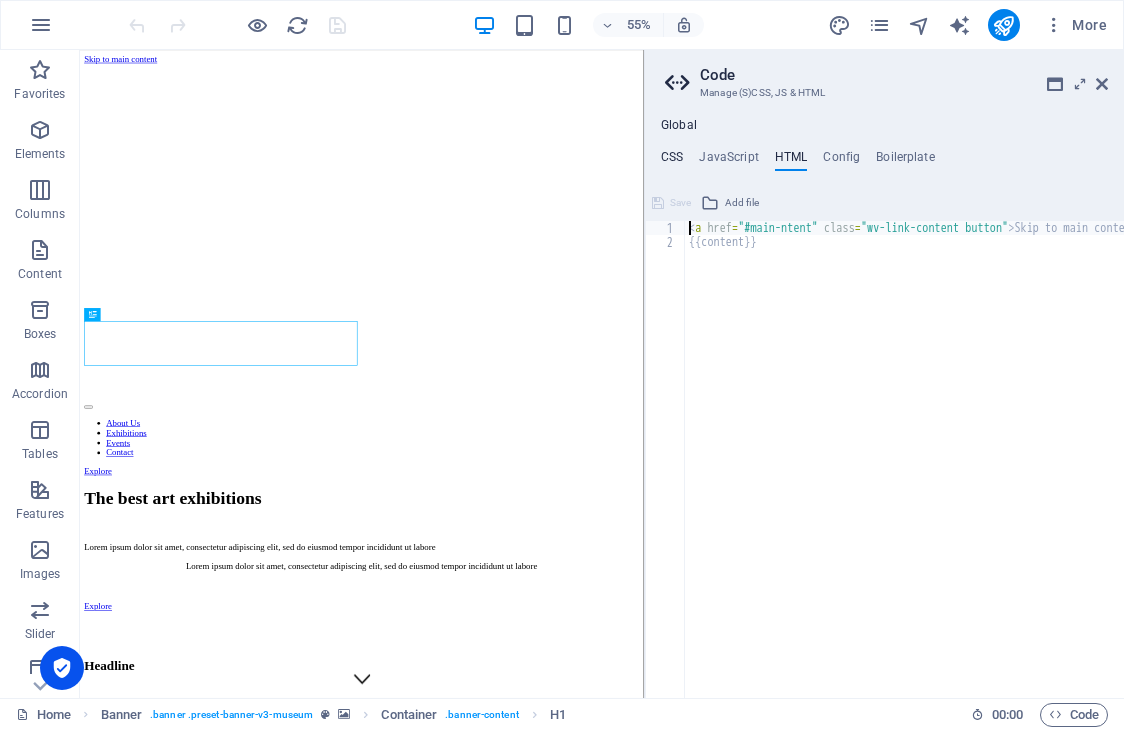 click on "CSS" at bounding box center [672, 161] 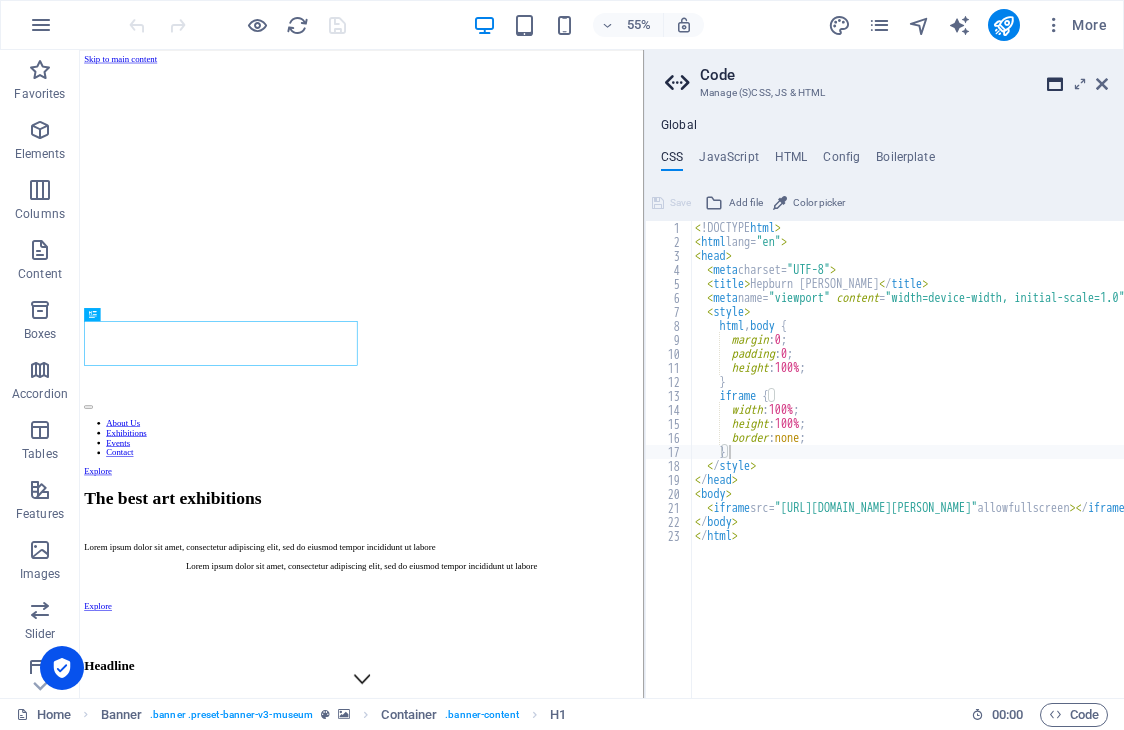 click at bounding box center [1055, 84] 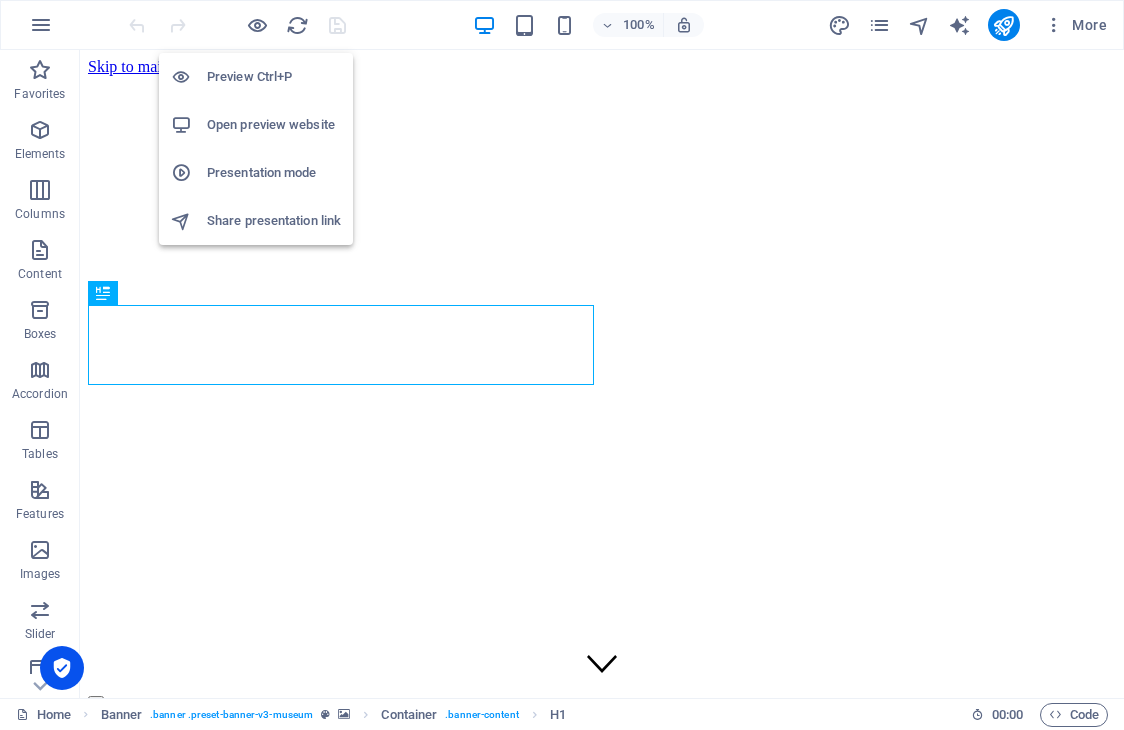 click on "Open preview website" at bounding box center [274, 125] 